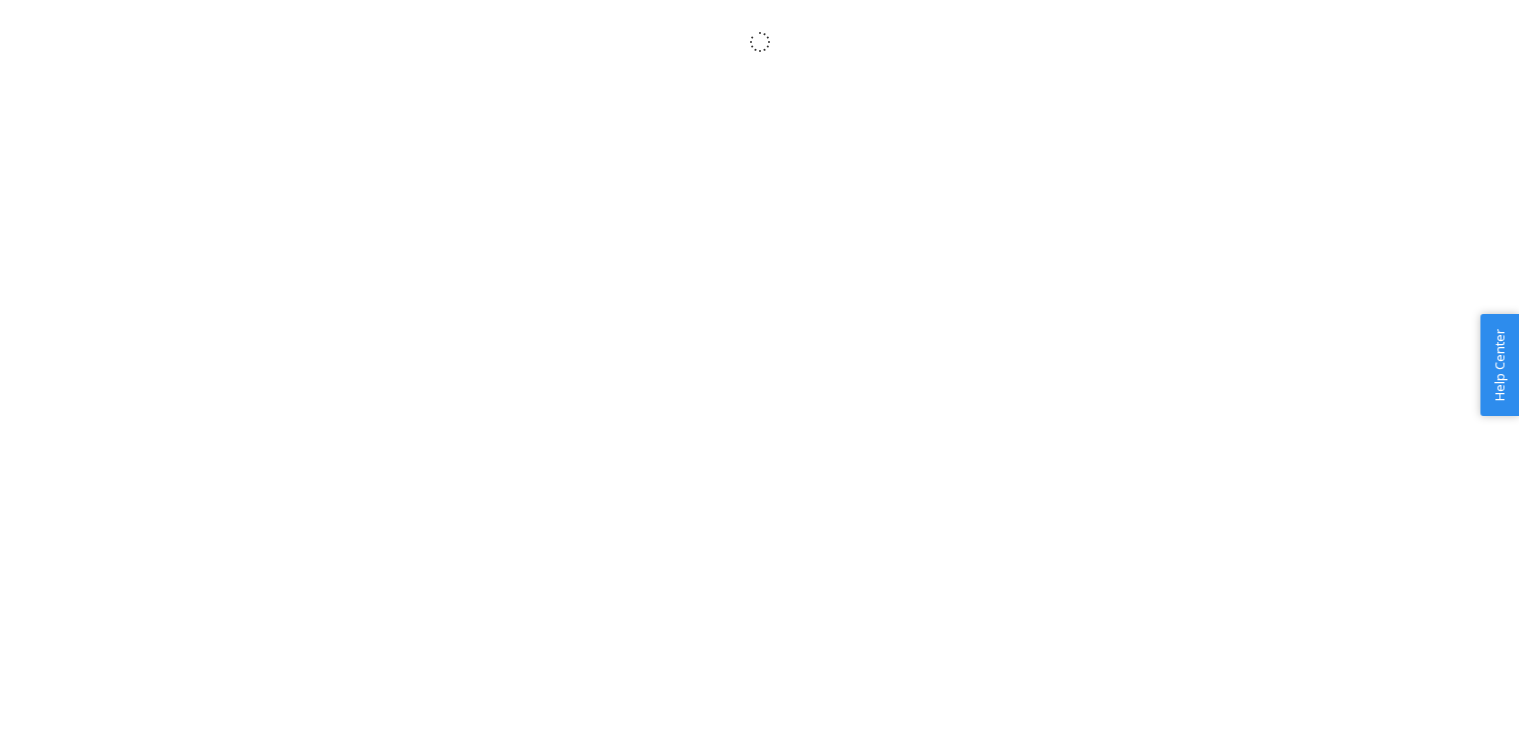 scroll, scrollTop: 0, scrollLeft: 0, axis: both 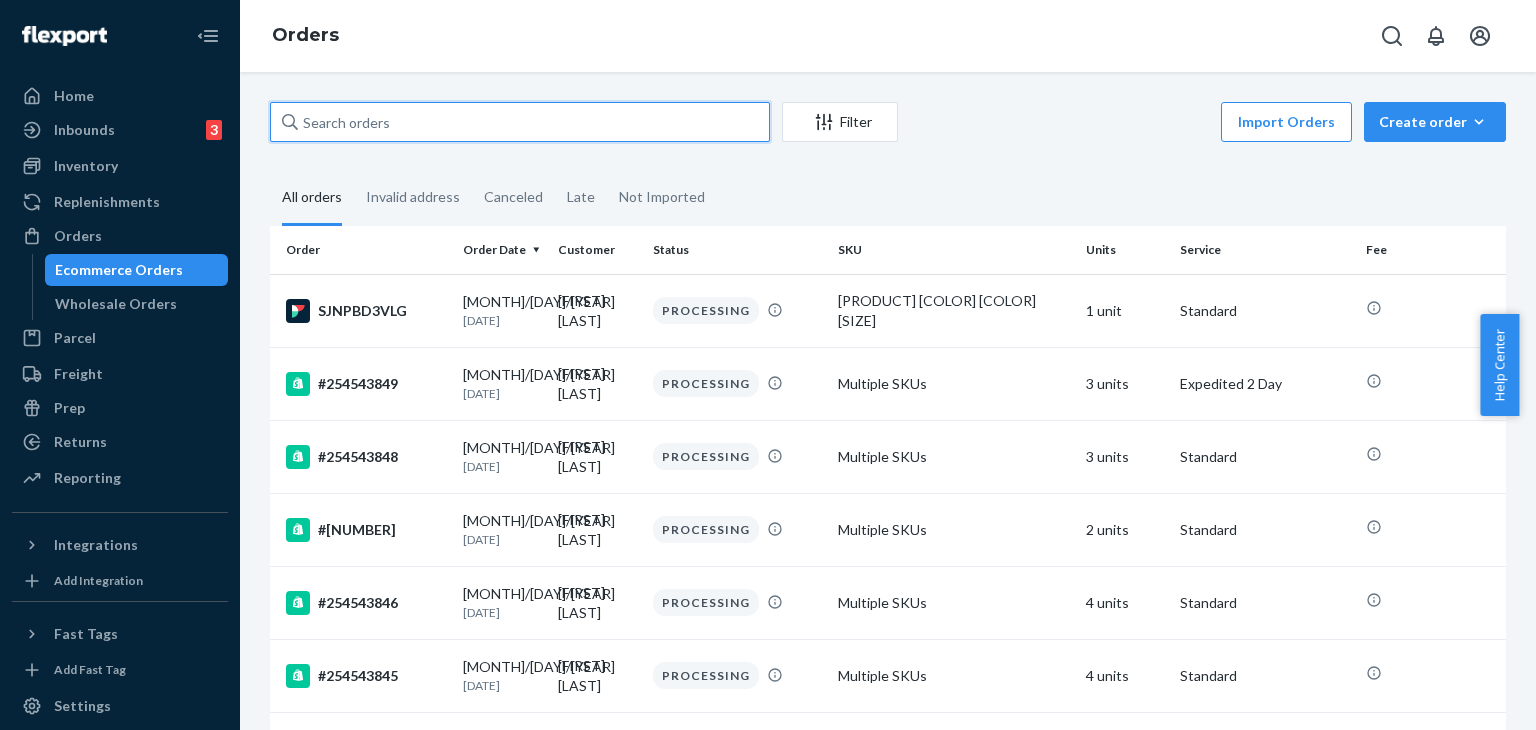 click at bounding box center [520, 122] 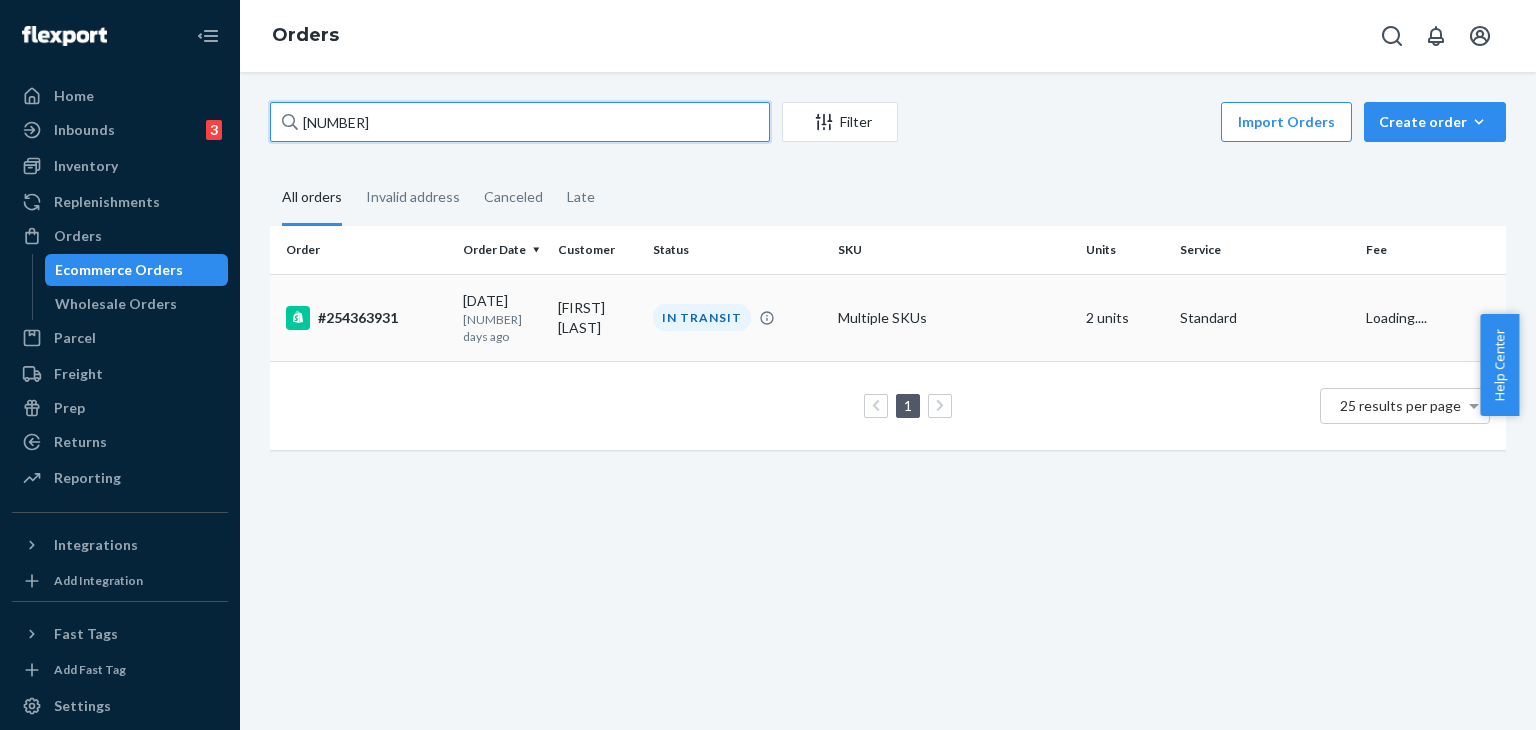 type on "254363931" 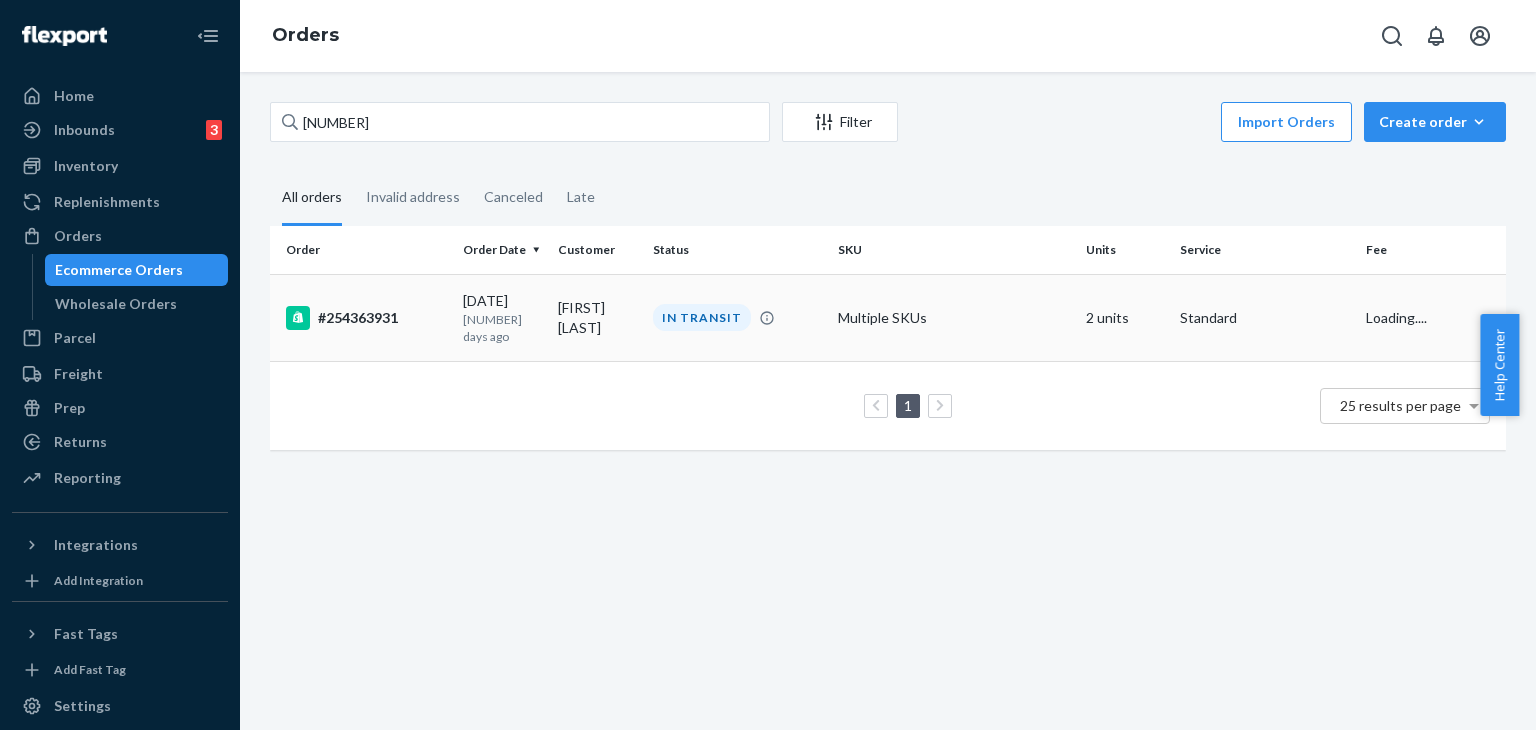 click on "#254363931" at bounding box center (366, 318) 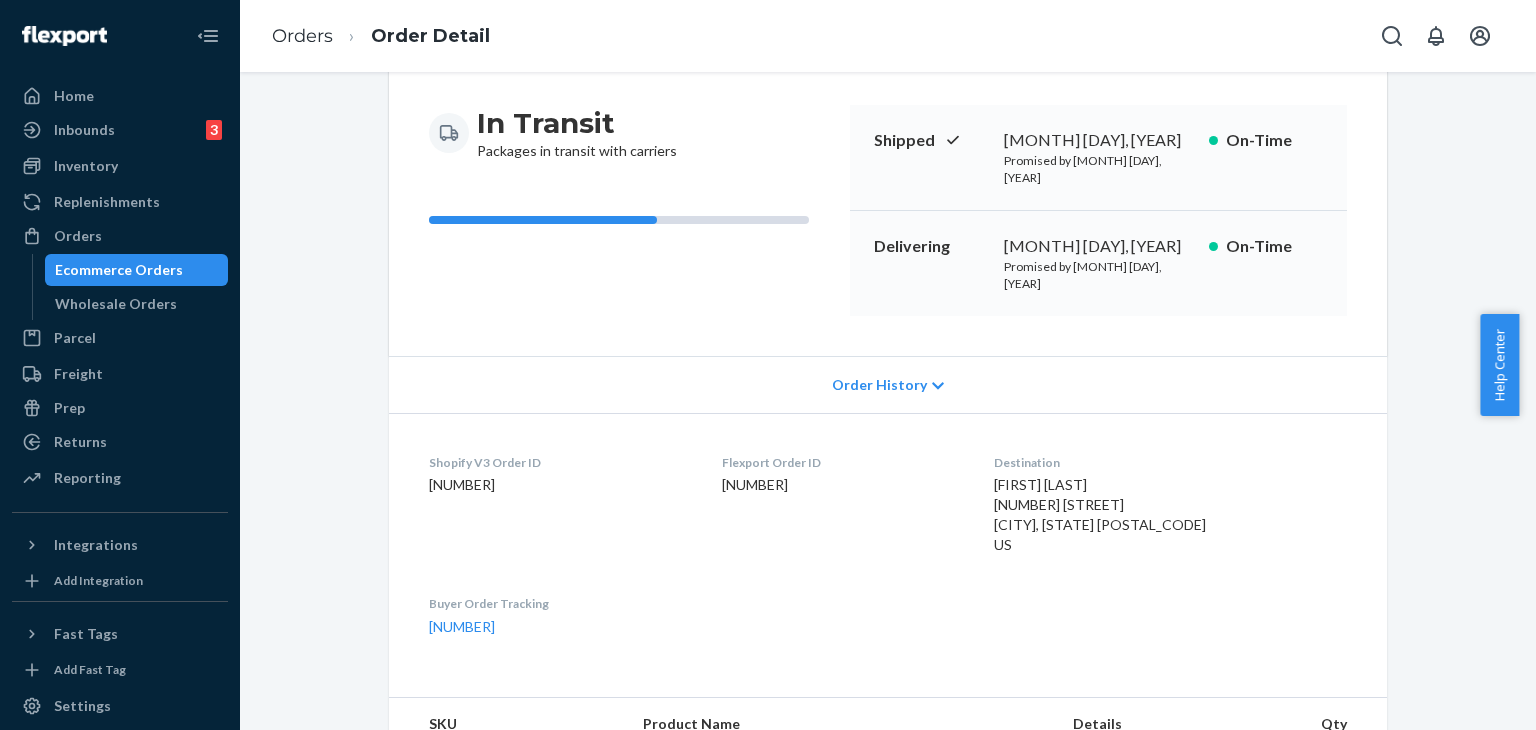 scroll, scrollTop: 400, scrollLeft: 0, axis: vertical 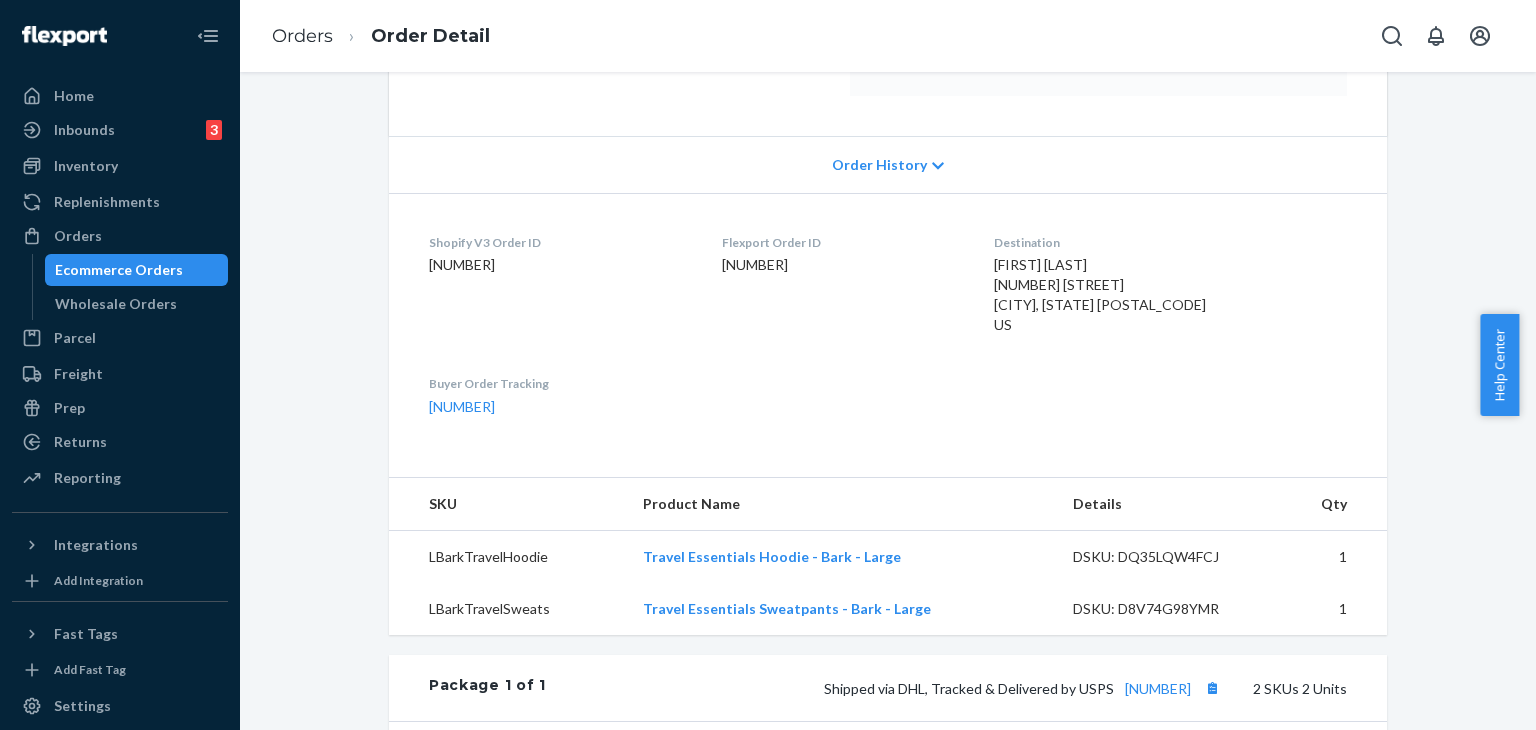 click on "Order History" at bounding box center (879, 165) 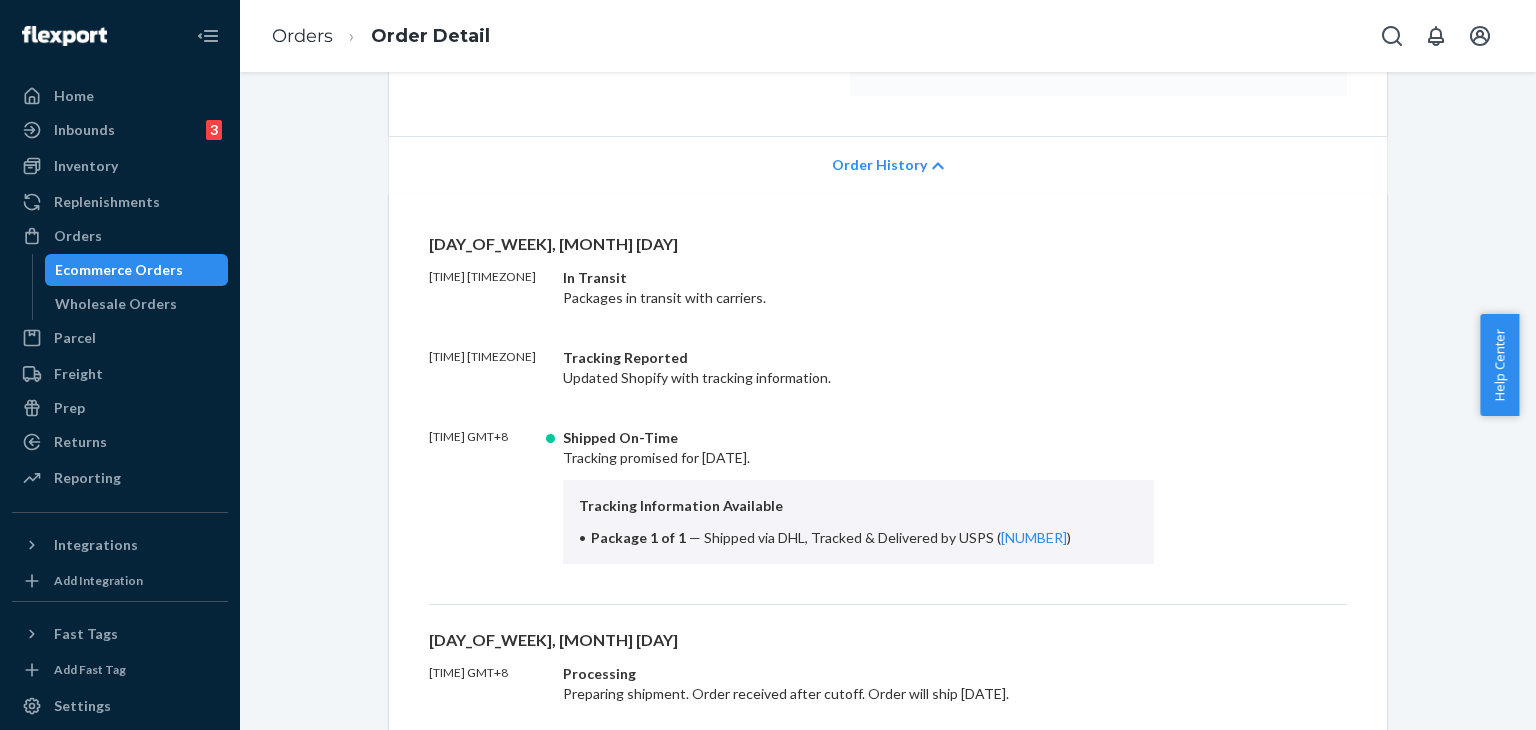 click on "Order History" at bounding box center [879, 165] 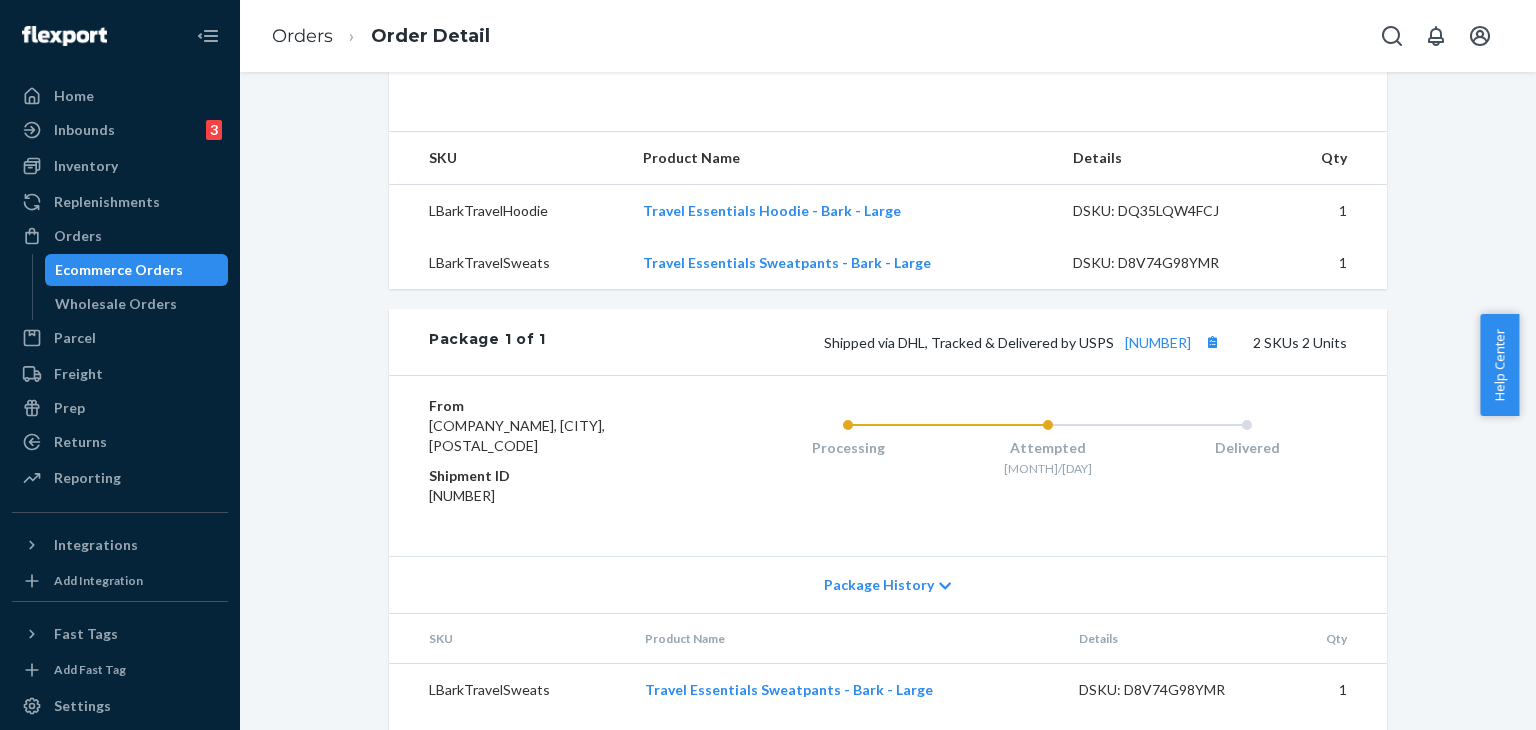 scroll, scrollTop: 772, scrollLeft: 0, axis: vertical 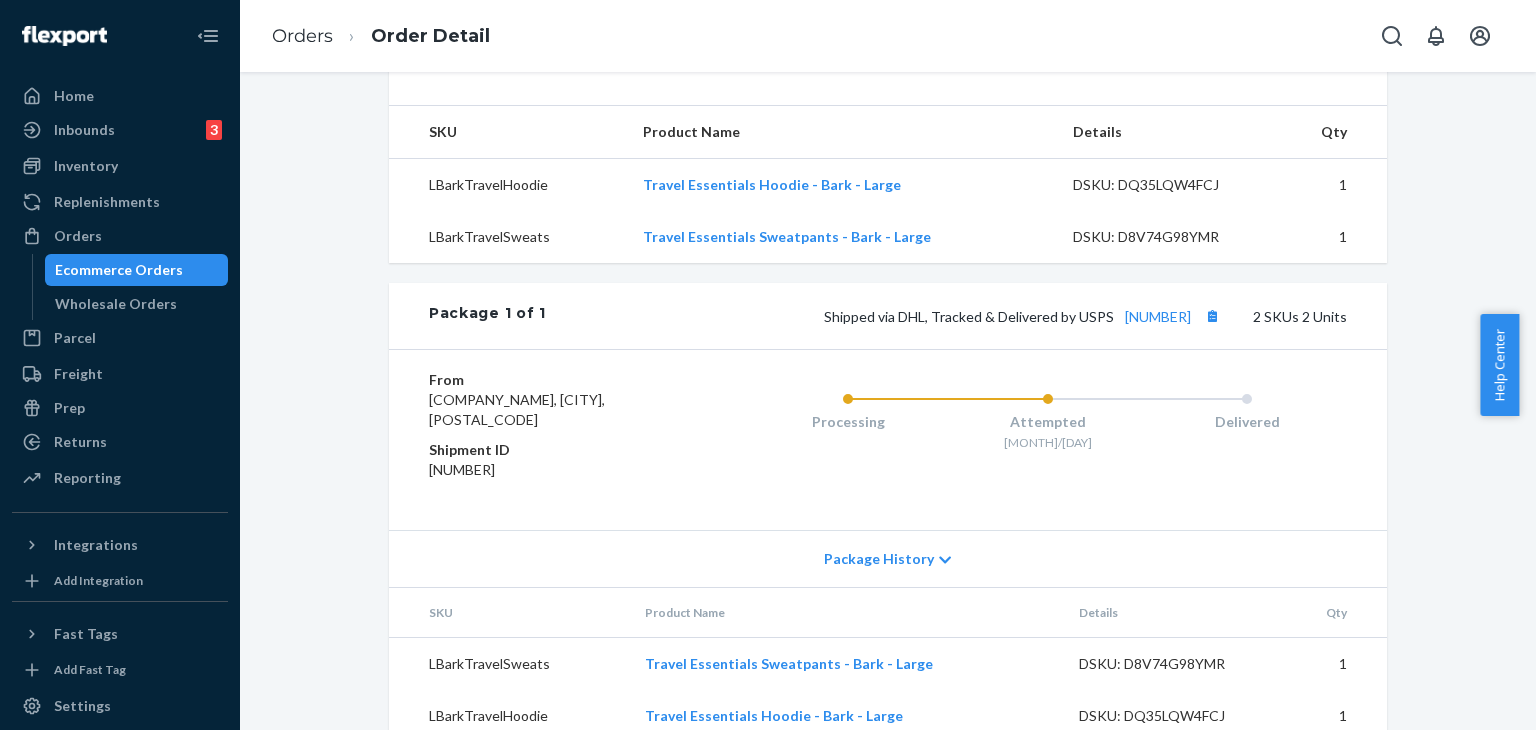 click on "Package History" at bounding box center [879, 559] 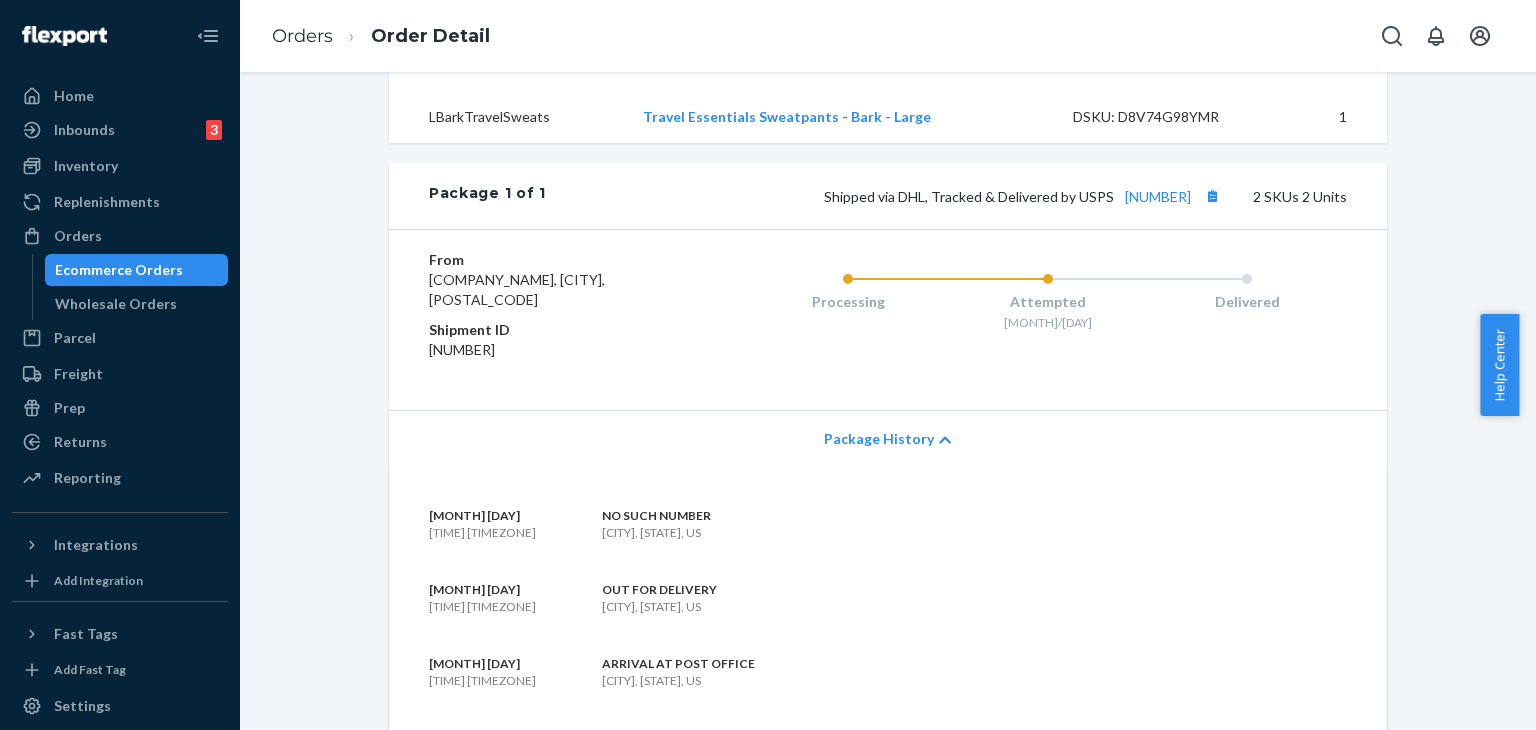 scroll, scrollTop: 772, scrollLeft: 0, axis: vertical 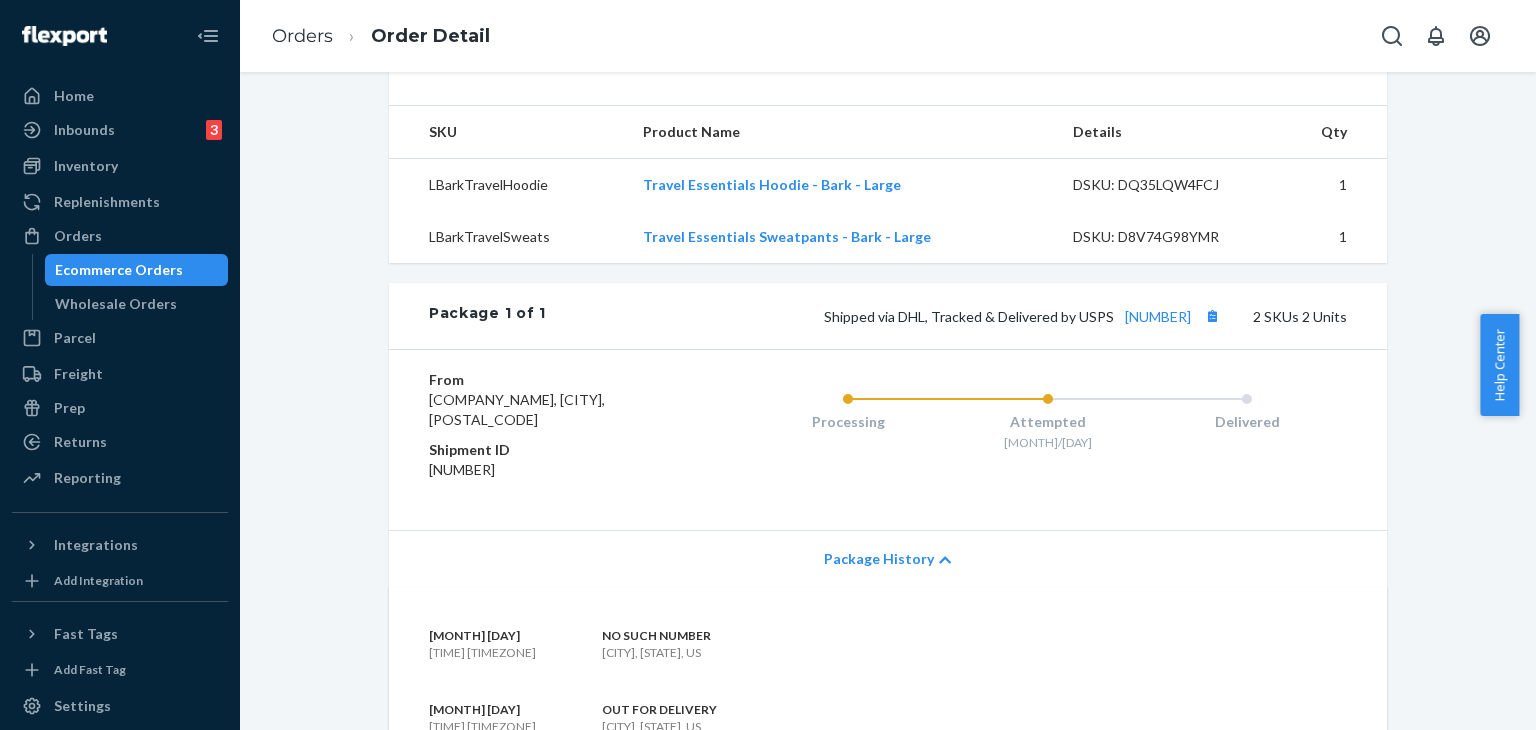 click on "Package History" at bounding box center (879, 559) 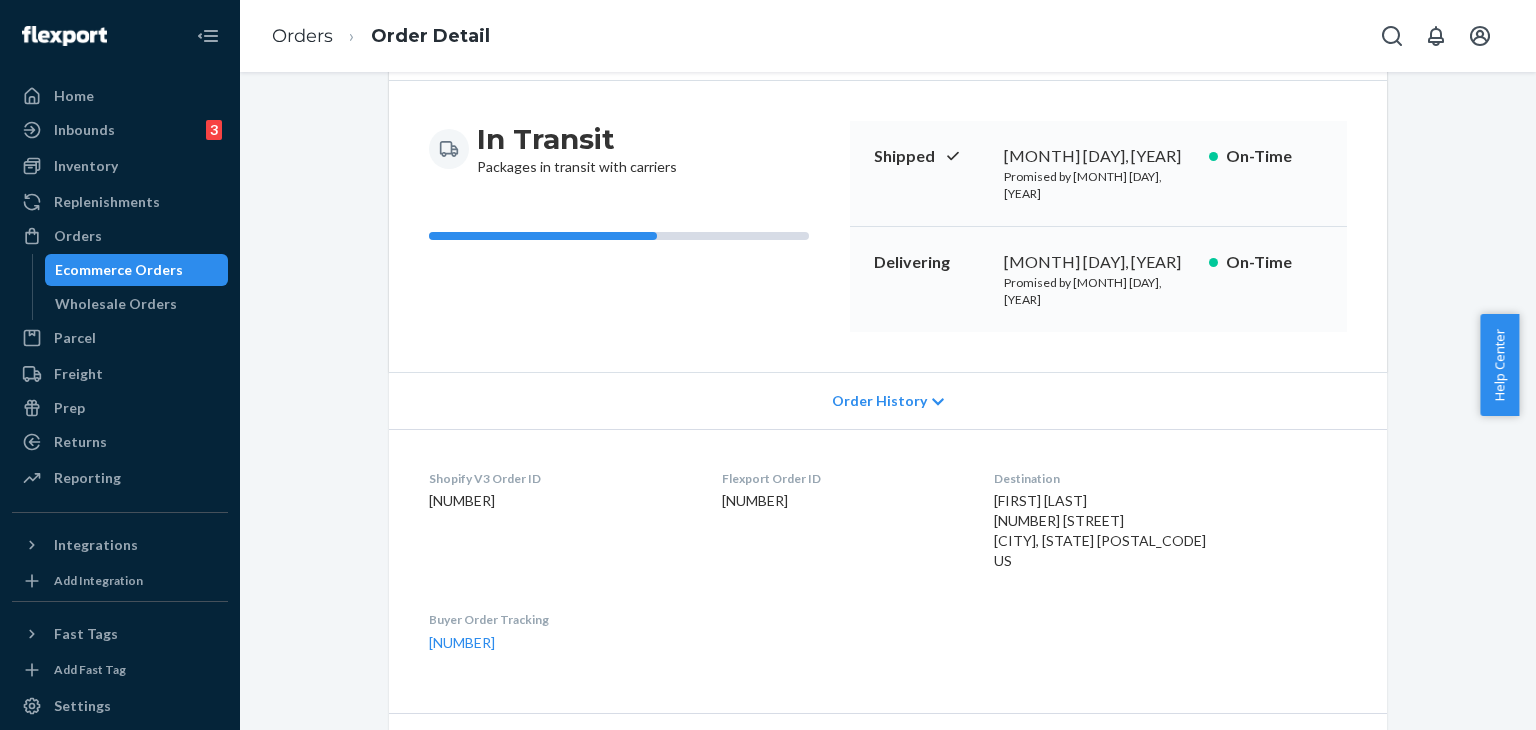 scroll, scrollTop: 0, scrollLeft: 0, axis: both 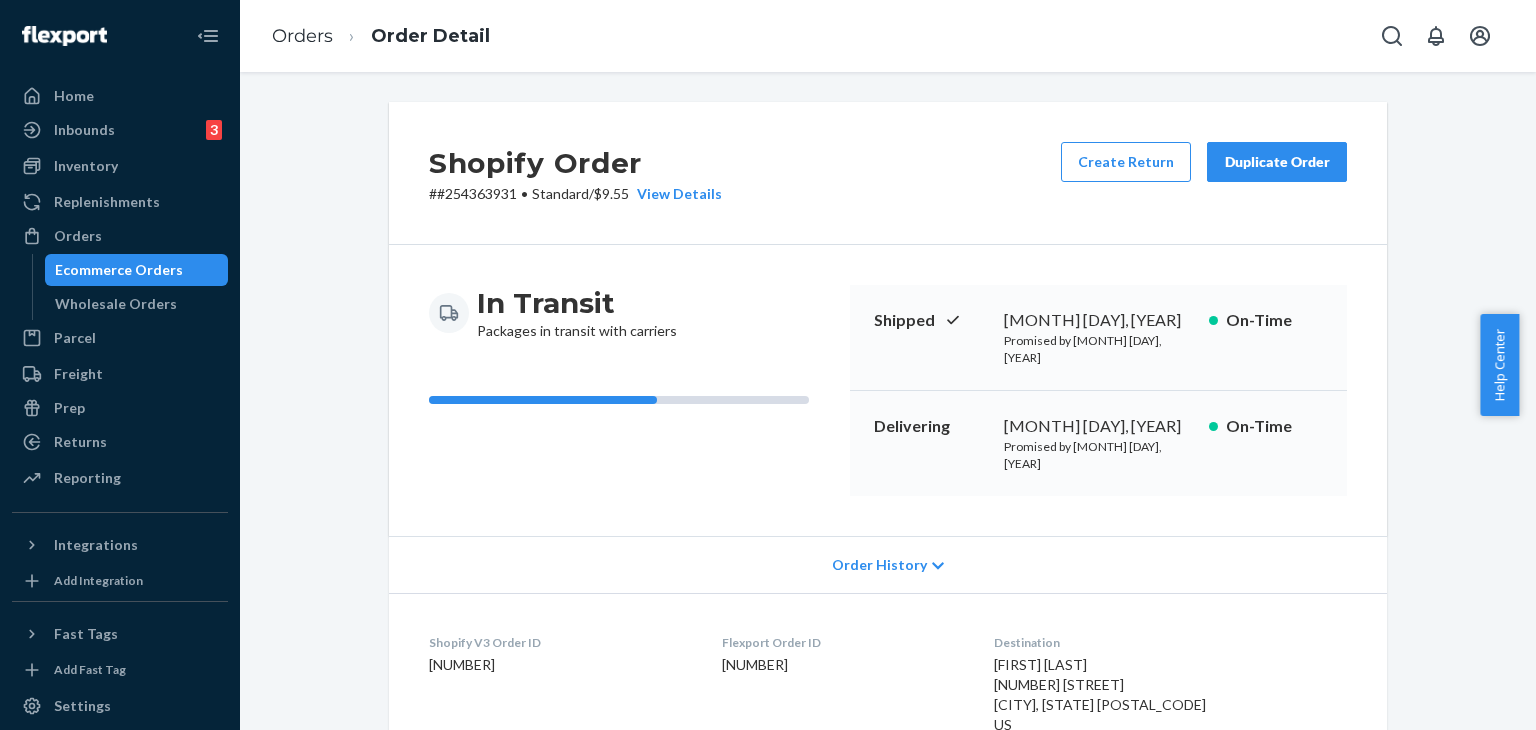 click on "Duplicate Order" at bounding box center [1277, 162] 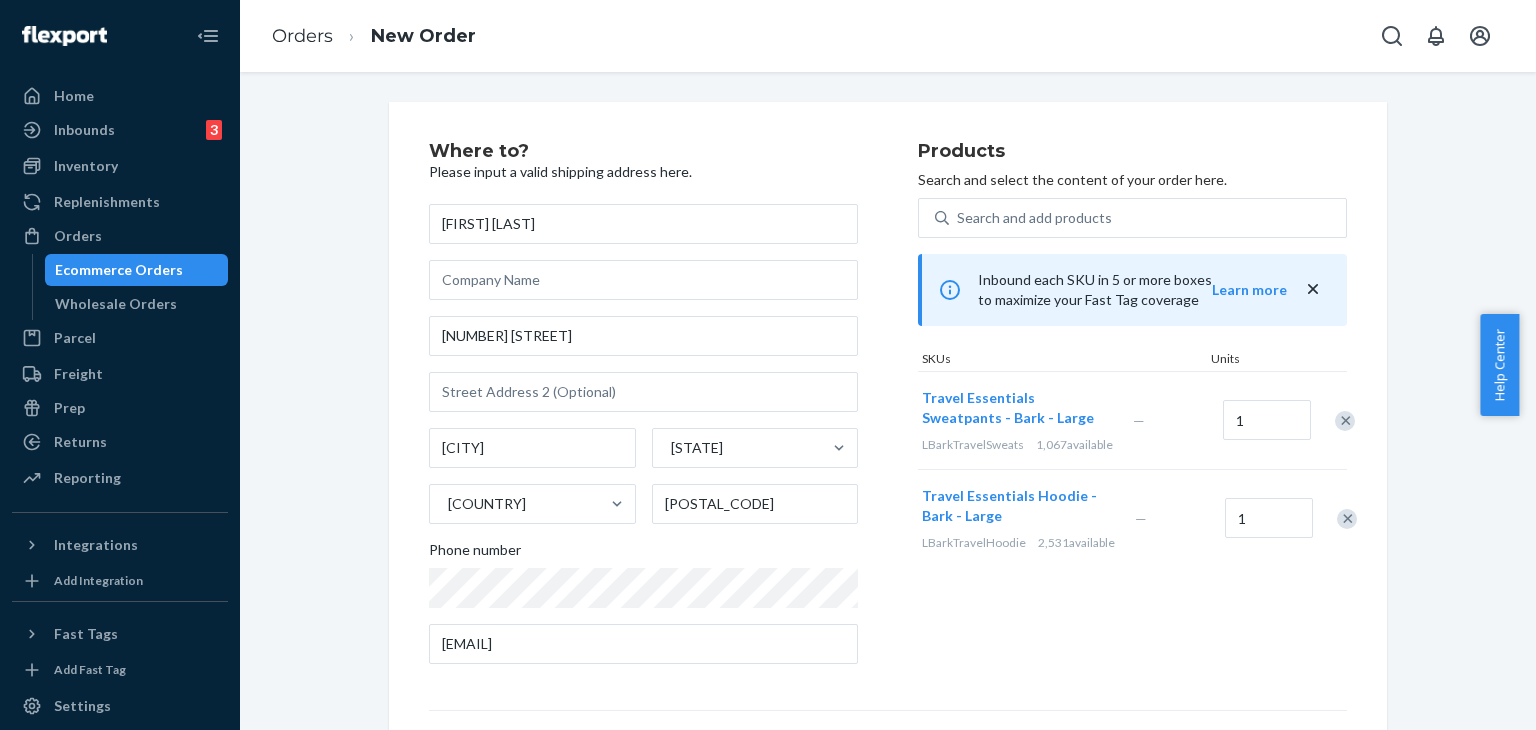 click on "Where to? Please input a valid shipping address here. Danielle Holland 138 WHIPPOORWILL CIR ATHENS Georgia United States 30605 Phone number daniechase02holland@gmail.com Products Search and select the content of your order here. Search and add products Inbound each SKU in 5 or more boxes to maximize your Fast Tag coverage Learn more SKUs Units Travel Essentials Sweatpants - Bark - Large LBarkTravelSweats 1,067  available — 1 Travel Essentials Hoodie - Bark - Large LBarkTravelHoodie 2,531  available — 1 Select a service Standard $13.44 Expedited 3 day $18.06 Expedited 2 day $21.36 Expedited 1 day $35.68 Review Order" at bounding box center (888, 546) 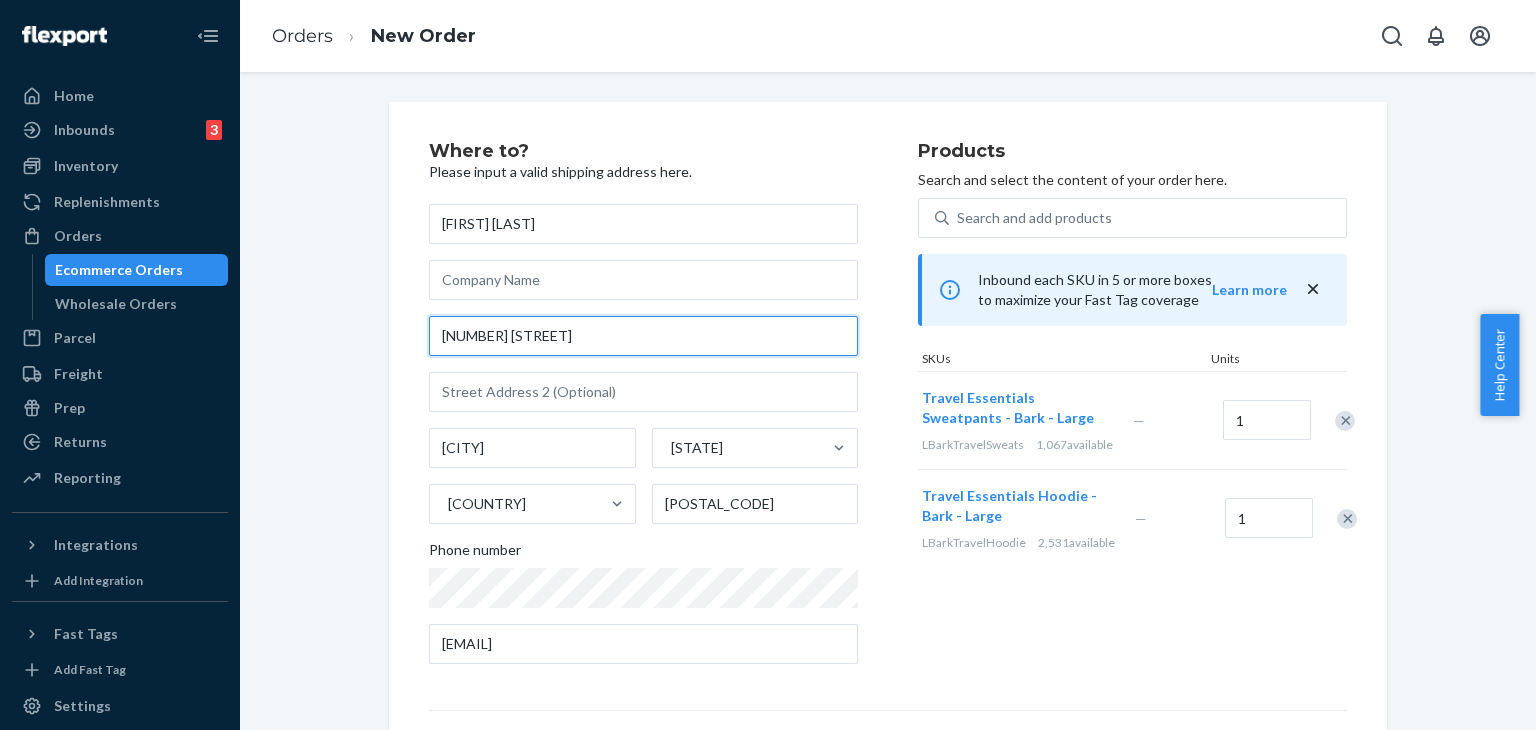 drag, startPoint x: 515, startPoint y: 319, endPoint x: 353, endPoint y: 335, distance: 162.78821 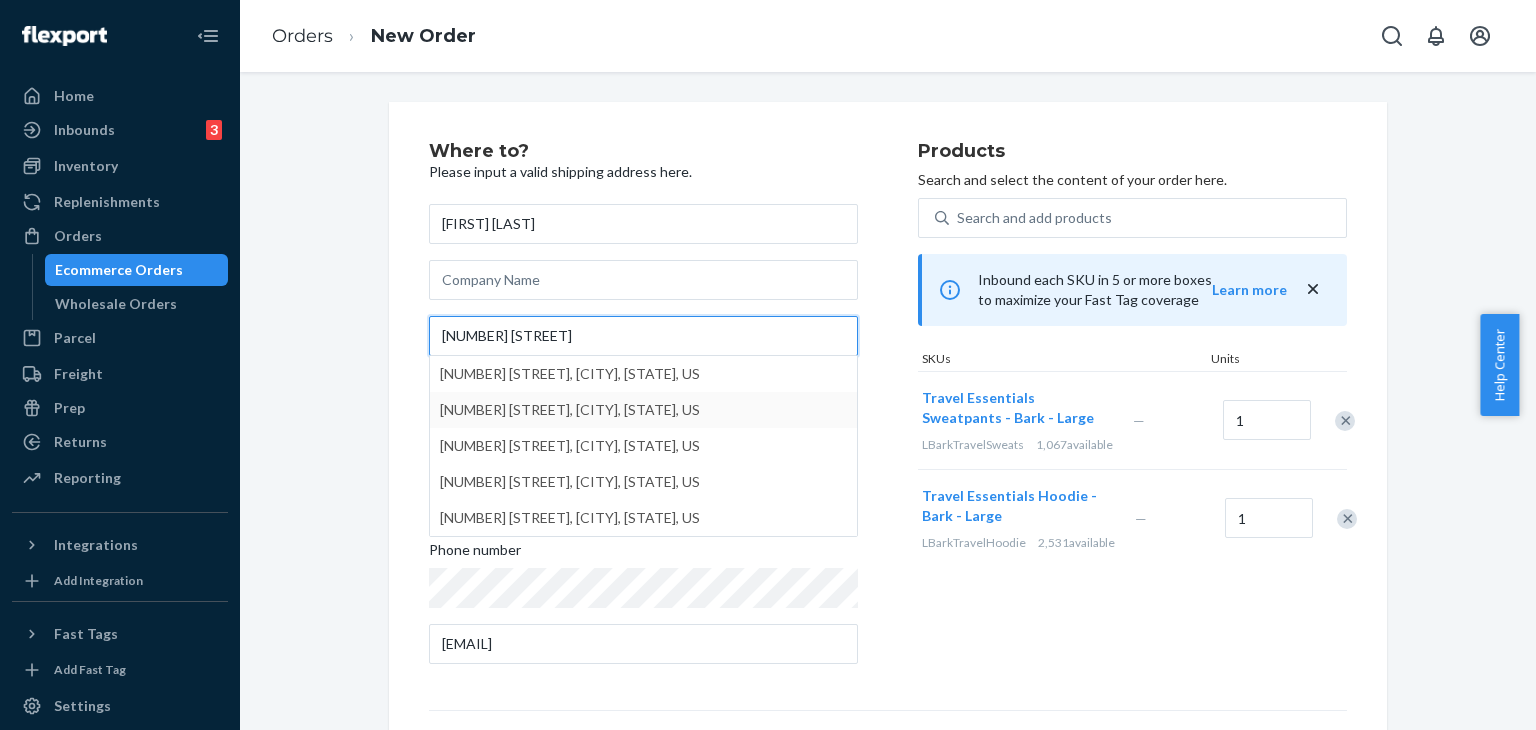 type on "138 Whipporwill Ct" 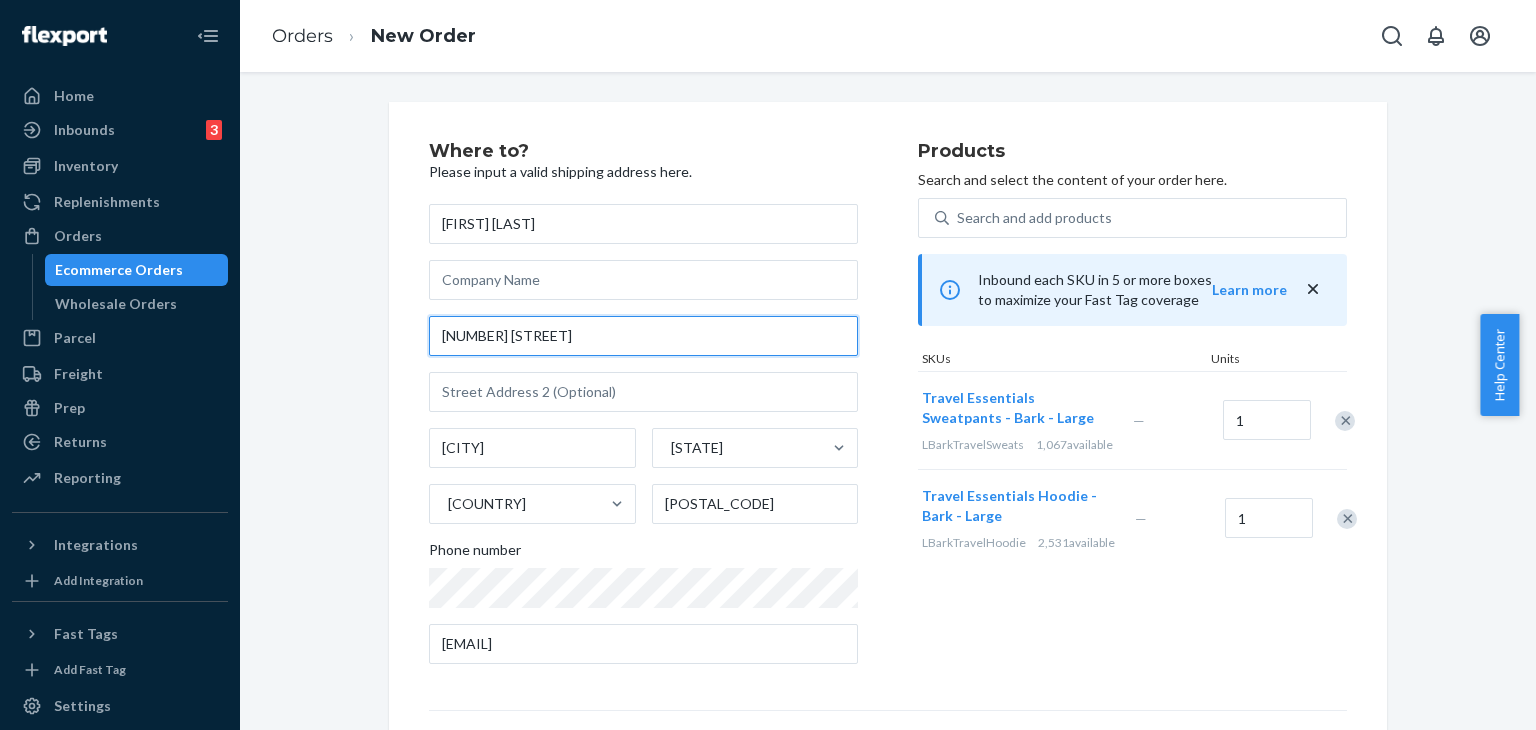 click on "138 Whipporwill Ct" at bounding box center [643, 336] 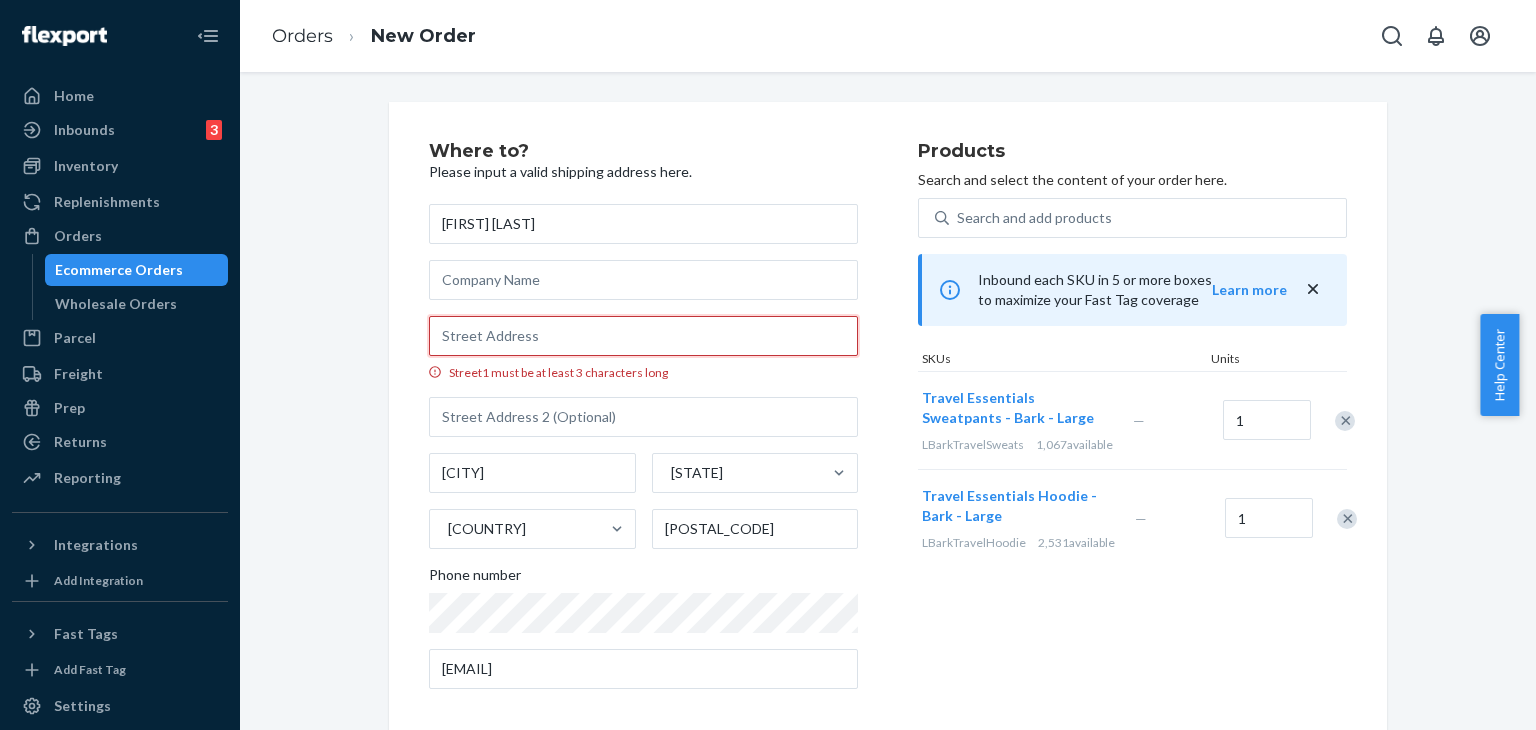 paste on "138 Whipporwill Ct" 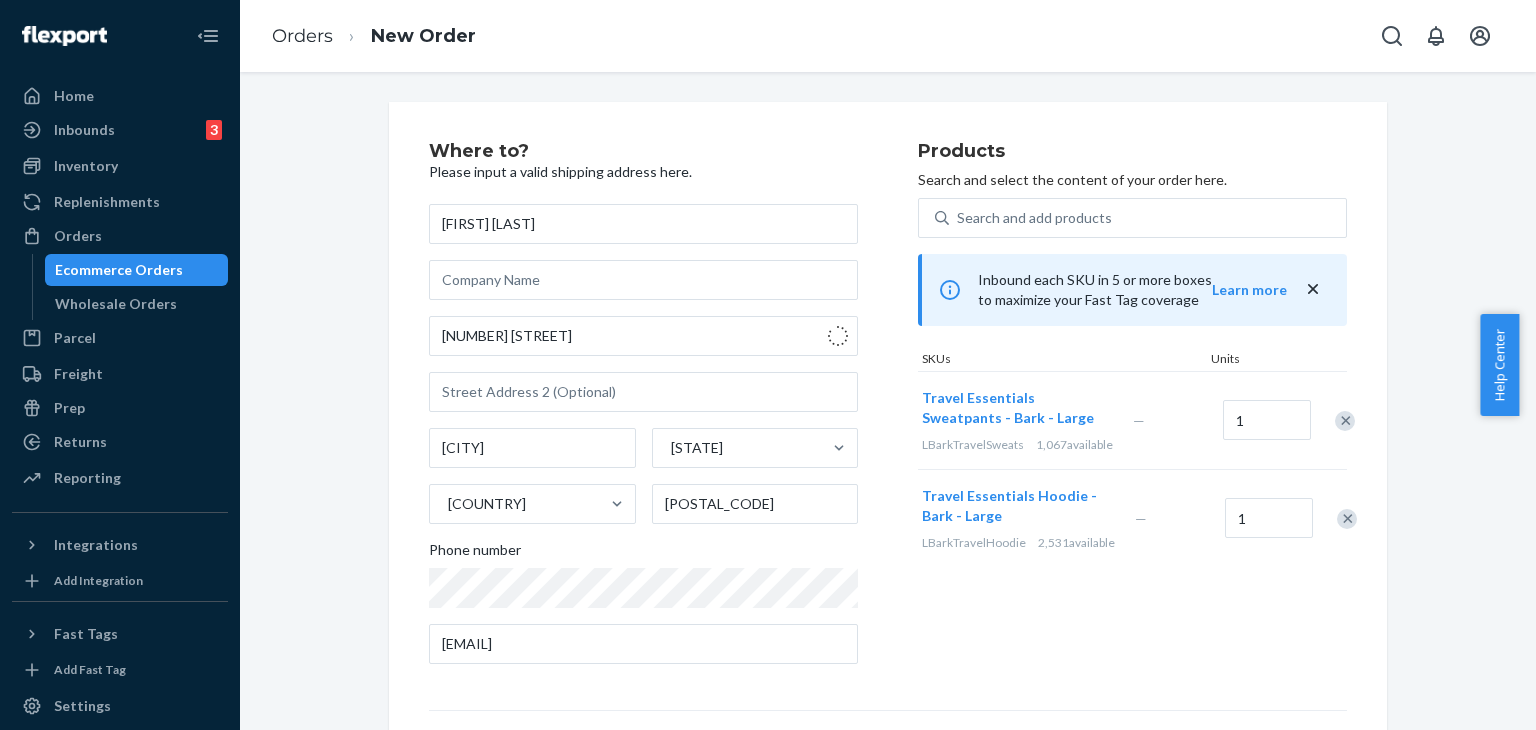 type on "Worthville" 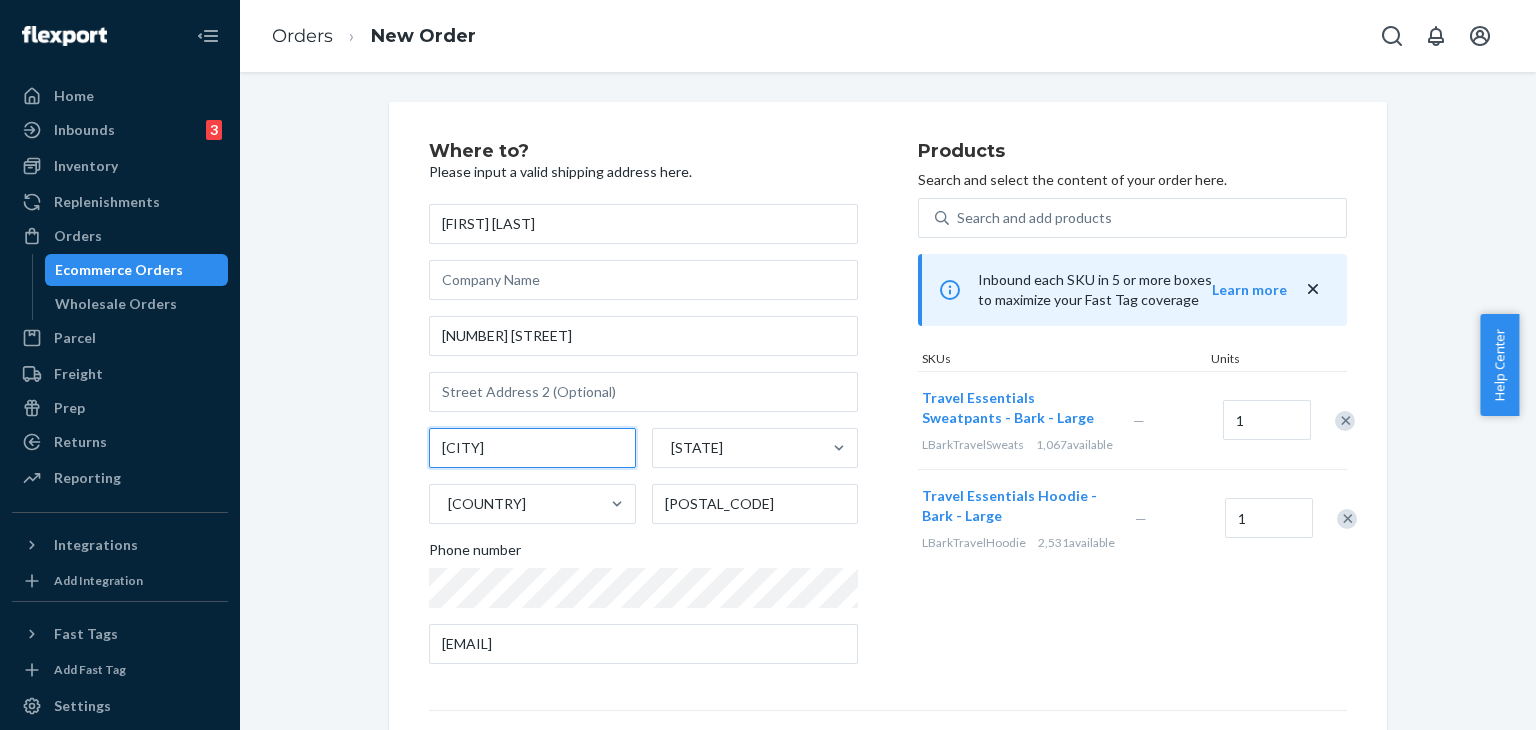drag, startPoint x: 532, startPoint y: 446, endPoint x: 299, endPoint y: 444, distance: 233.00859 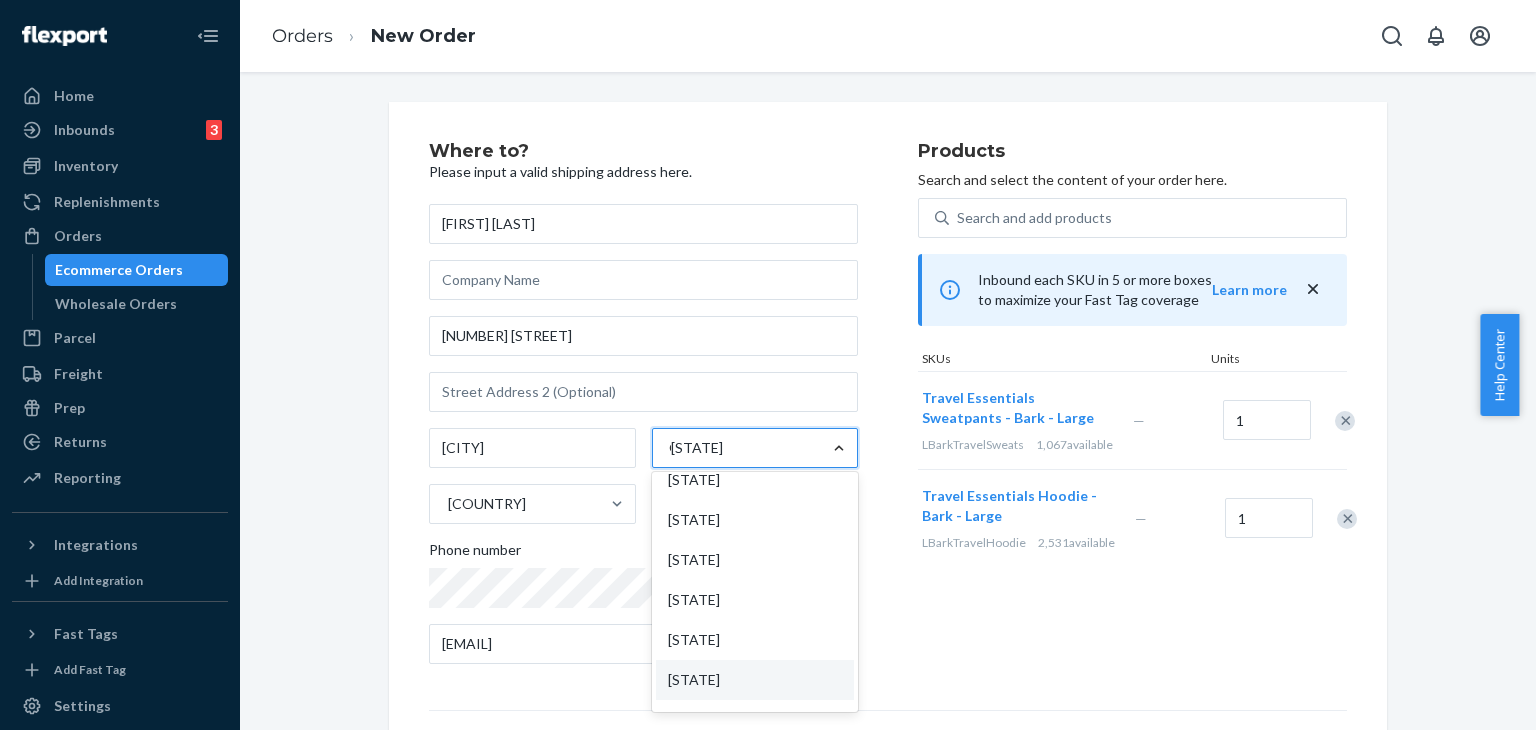 scroll, scrollTop: 128, scrollLeft: 0, axis: vertical 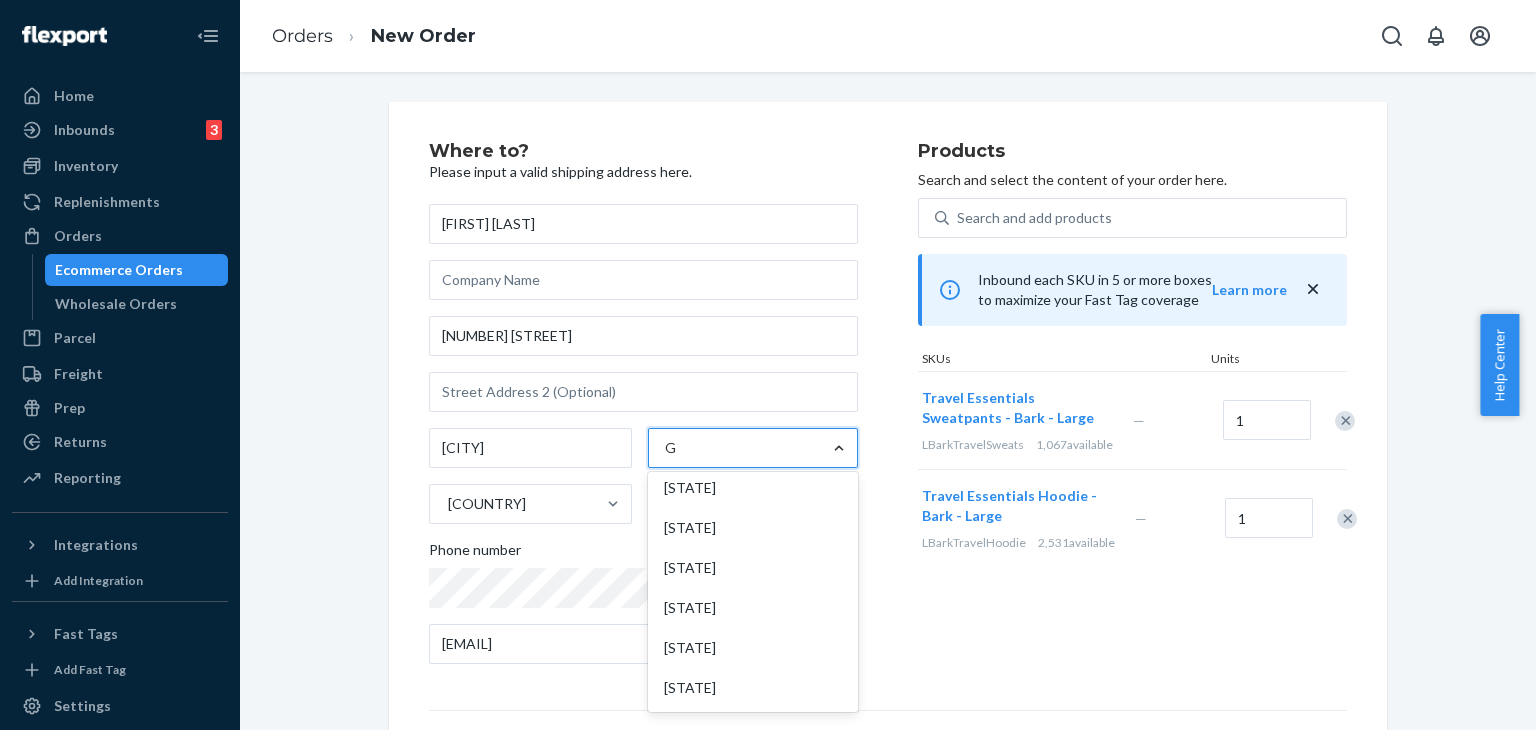 type on "Ge" 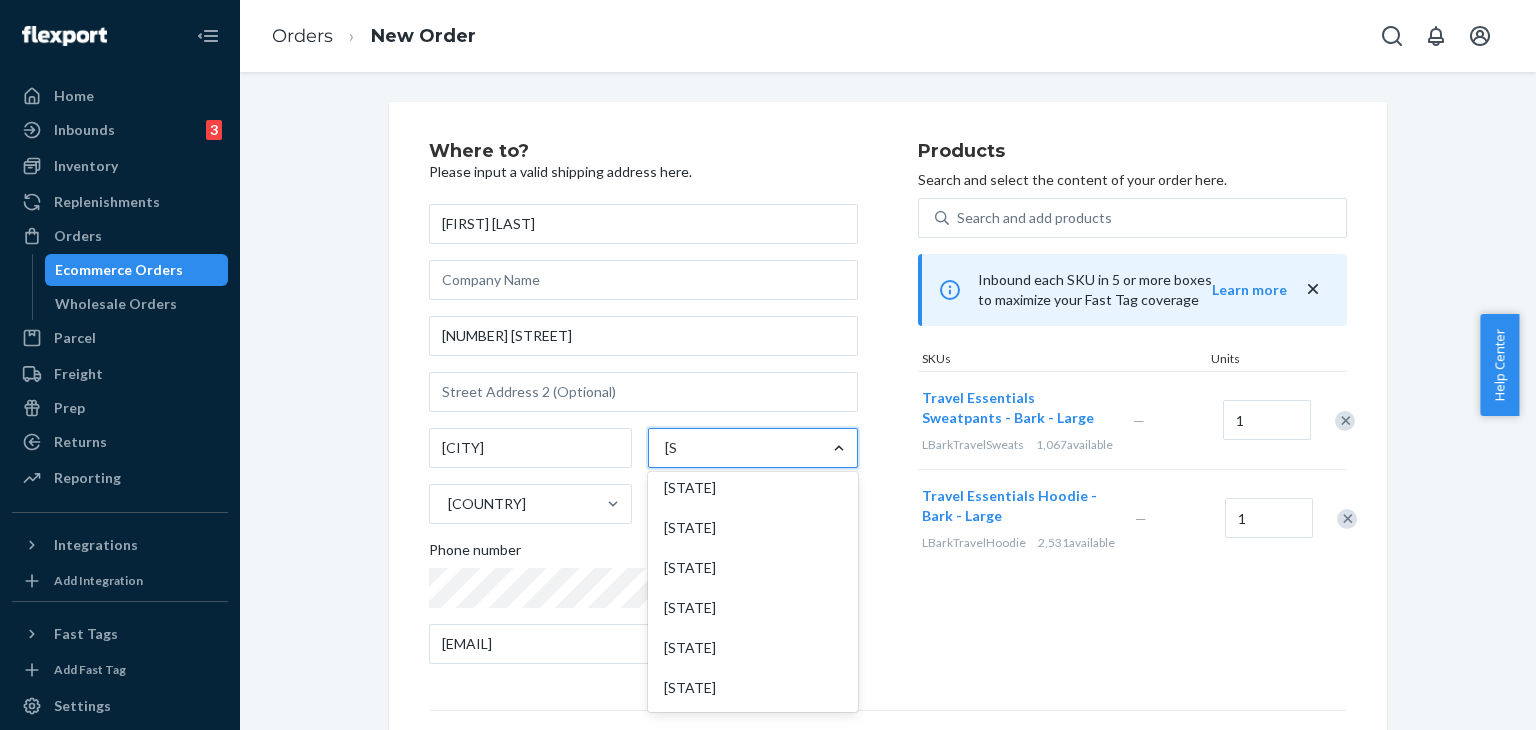 scroll, scrollTop: 0, scrollLeft: 0, axis: both 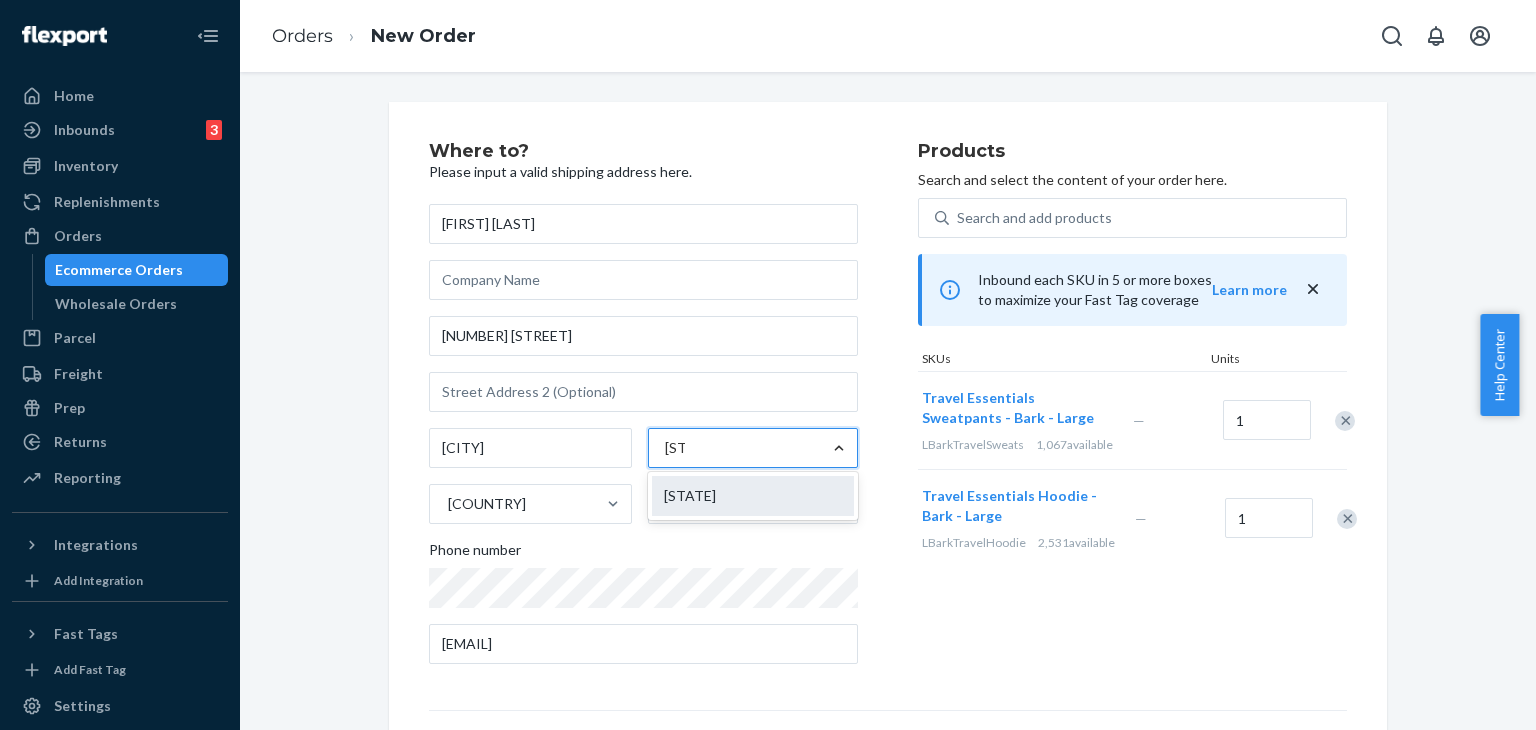 click on "Georgia" at bounding box center (753, 496) 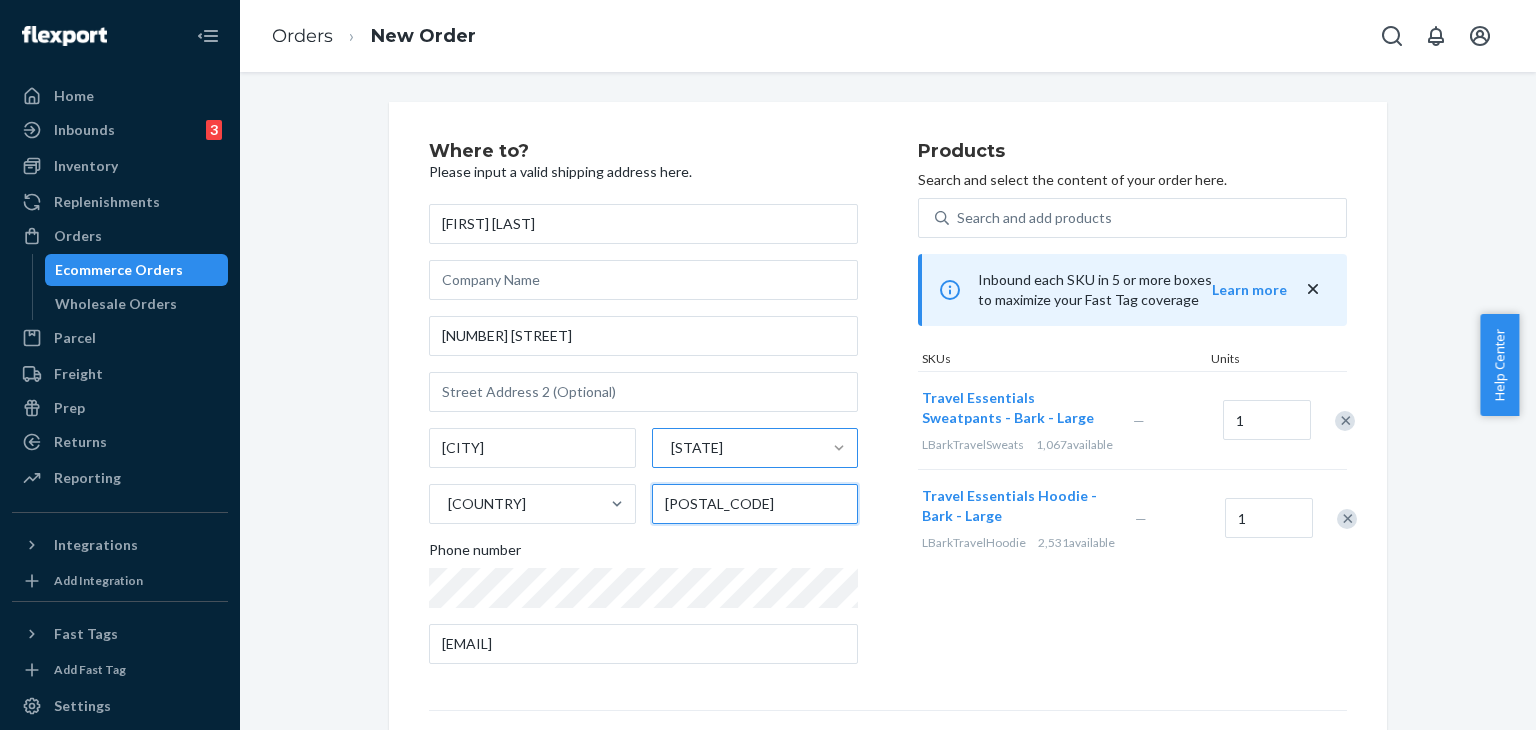 click on "Eatonton Georgia United States 41098" at bounding box center (643, 476) 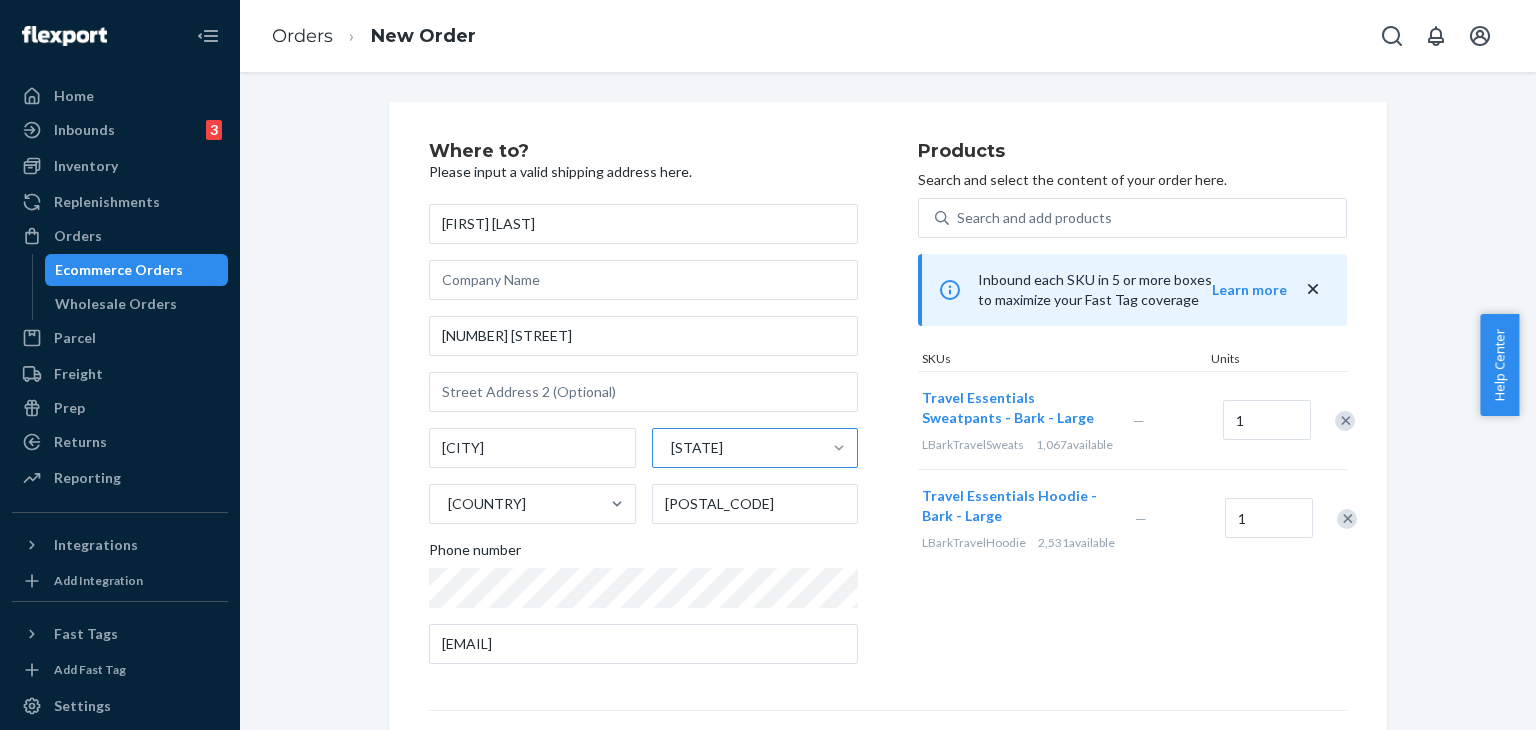 click on "Where to? Please input a valid shipping address here. Danielle Holland 138 Whipporwill Rd Eatonton Georgia United States 31024 Phone number daniechase02holland@gmail.com Products Search and select the content of your order here. Search and add products Inbound each SKU in 5 or more boxes to maximize your Fast Tag coverage Learn more SKUs Units Travel Essentials Sweatpants - Bark - Large LBarkTravelSweats 1,067  available — 1 Travel Essentials Hoodie - Bark - Large LBarkTravelHoodie 2,531  available — 1 Select a service Standard Promised by Aug 13, 2025 $13.44 Expedited 3 day Promised by Aug 7, 2025 $18.06 Expedited 2 day Promised by Aug 6, 2025 $21.36 Expedited 1 day Promised by Aug 5, 2025 $35.68 Review Order" at bounding box center [888, 556] 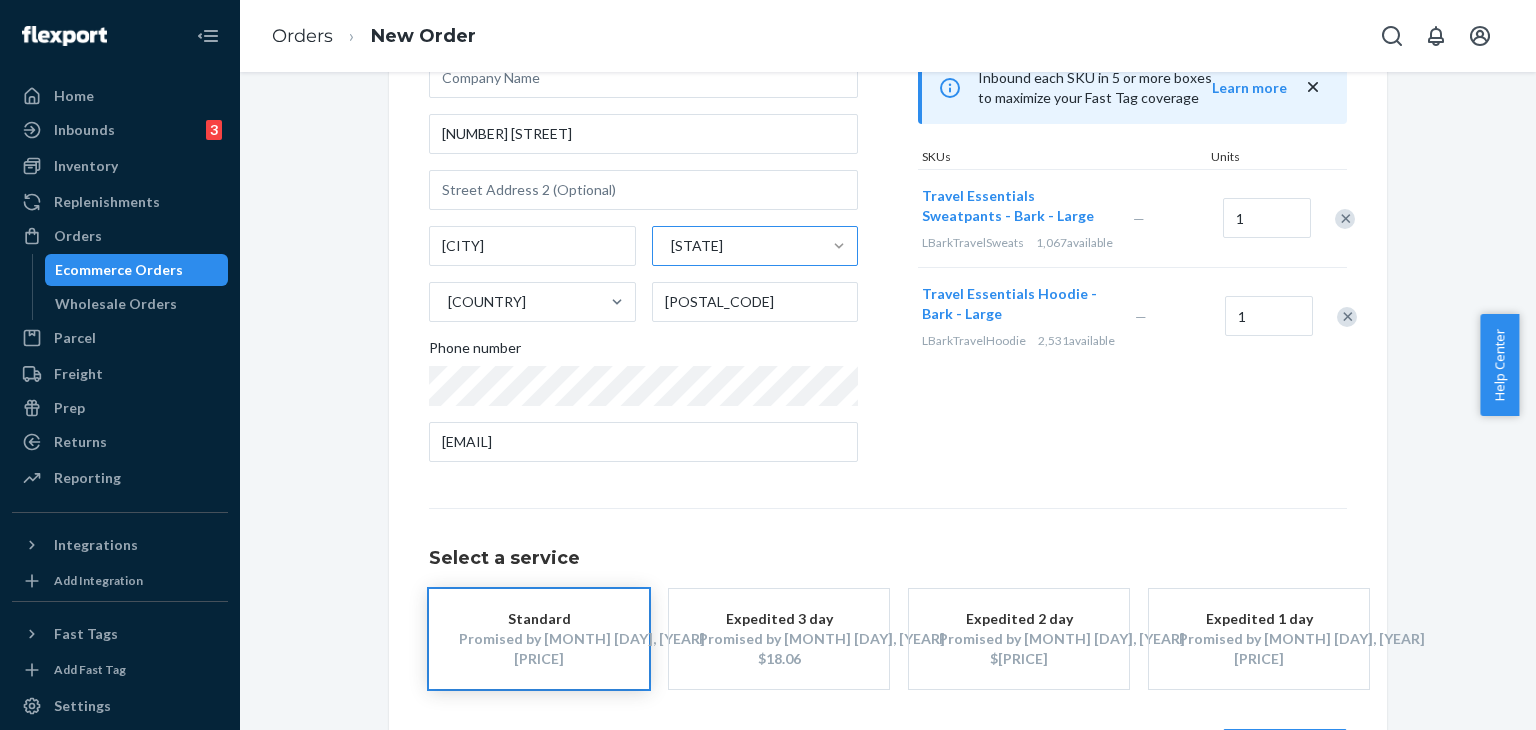 scroll, scrollTop: 280, scrollLeft: 0, axis: vertical 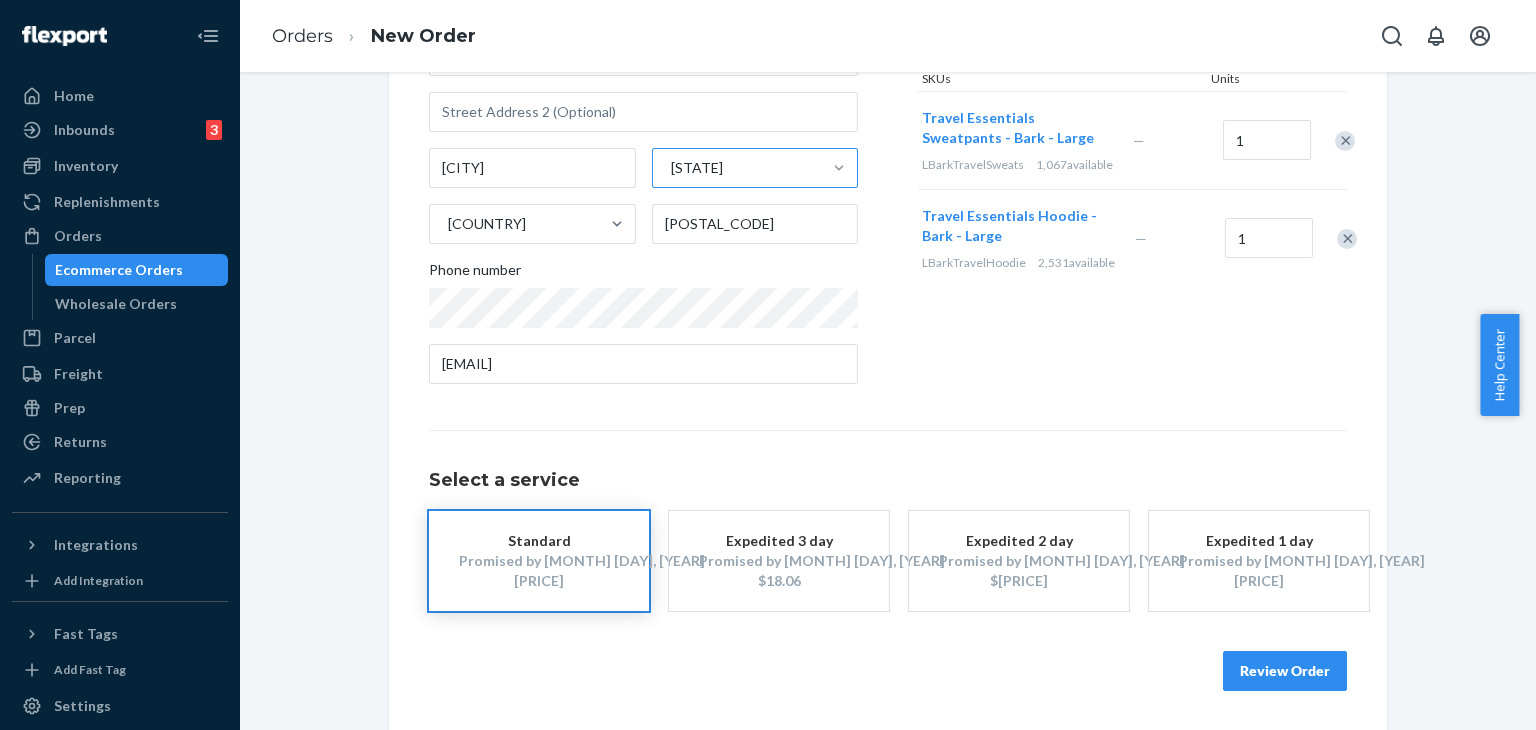 click on "Review Order" at bounding box center (1285, 671) 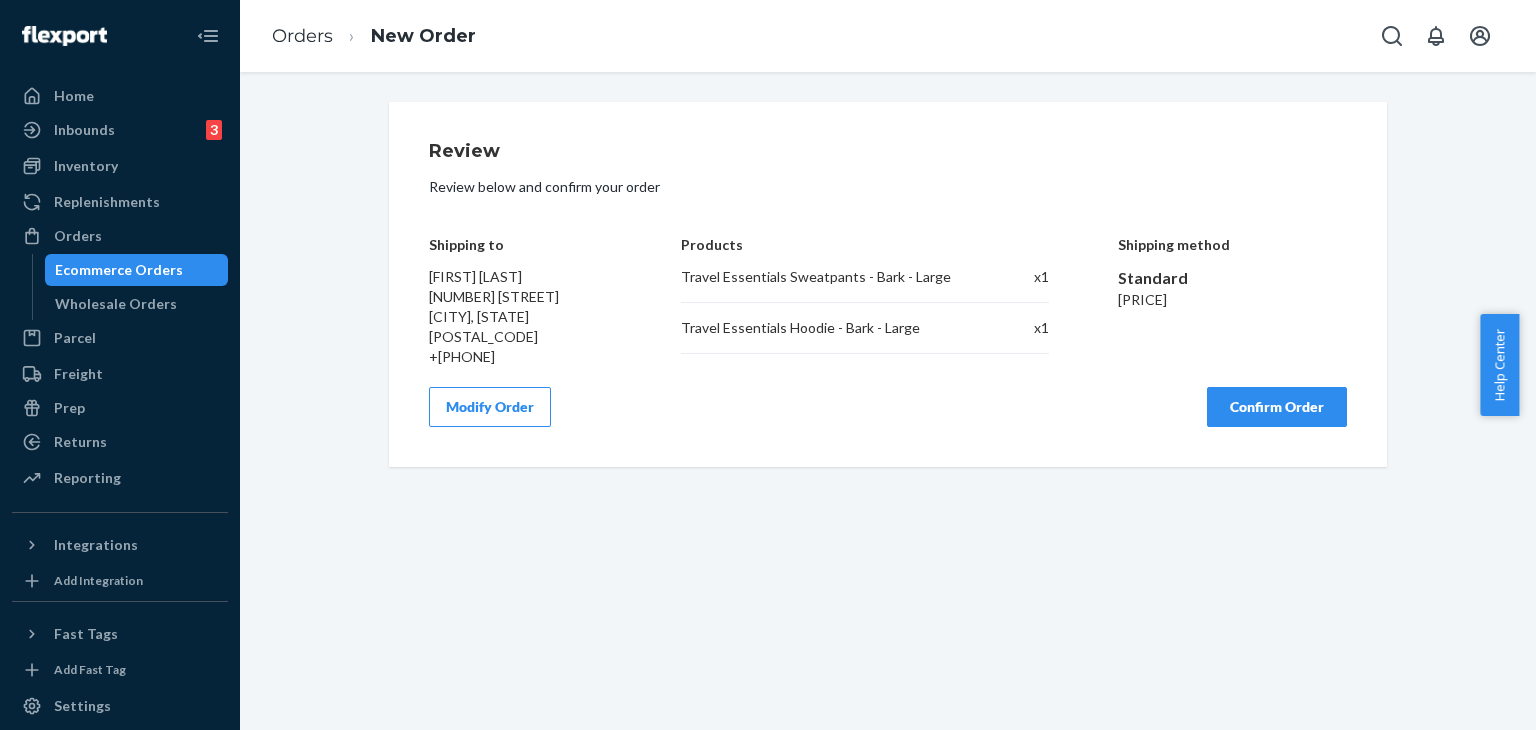 scroll, scrollTop: 0, scrollLeft: 0, axis: both 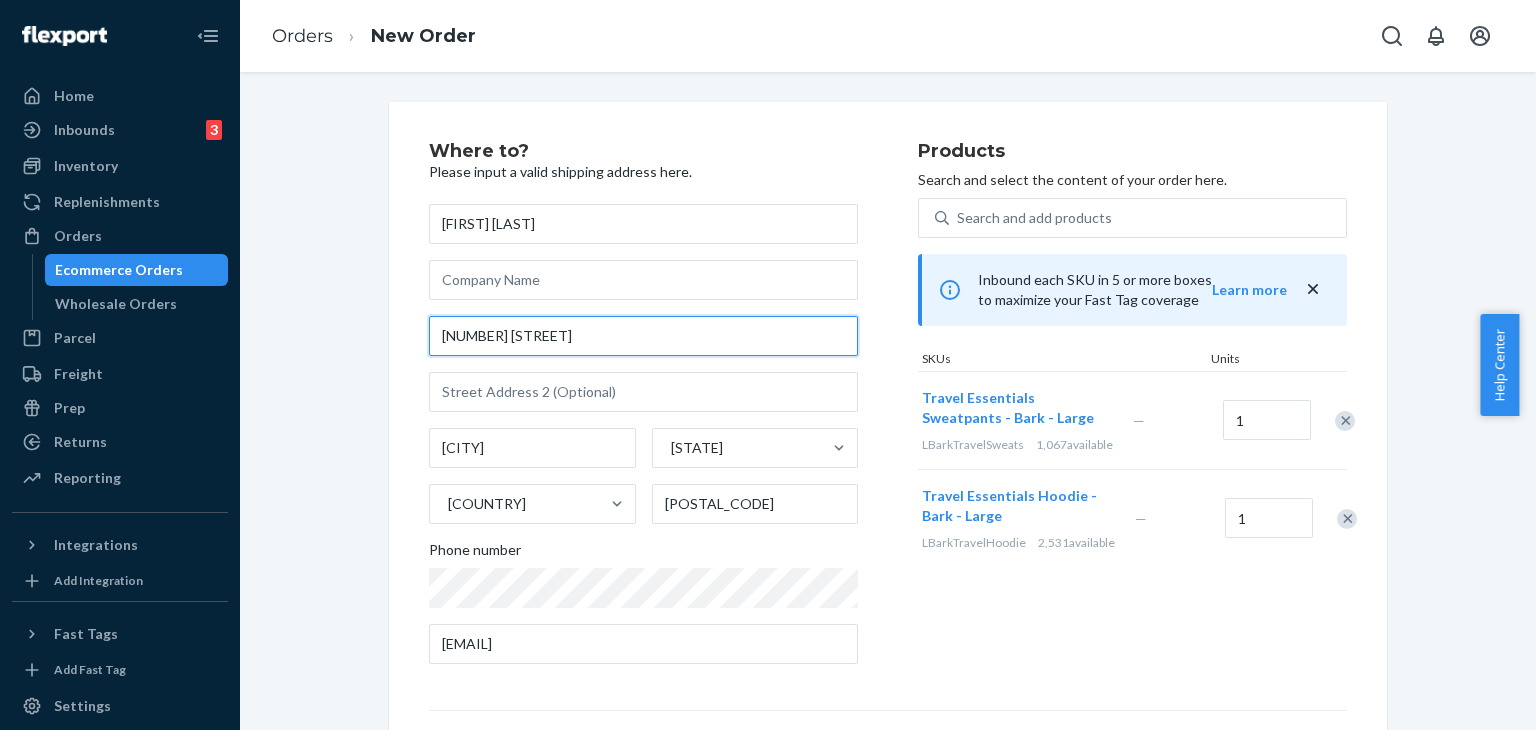 click on "138 Whipporwill Rd" at bounding box center (643, 336) 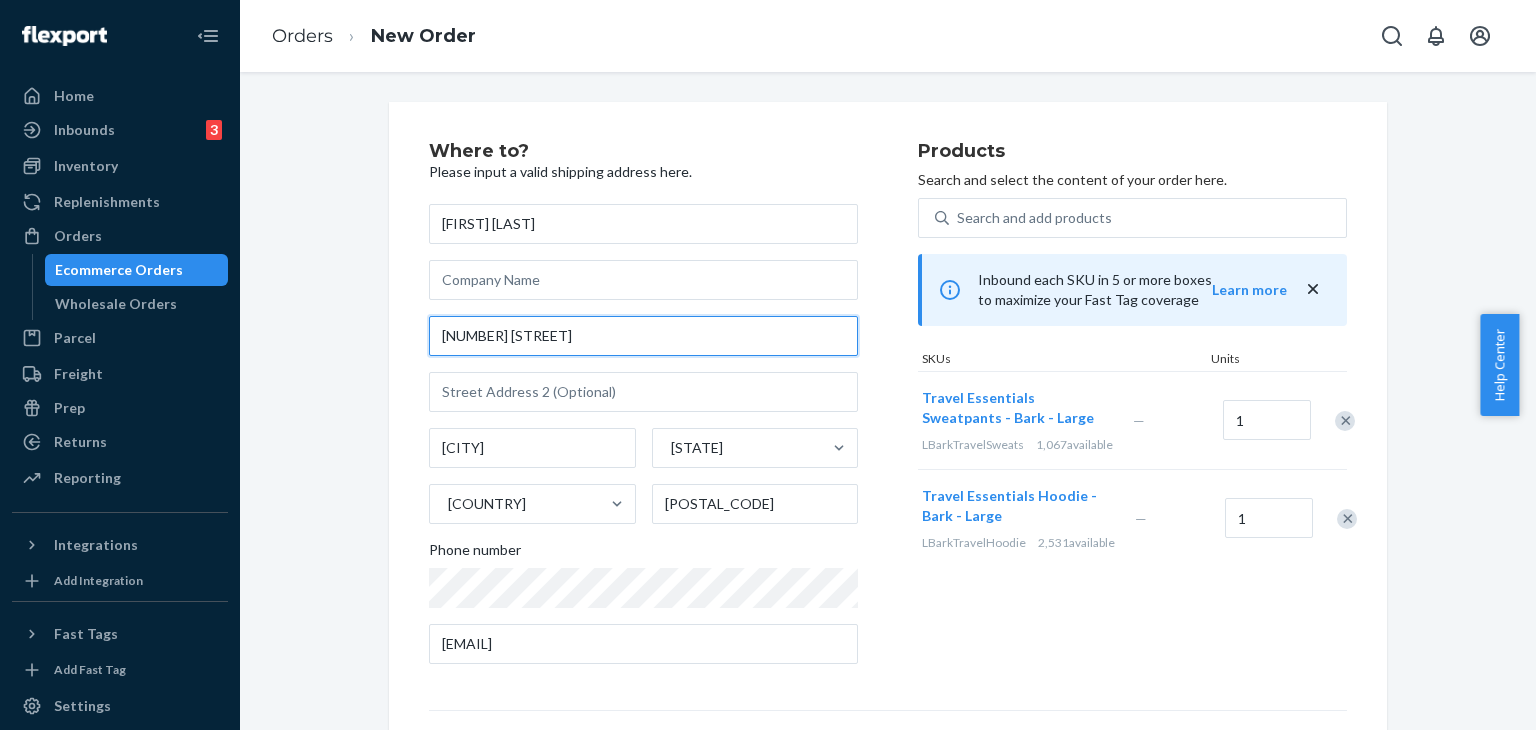 paste on "Ct" 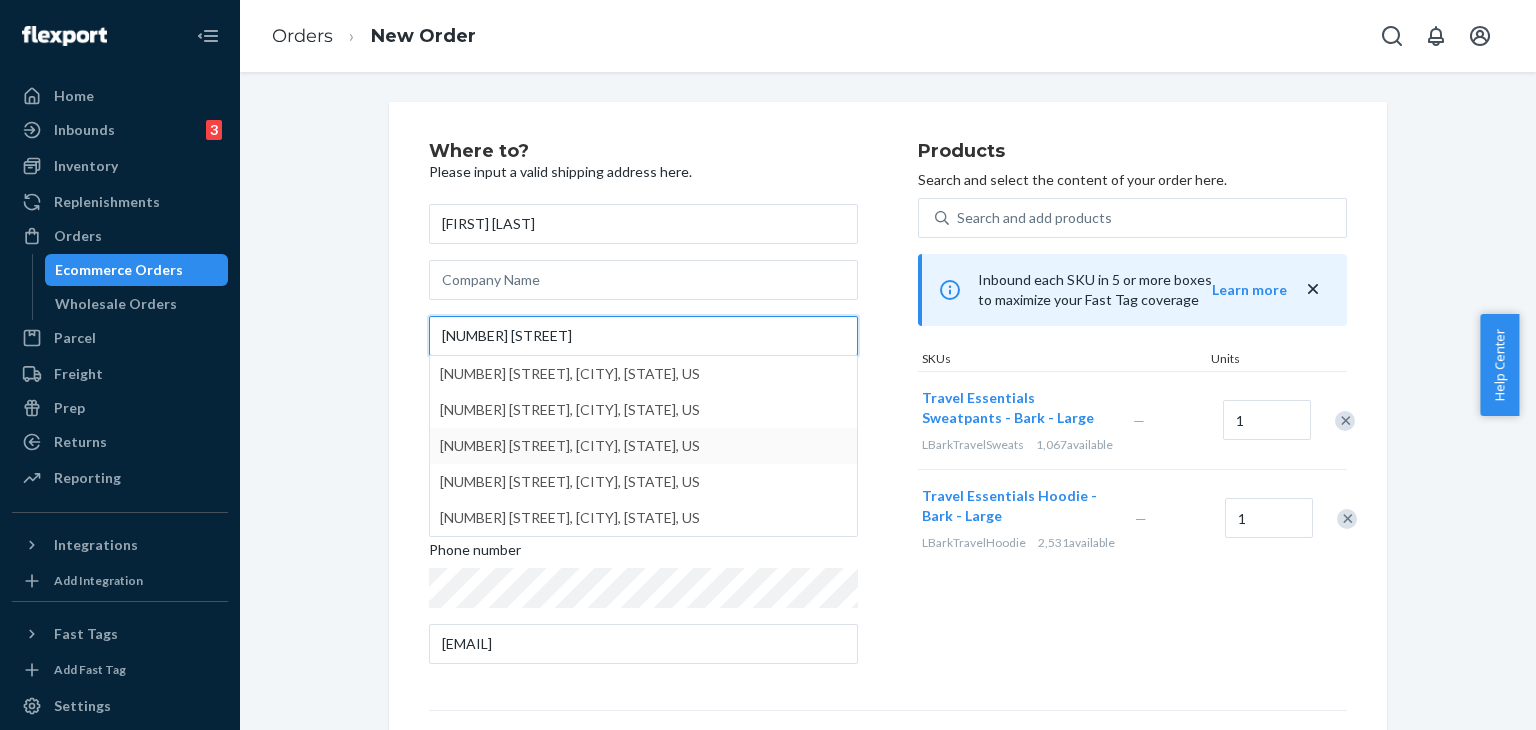 type on "138 Whipporwill Ct" 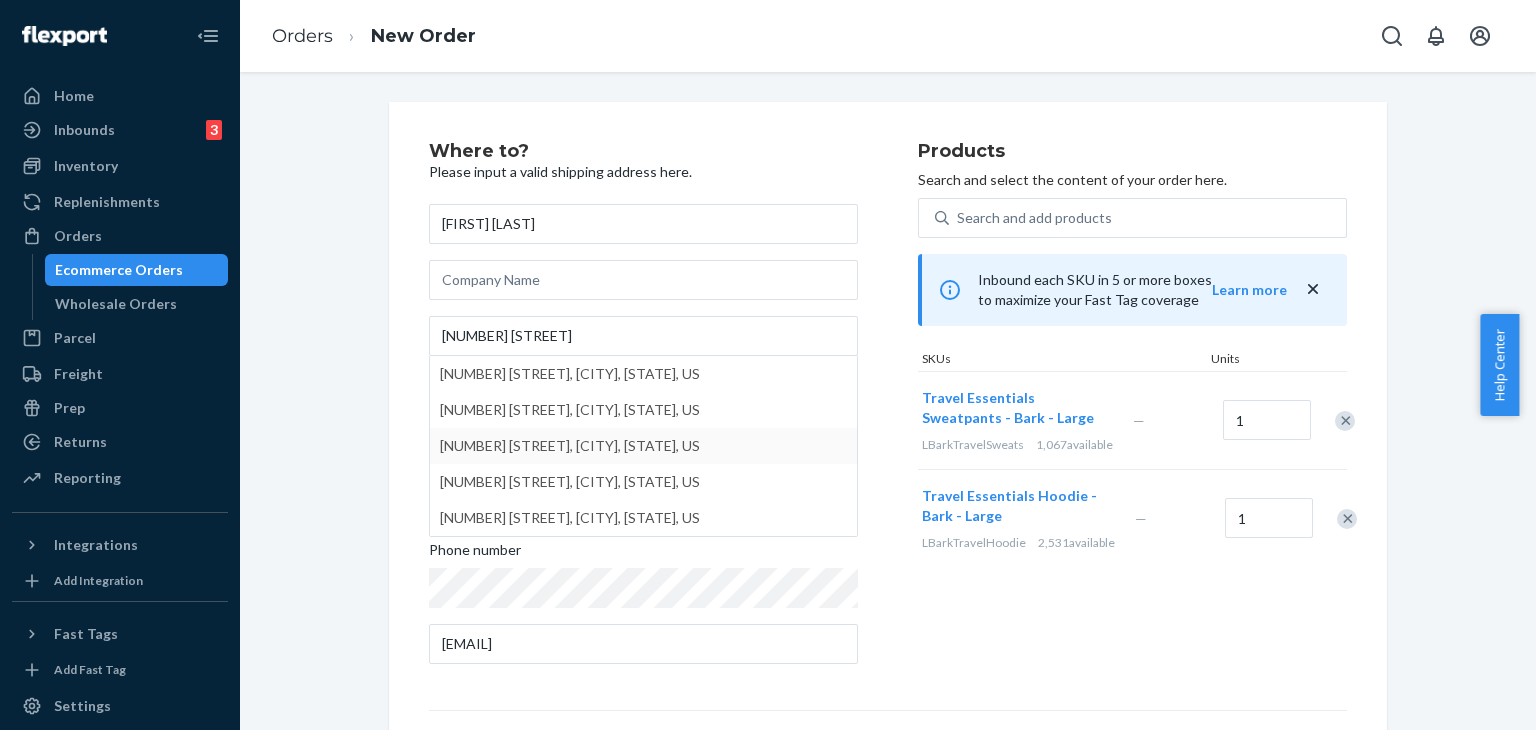 click on "Where to? Please input a valid shipping address here. Danielle Holland 138 Whipporwill Ct 138 Whipporwill Lane, Torrington, CT, USA 138 Whipporwill Way, Dexter, GA, USA 138 Whipporwill Road, Worthville, KY, USA 138 Whipporwill Ct, Colonial Heights, VA, USA 138 Whipporwill Ct, Grover, NC, USA Eatonton Georgia United States 31024 Phone number daniechase02holland@gmail.com Products Search and select the content of your order here. Search and add products Inbound each SKU in 5 or more boxes to maximize your Fast Tag coverage Learn more SKUs Units Travel Essentials Sweatpants - Bark - Large LBarkTravelSweats 1,067  available — 1 Travel Essentials Hoodie - Bark - Large LBarkTravelHoodie 2,531  available — 1 Select a service Standard Promised by Aug 13, 2025 $13.44 Expedited 3 day Promised by Aug 7, 2025 $18.06 Expedited 2 day Promised by Aug 6, 2025 $21.36 Expedited 1 day Promised by Aug 5, 2025 $35.68 Review Order" at bounding box center (888, 556) 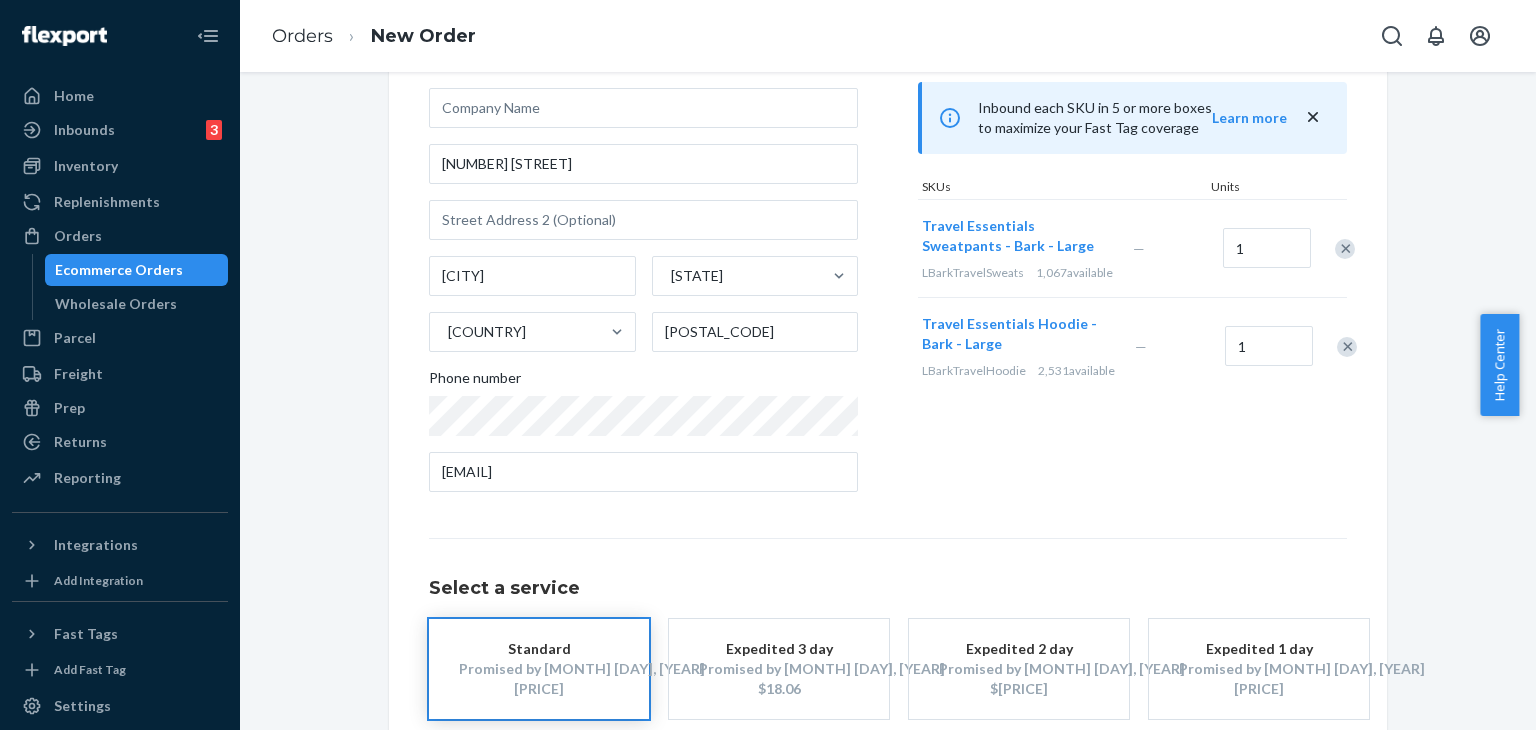 scroll, scrollTop: 280, scrollLeft: 0, axis: vertical 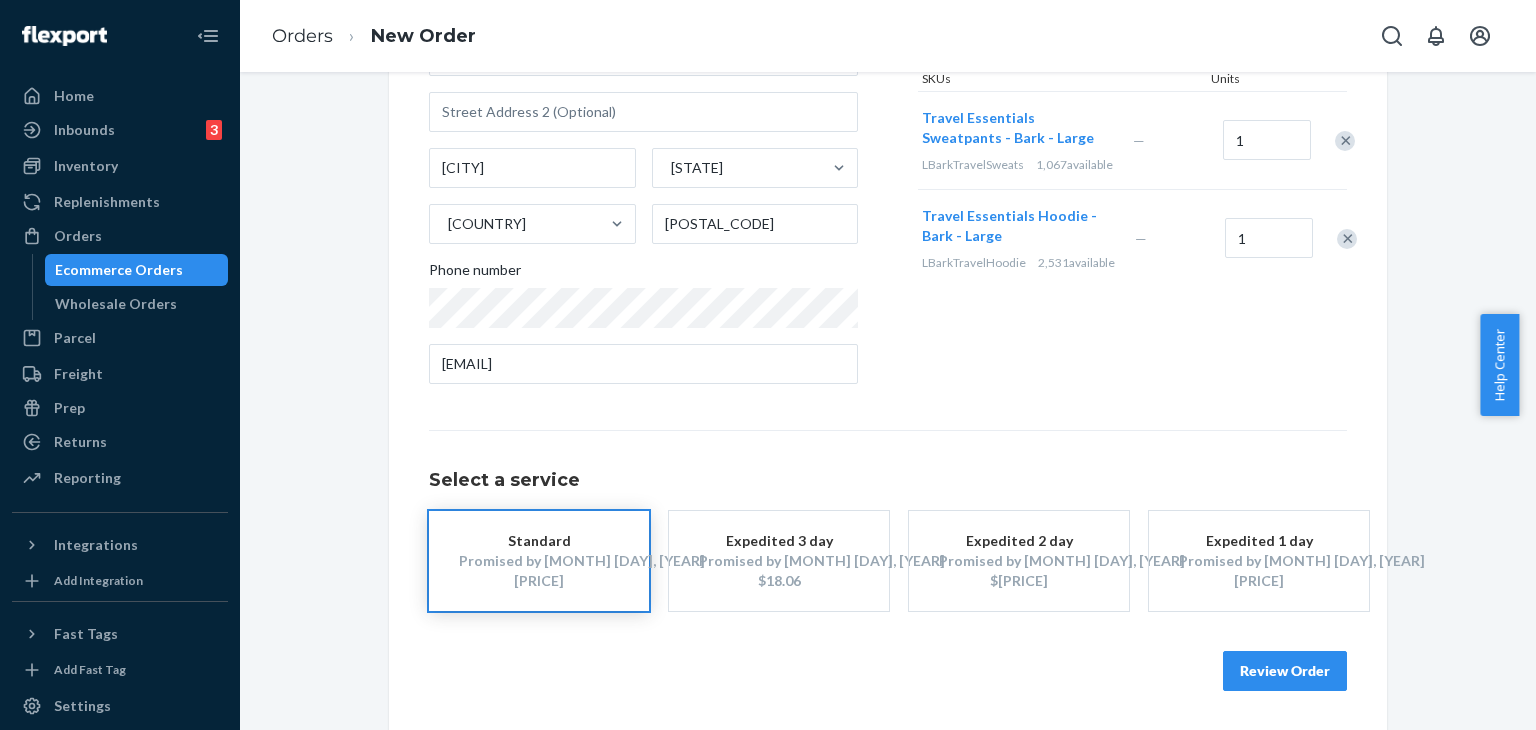 click on "Review Order" at bounding box center [1285, 671] 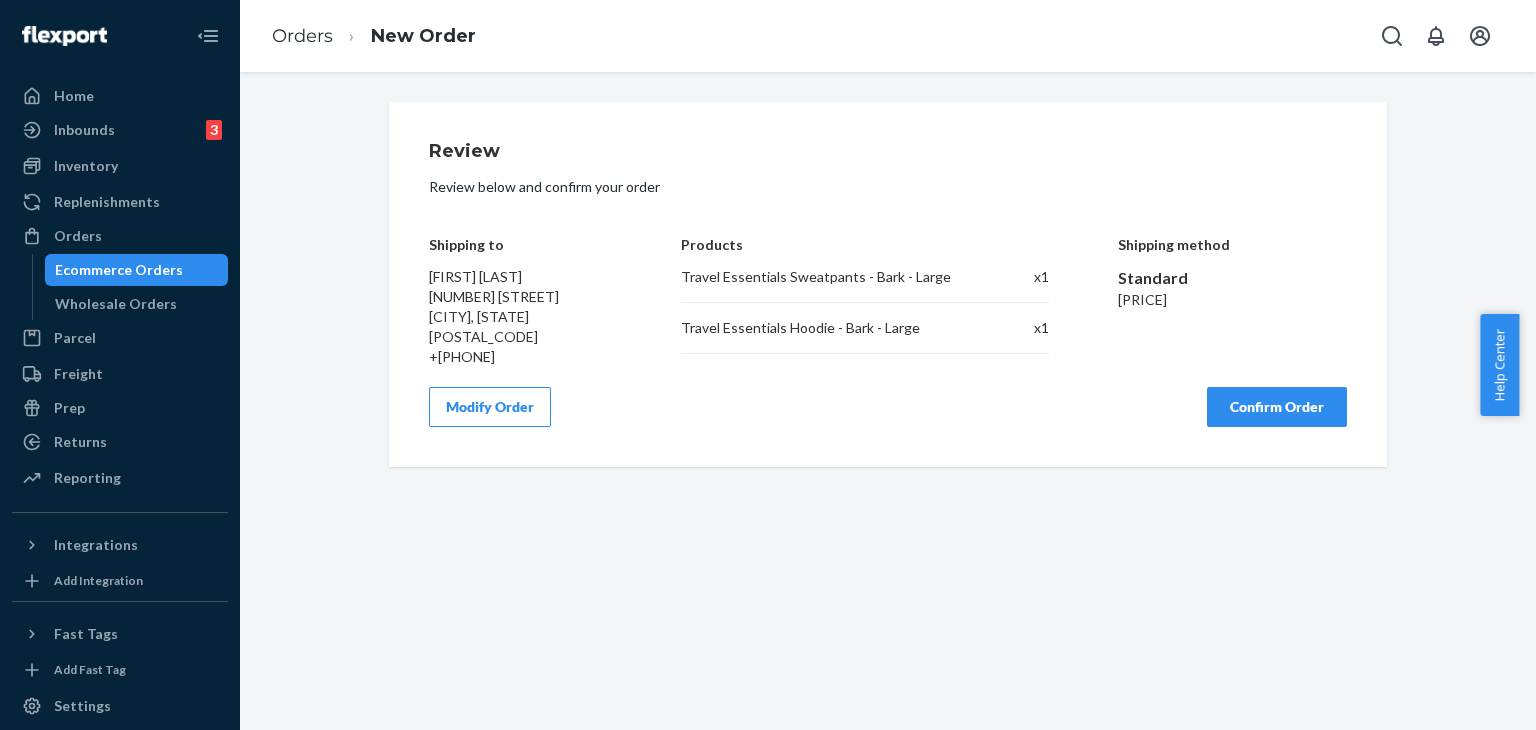 click on "Confirm Order" at bounding box center (1277, 407) 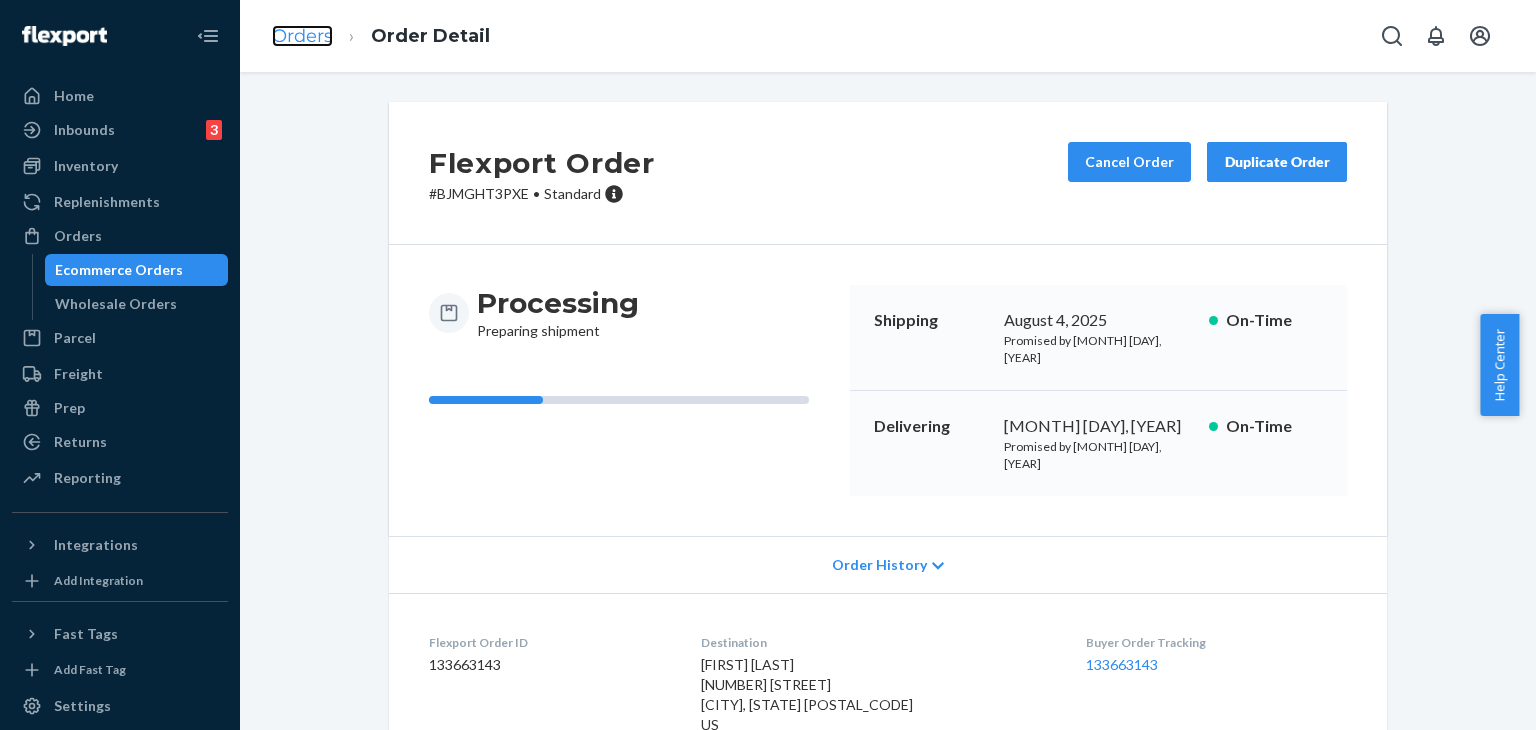 click on "Orders" at bounding box center [302, 36] 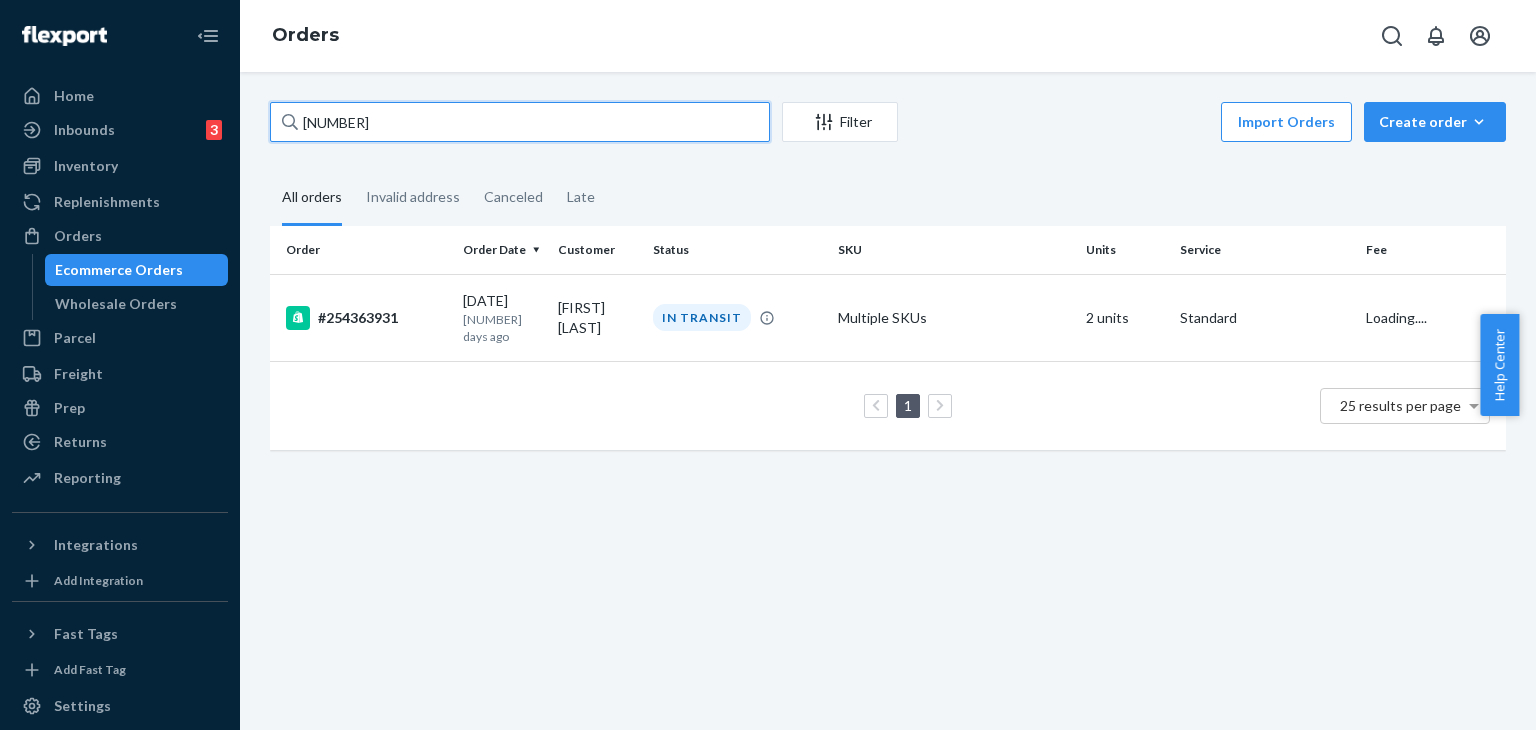 drag, startPoint x: 484, startPoint y: 126, endPoint x: 261, endPoint y: 78, distance: 228.10744 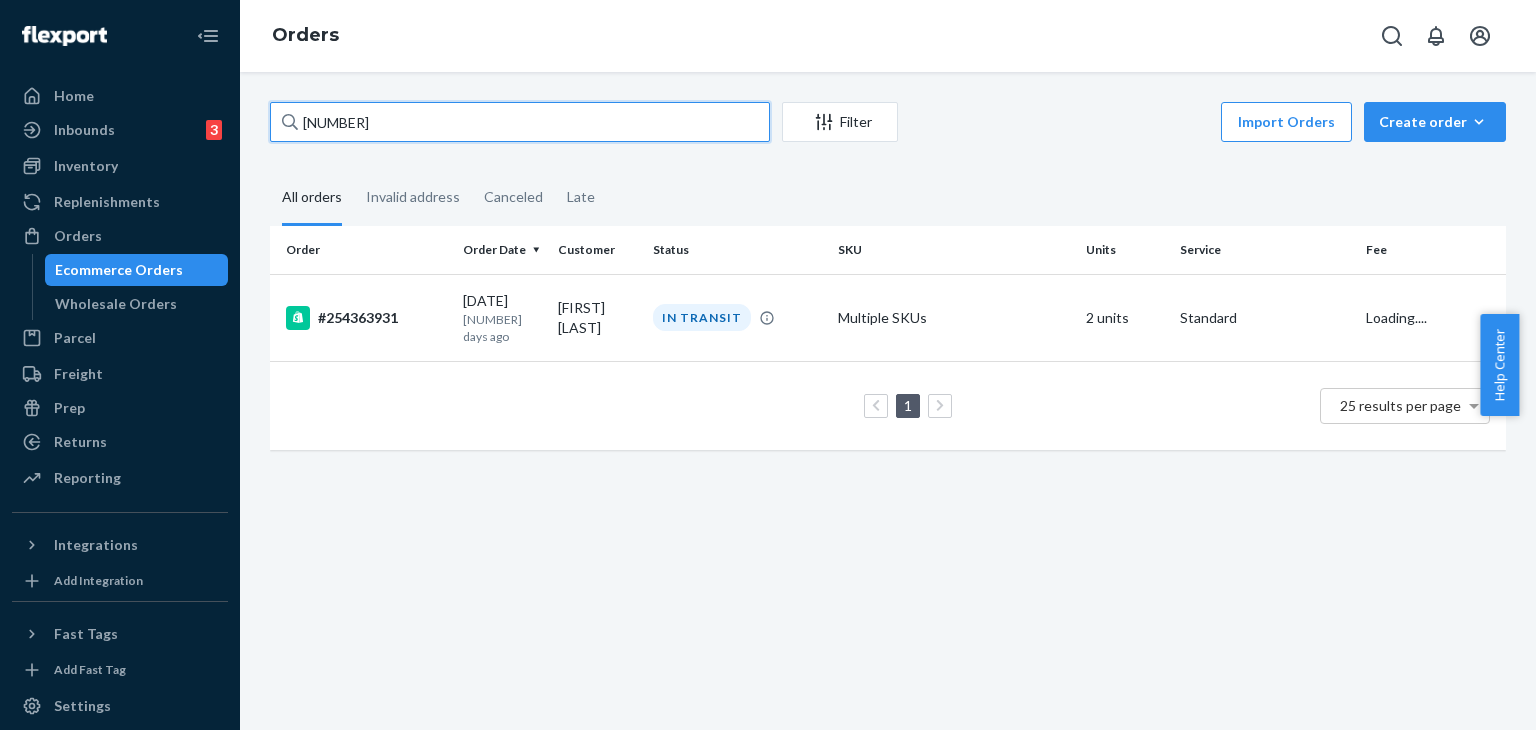 paste on "[FIRST] [LAST]" 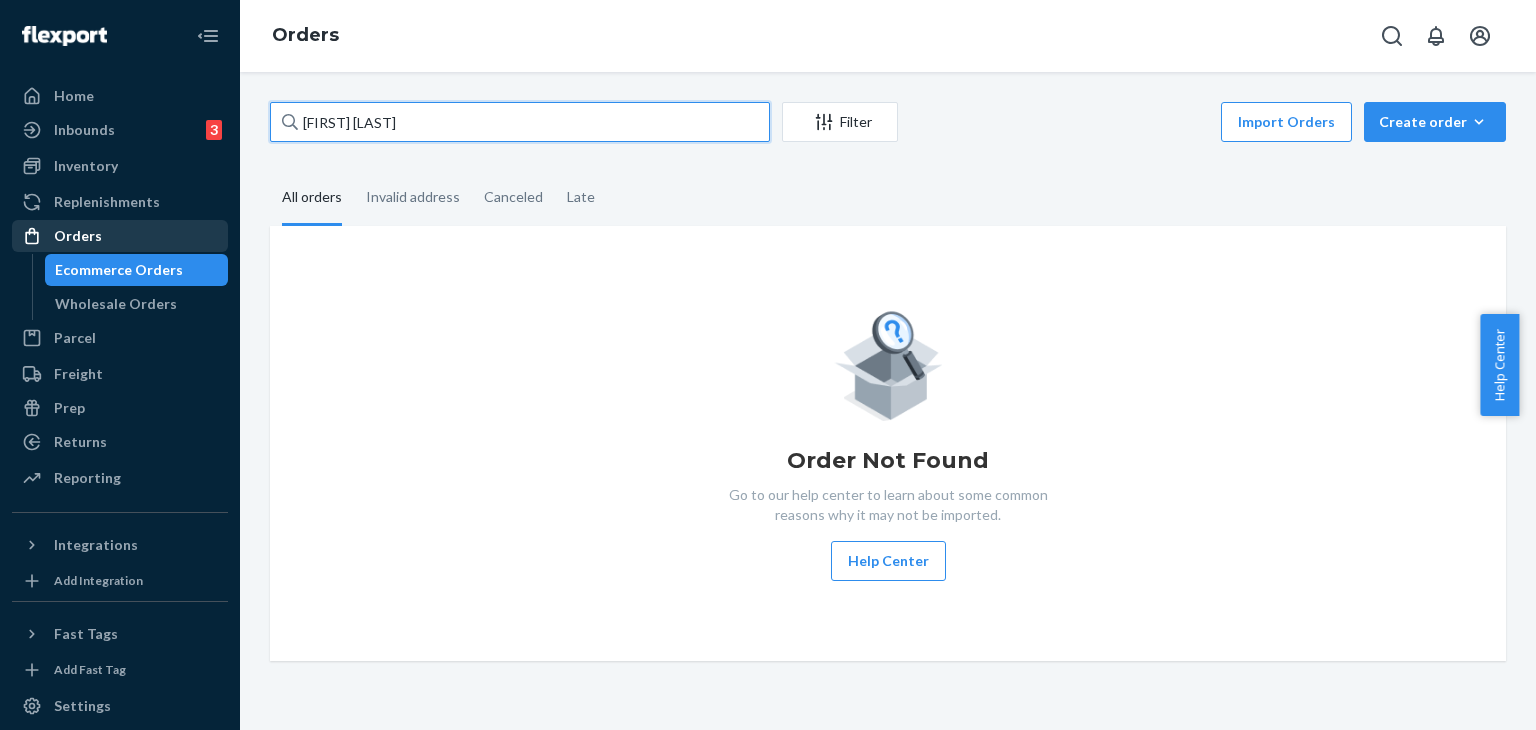 type on "[FIRST] [LAST]" 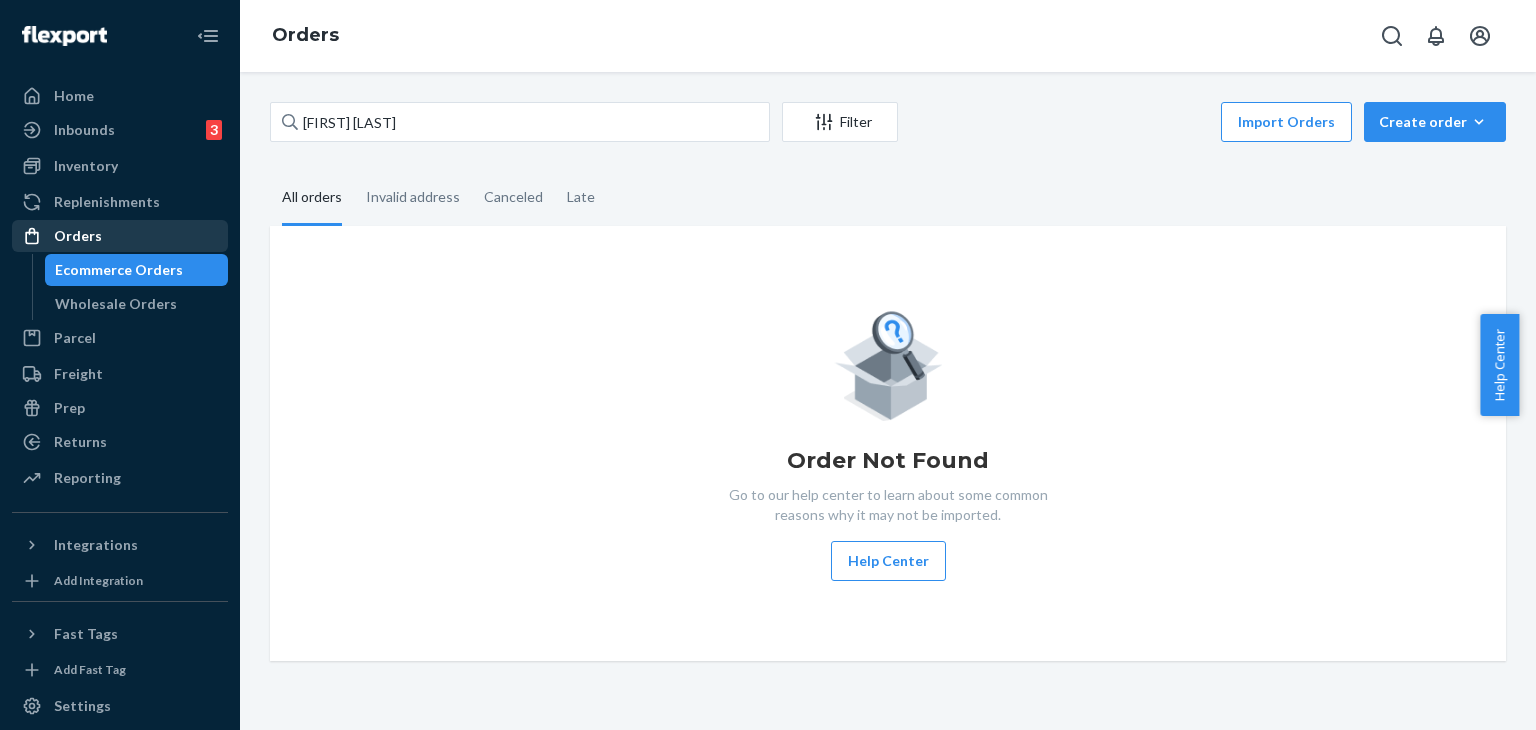 click on "Orders" at bounding box center (78, 236) 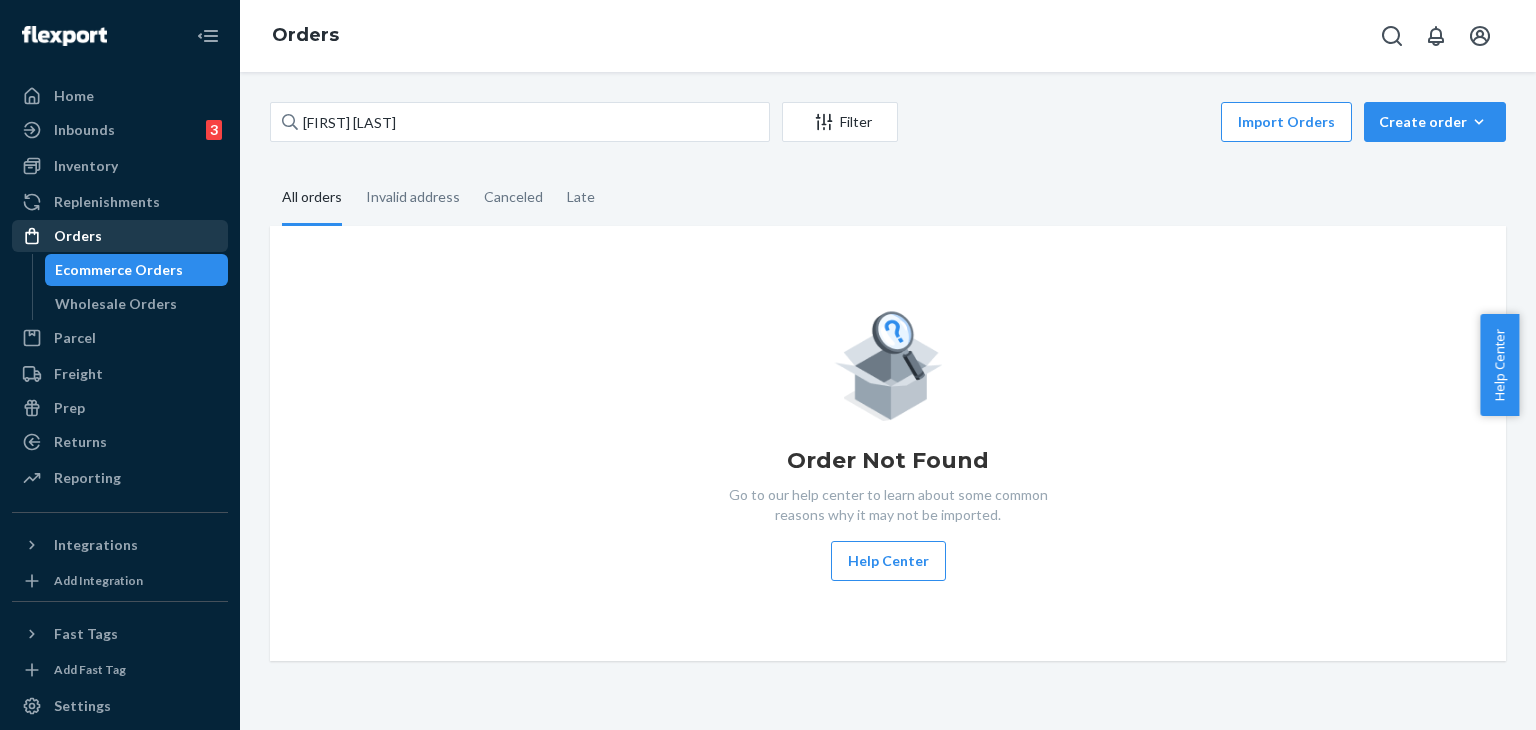 click on "Inventory" at bounding box center (120, 166) 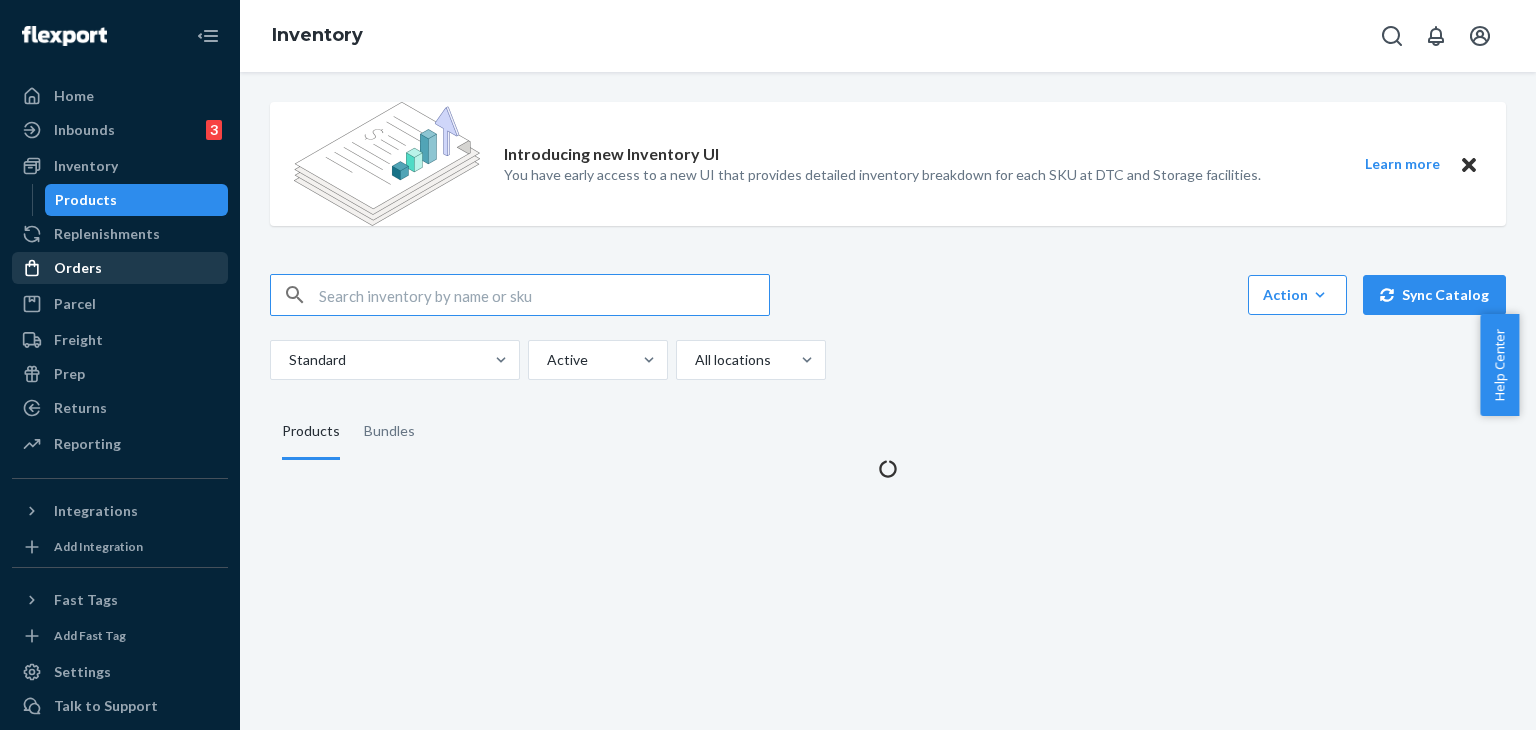 click on "Orders" at bounding box center (120, 268) 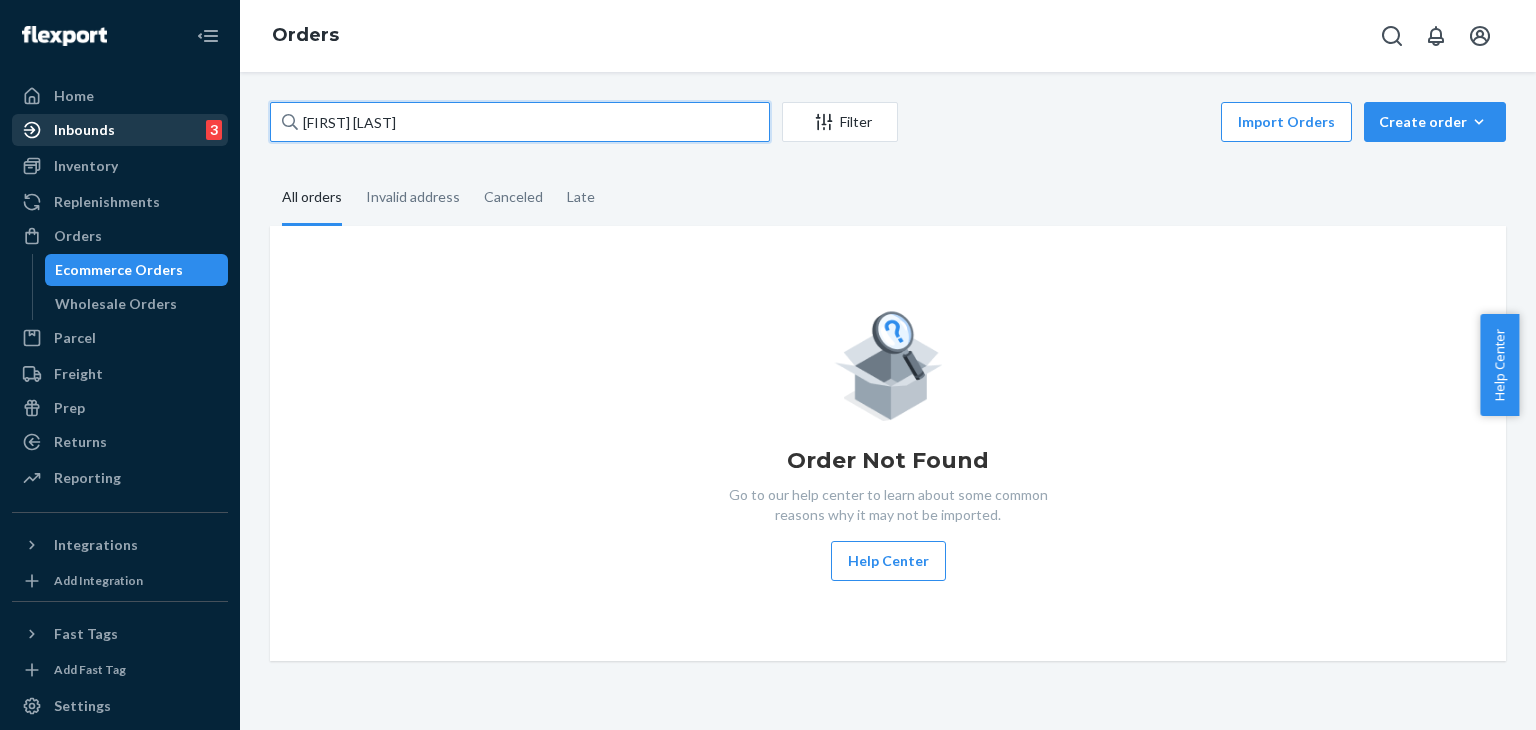 drag, startPoint x: 348, startPoint y: 121, endPoint x: 158, endPoint y: 128, distance: 190.1289 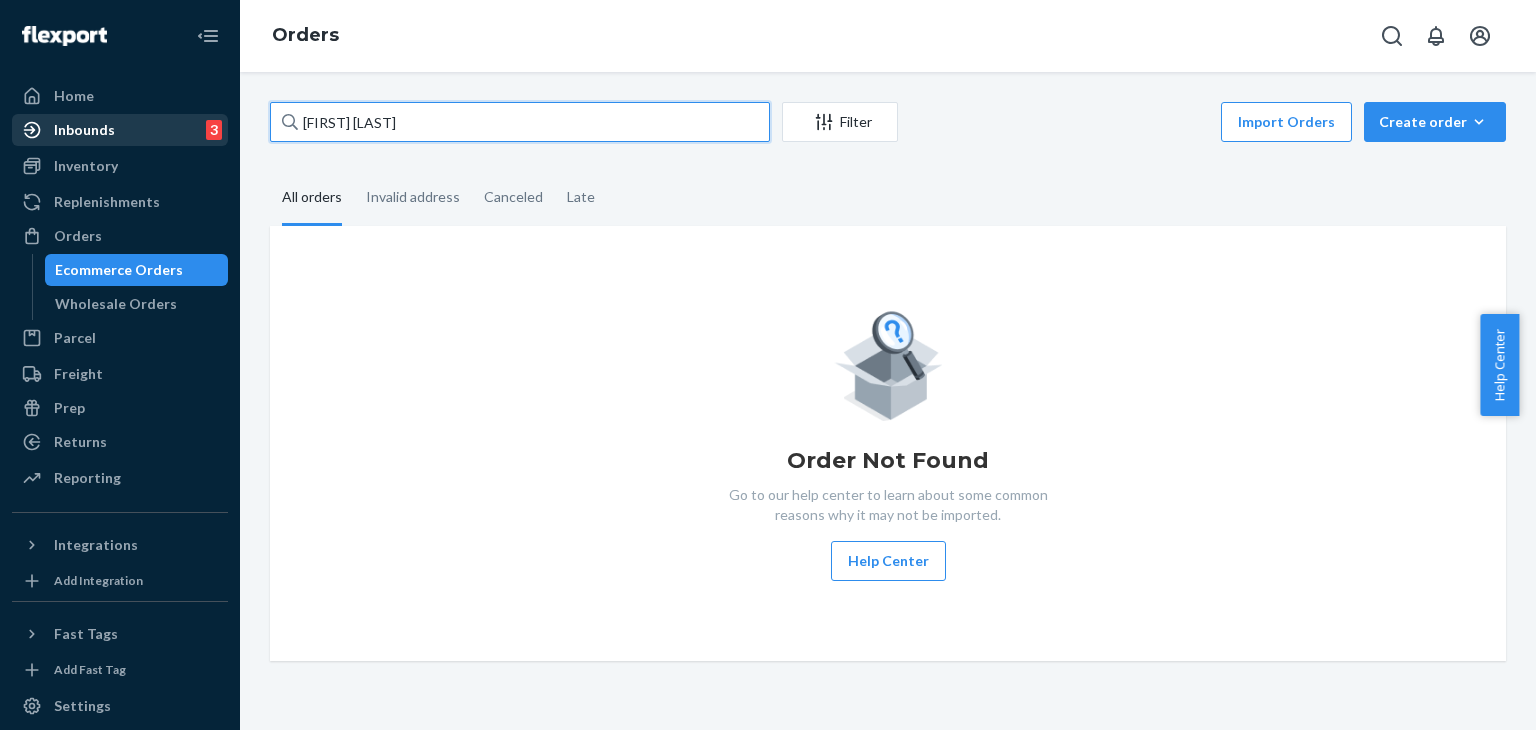 click on "Home Inbounds 3 Shipping Plans Problems 3 Inventory Products Replenishments Orders Ecommerce Orders Wholesale Orders Parcel Parcel orders Integrations Freight Prep Returns All Returns Settings Packages Reporting Reports Analytics Integrations Add Integration Fast Tags Add Fast Tag Settings Talk to Support Help Center Give Feedback Orders [FIRST] [LAST] Filter Import Orders Create order Ecommerce order Removal order All orders Invalid address Canceled Late Order Not Found Go to our help center to learn about some common reasons why it may not be imported. Help Center" at bounding box center [768, 365] 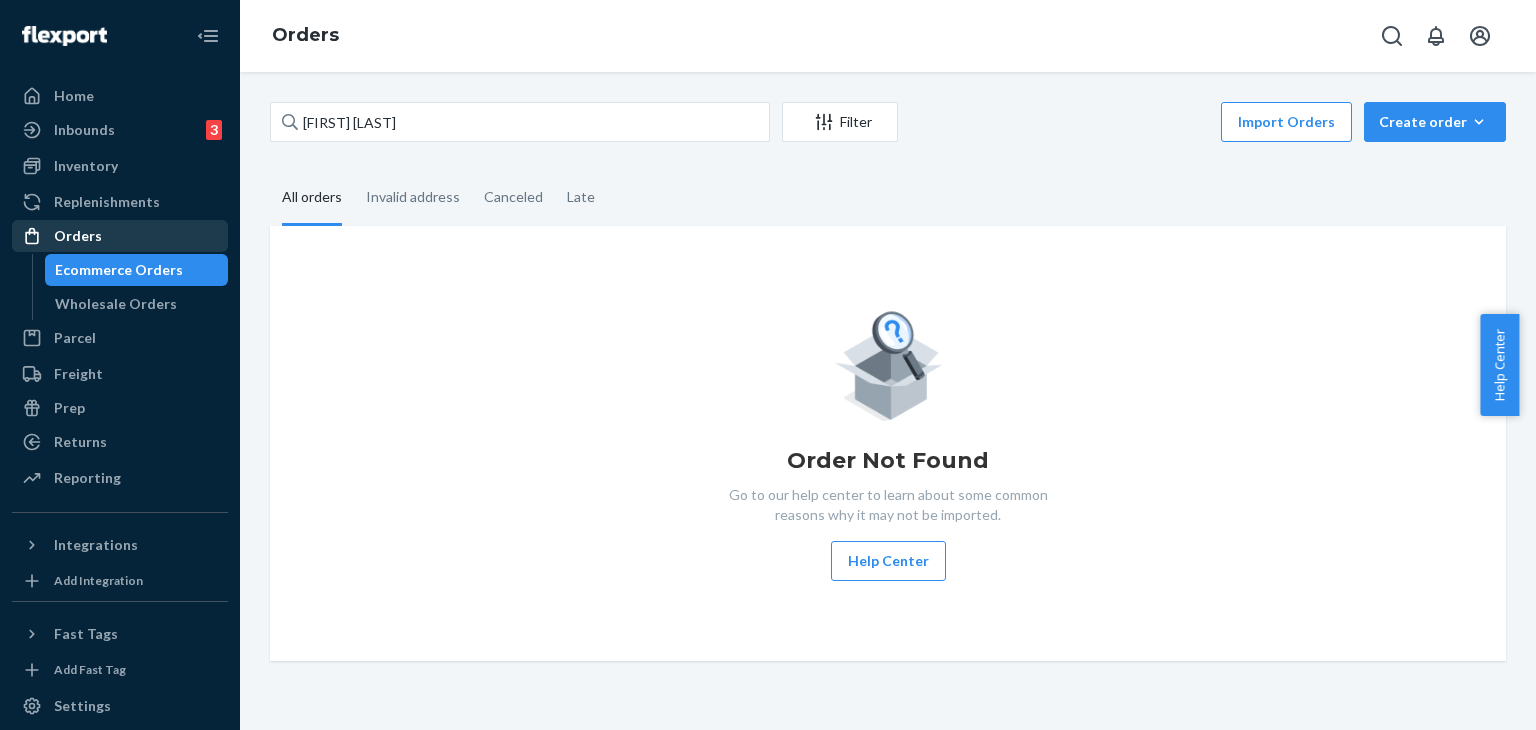 click on "Orders" at bounding box center (120, 236) 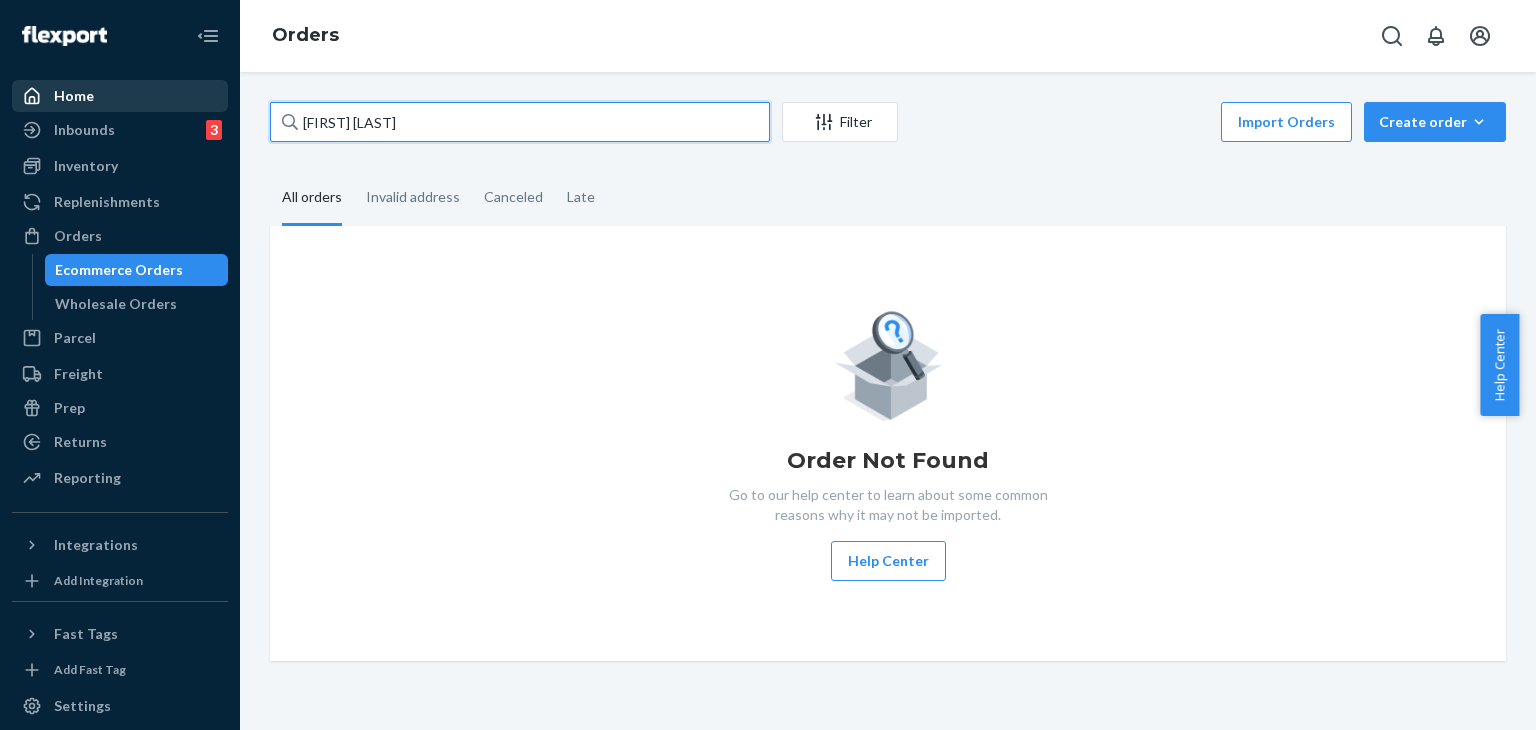 drag, startPoint x: 468, startPoint y: 121, endPoint x: 75, endPoint y: 103, distance: 393.412 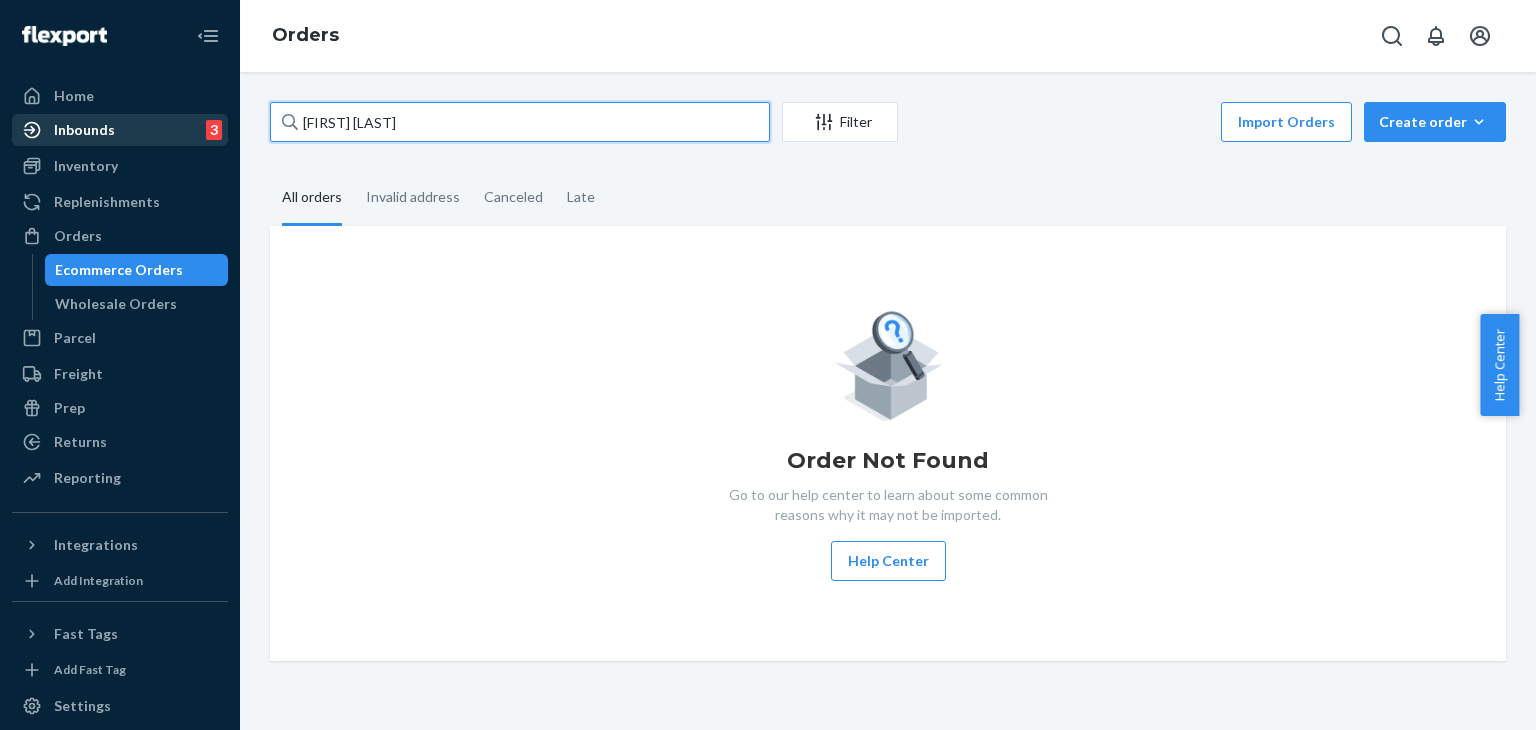 drag, startPoint x: 441, startPoint y: 125, endPoint x: 76, endPoint y: 122, distance: 365.01233 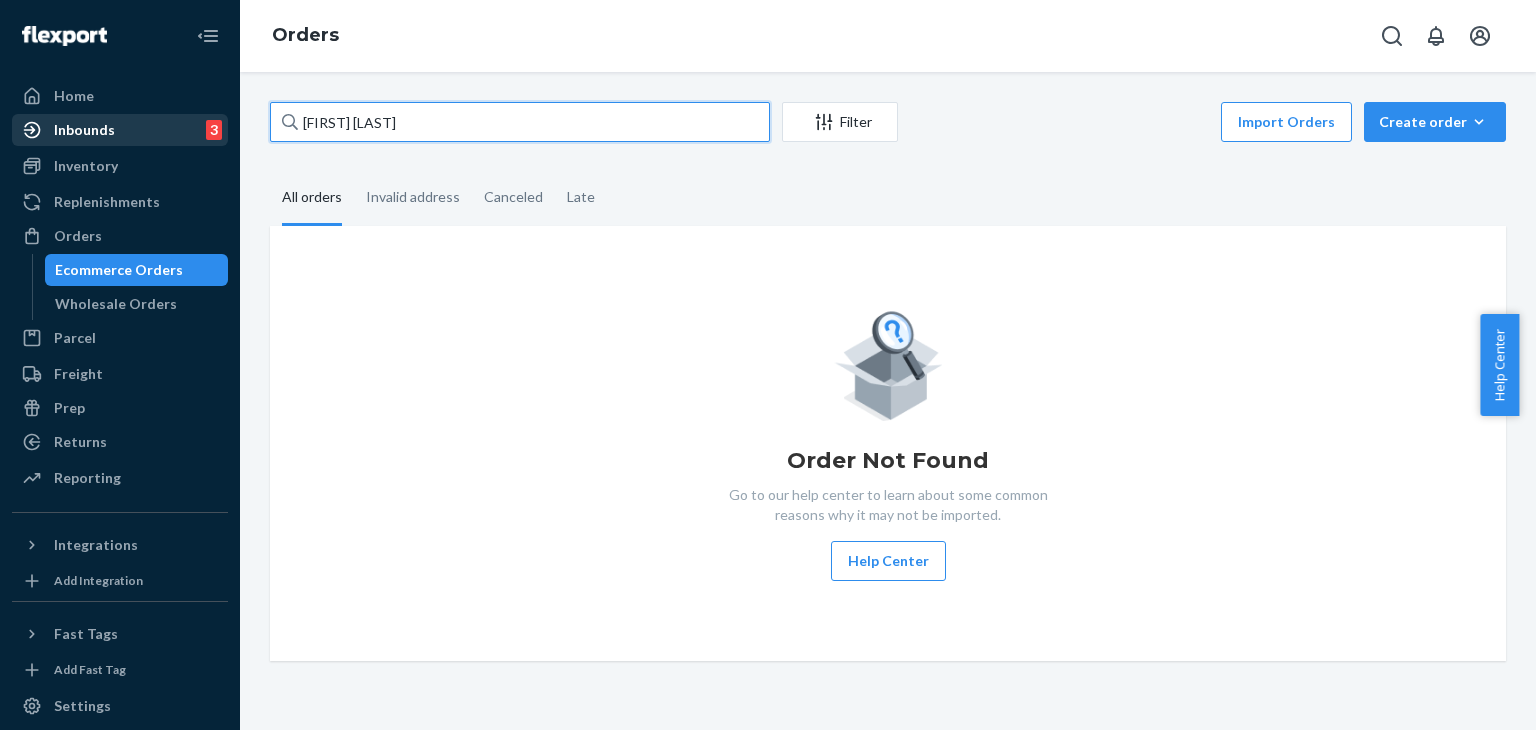 click on "Home Inbounds 3 Shipping Plans Problems 3 Inventory Products Replenishments Orders Ecommerce Orders Wholesale Orders Parcel Parcel orders Integrations Freight Prep Returns All Returns Settings Packages Reporting Reports Analytics Integrations Add Integration Fast Tags Add Fast Tag Settings Talk to Support Help Center Give Feedback Orders [FIRST] [LAST] Filter Import Orders Create order Ecommerce order Removal order All orders Invalid address Canceled Late Order Not Found Go to our help center to learn about some common reasons why it may not be imported. Help Center" at bounding box center (768, 365) 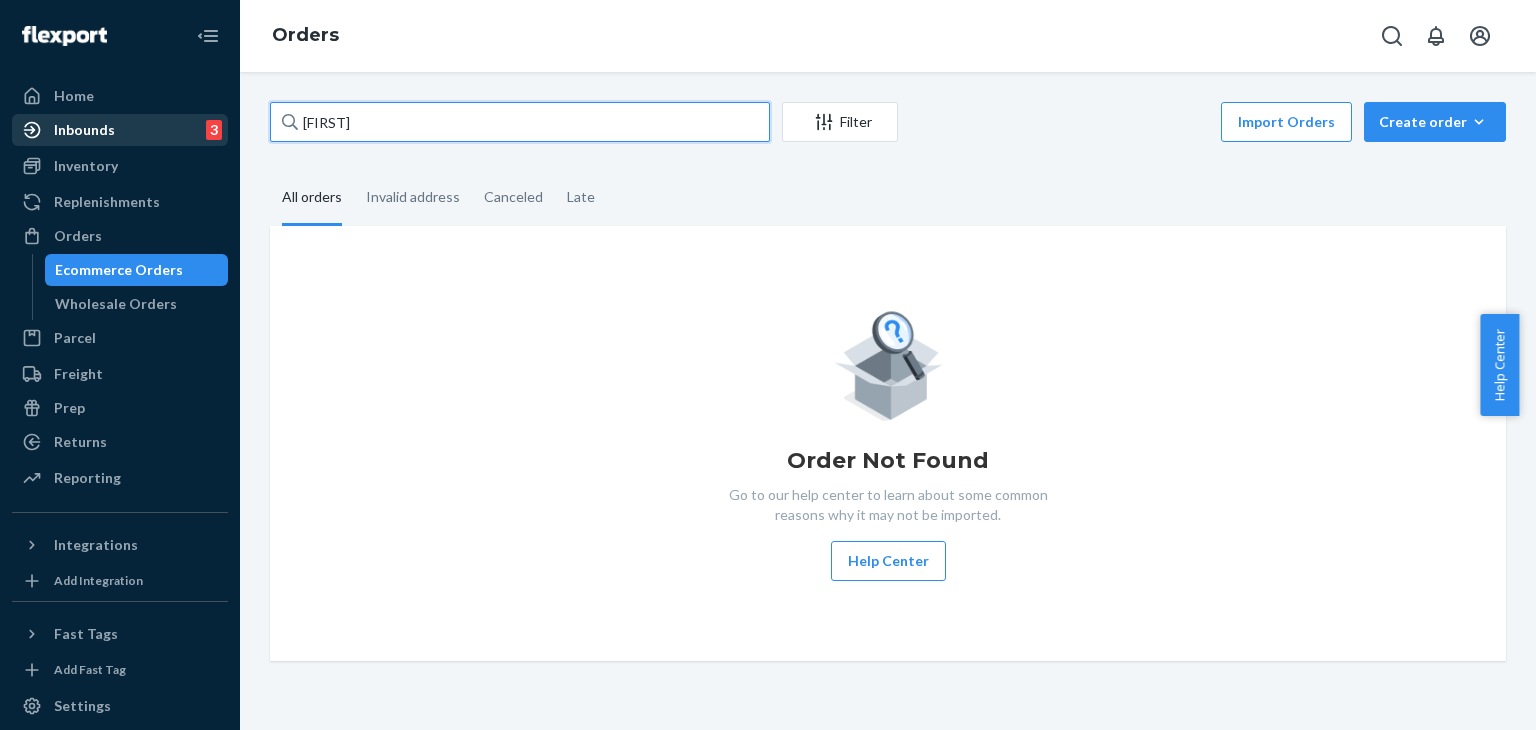 paste on "[FIRST] [LAST]" 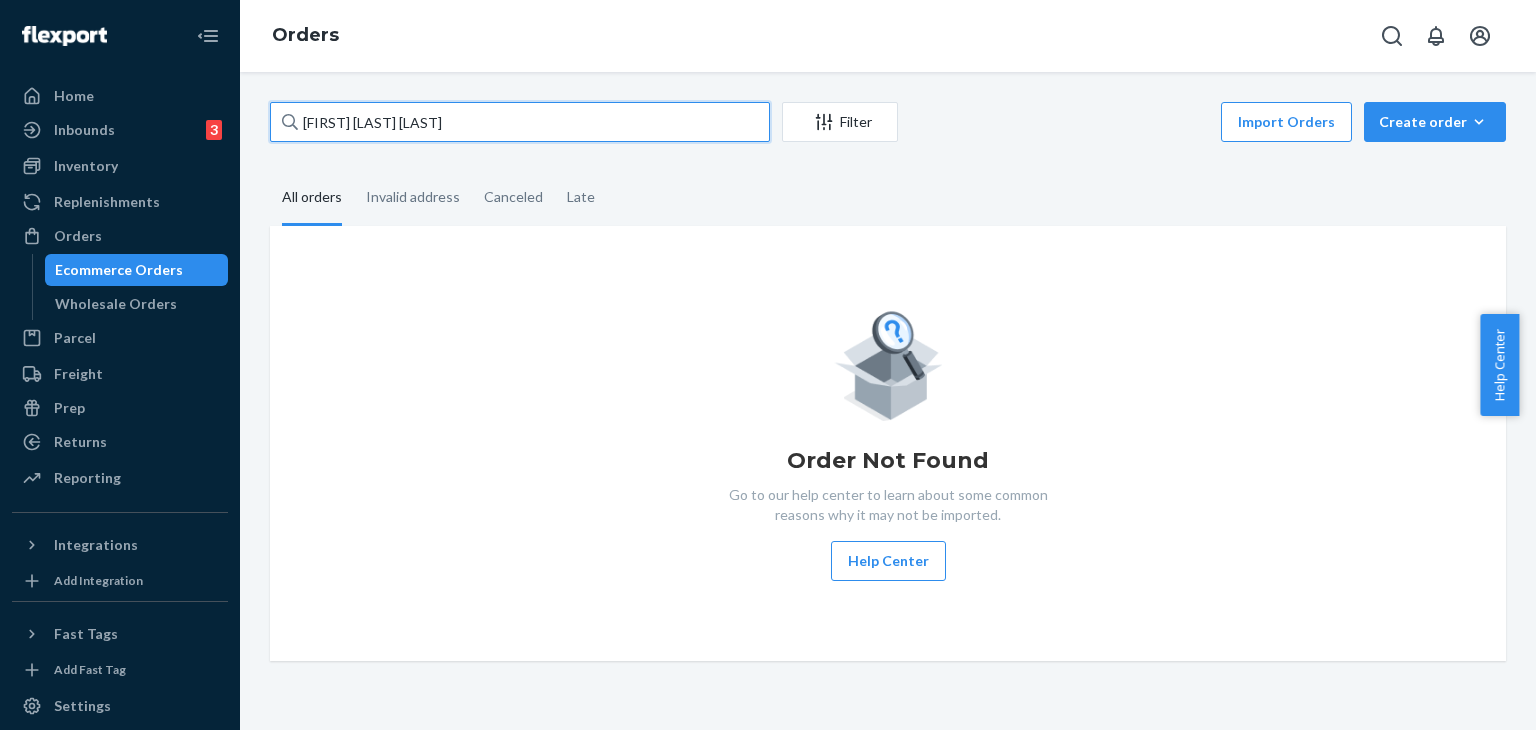 click on "Trisha Patricia Almaguer" at bounding box center (520, 122) 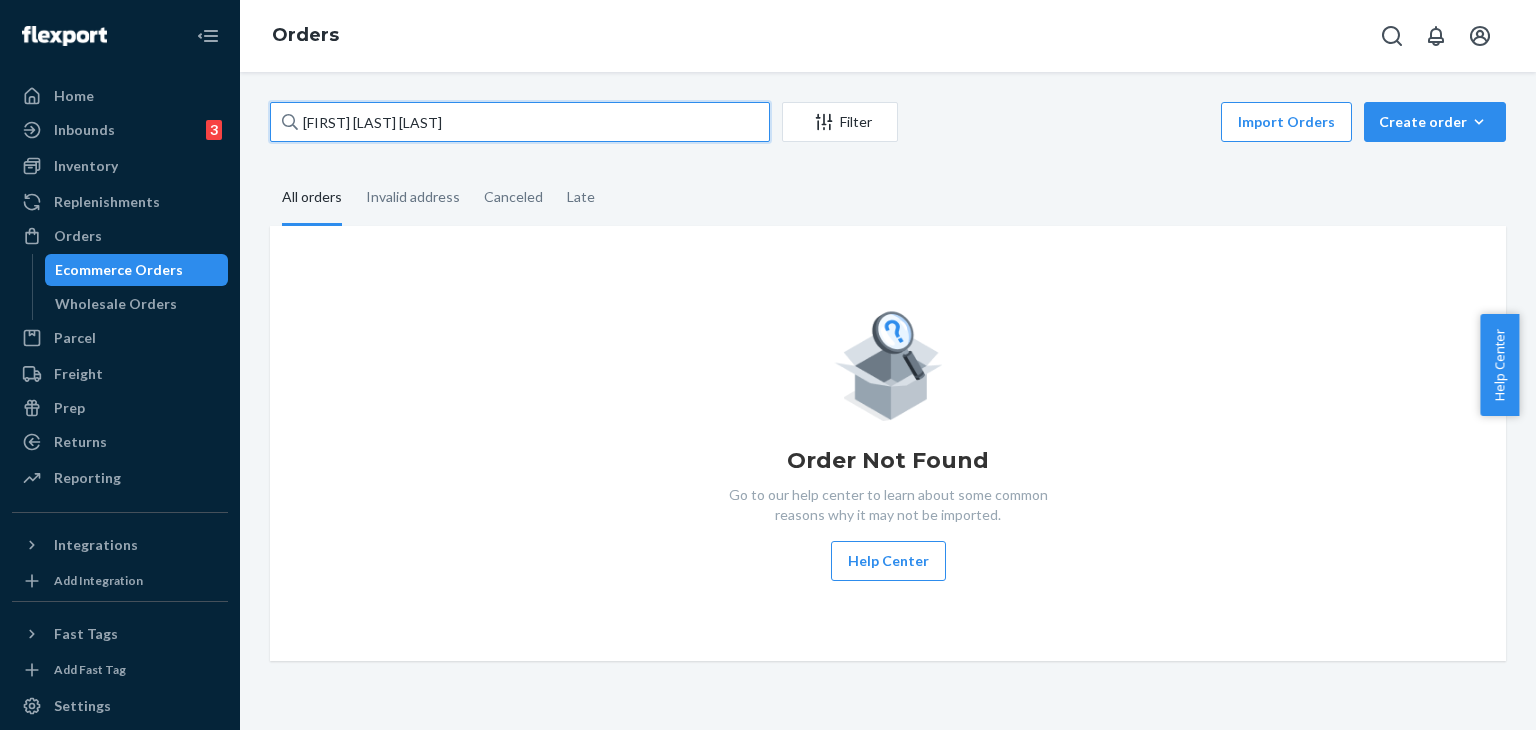 click on "Trisha Patricia Almaguer" at bounding box center (520, 122) 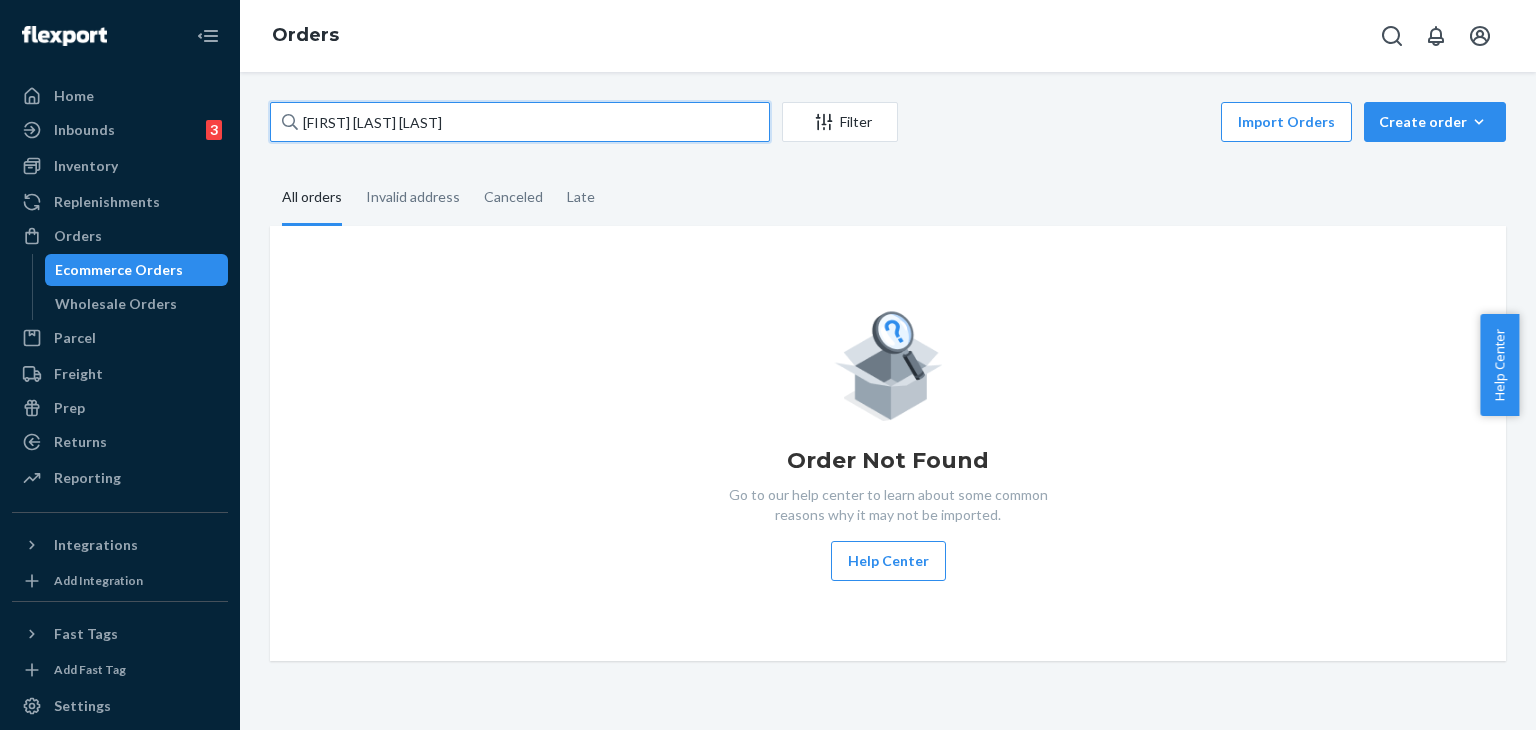 click on "Trisha Patricia Almaguer" at bounding box center (520, 122) 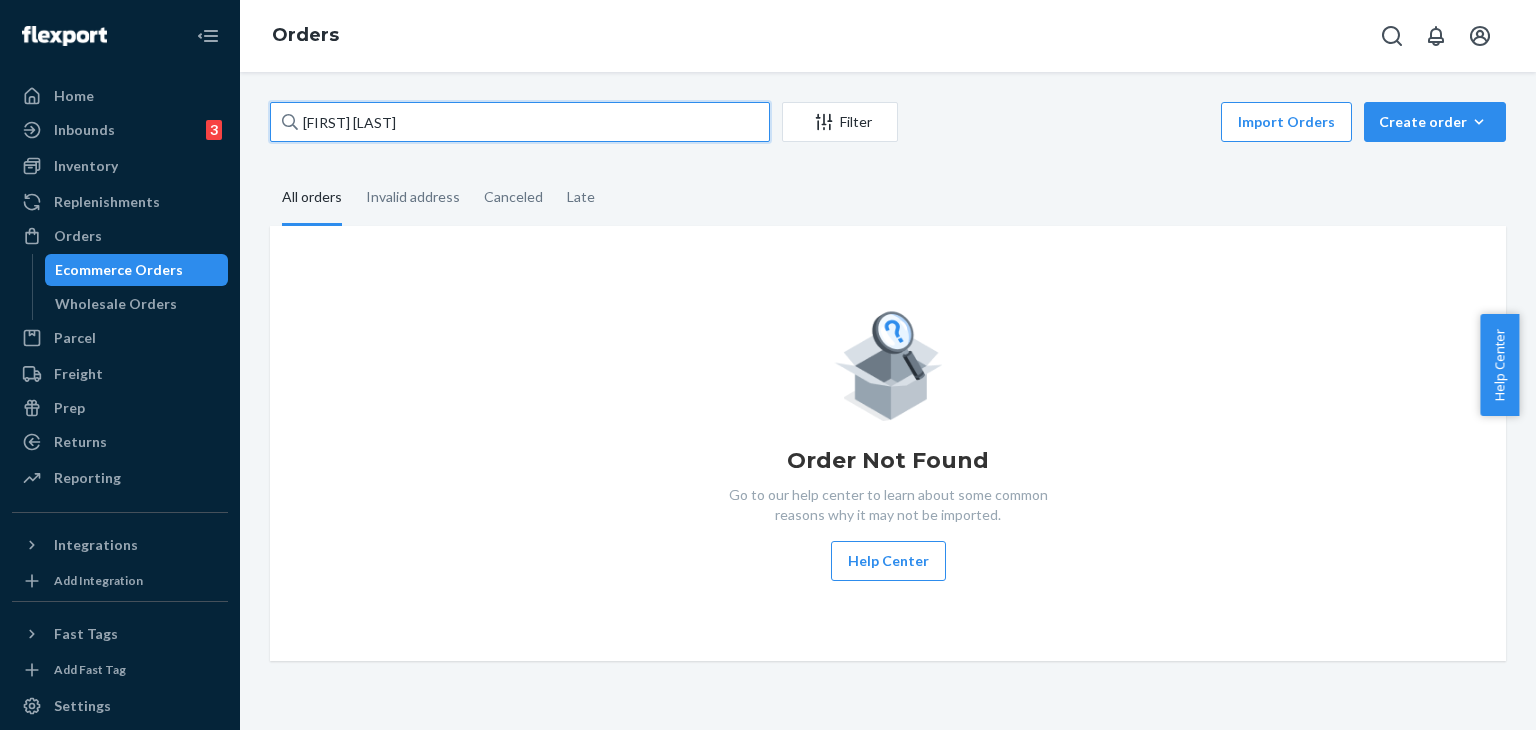click on "[FIRST] [LAST]" at bounding box center [520, 122] 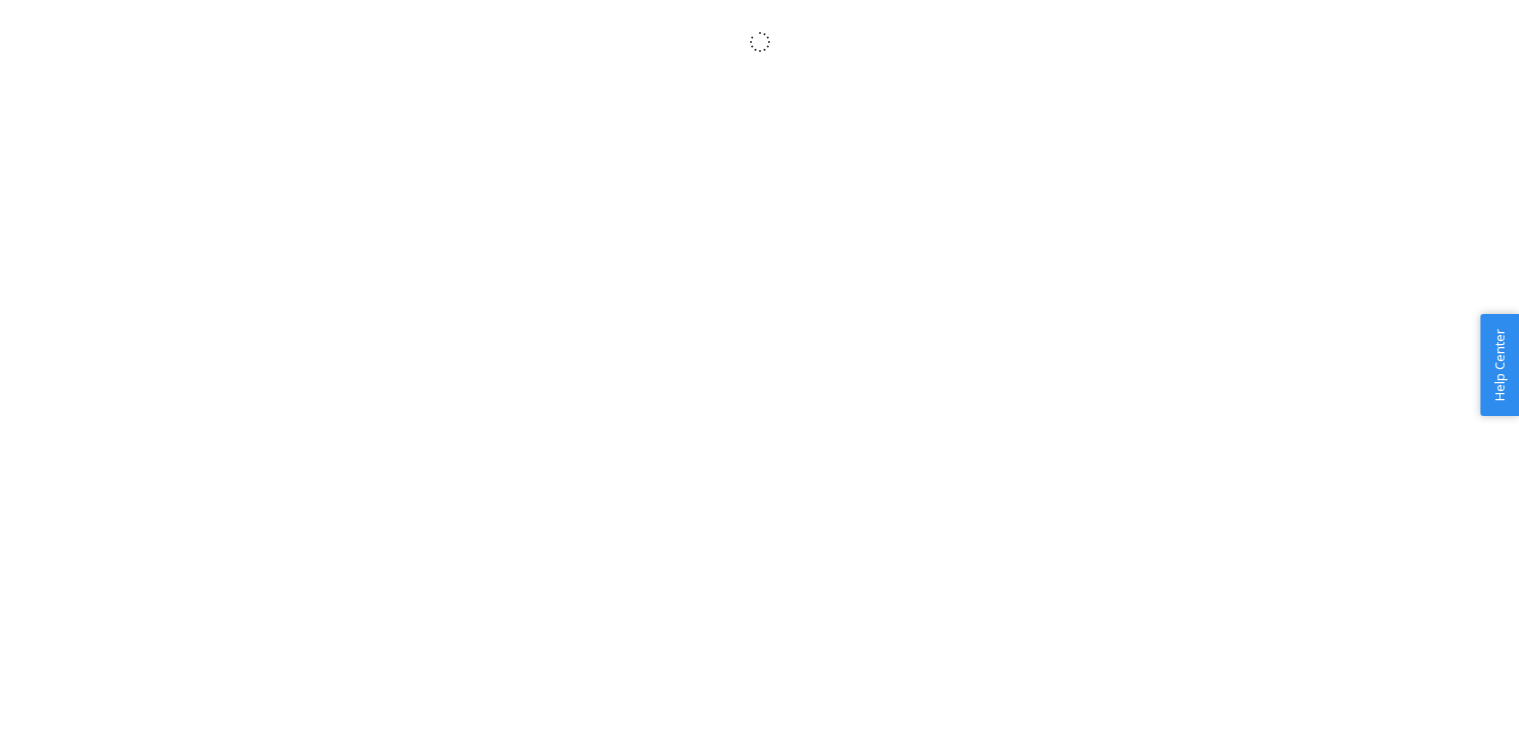 scroll, scrollTop: 0, scrollLeft: 0, axis: both 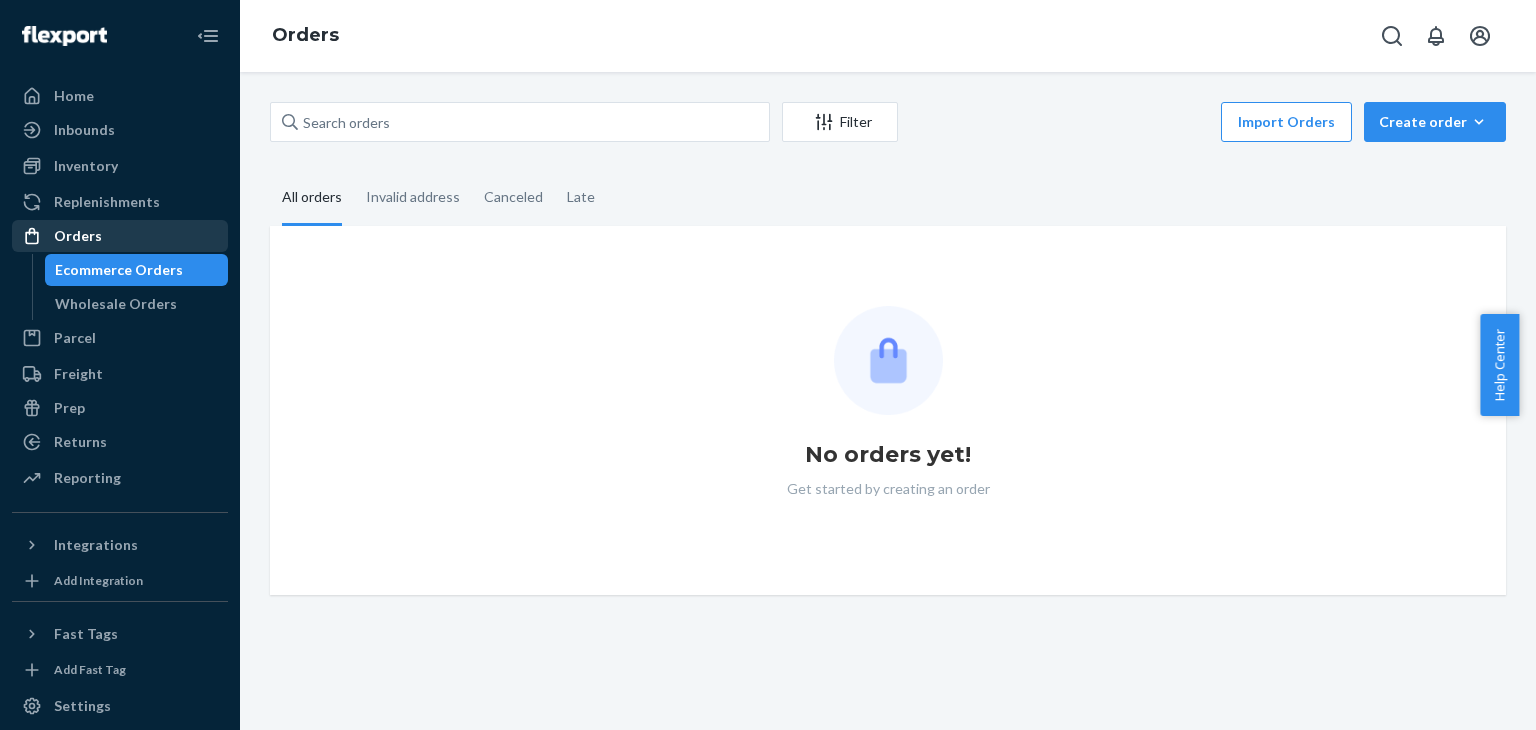 click on "Orders" at bounding box center (78, 236) 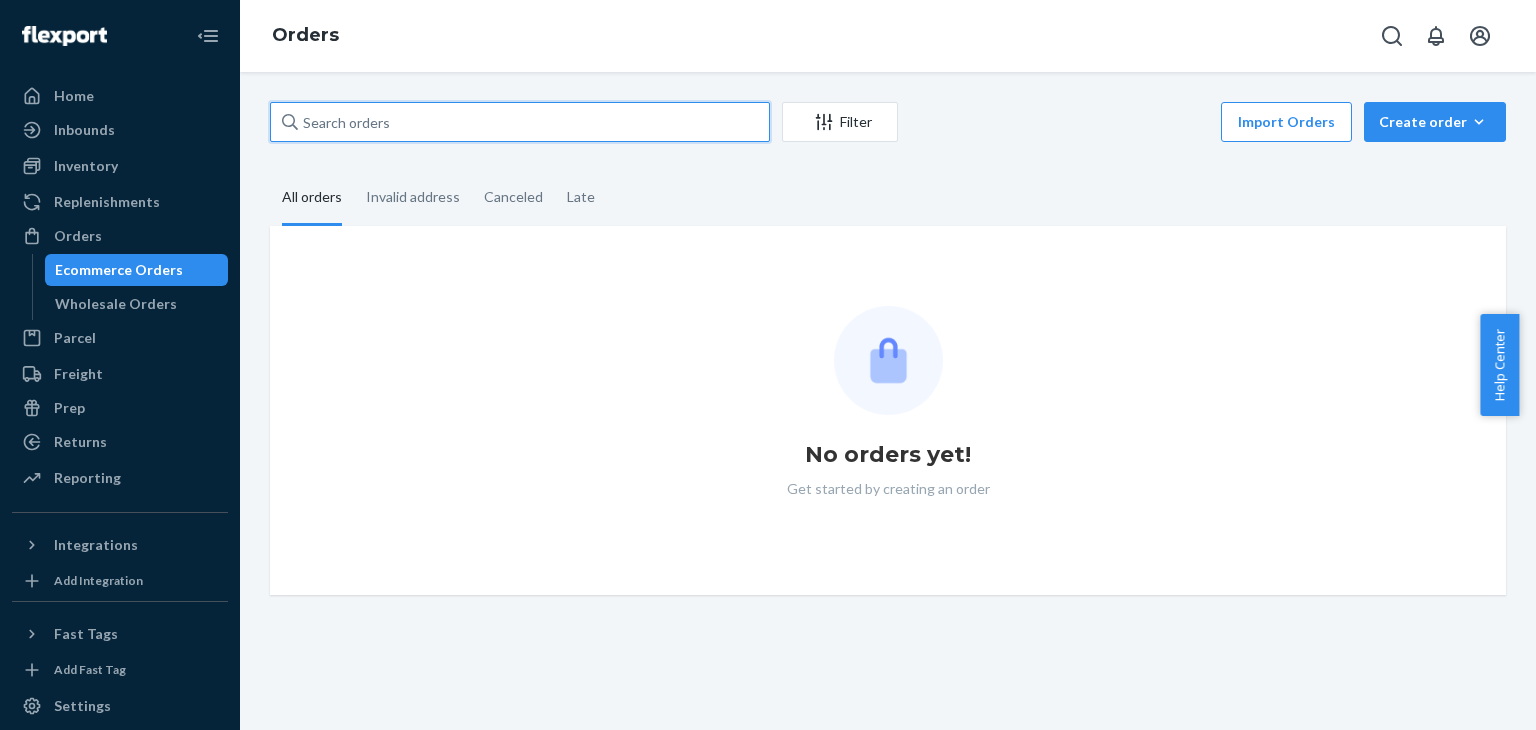 click at bounding box center [520, 122] 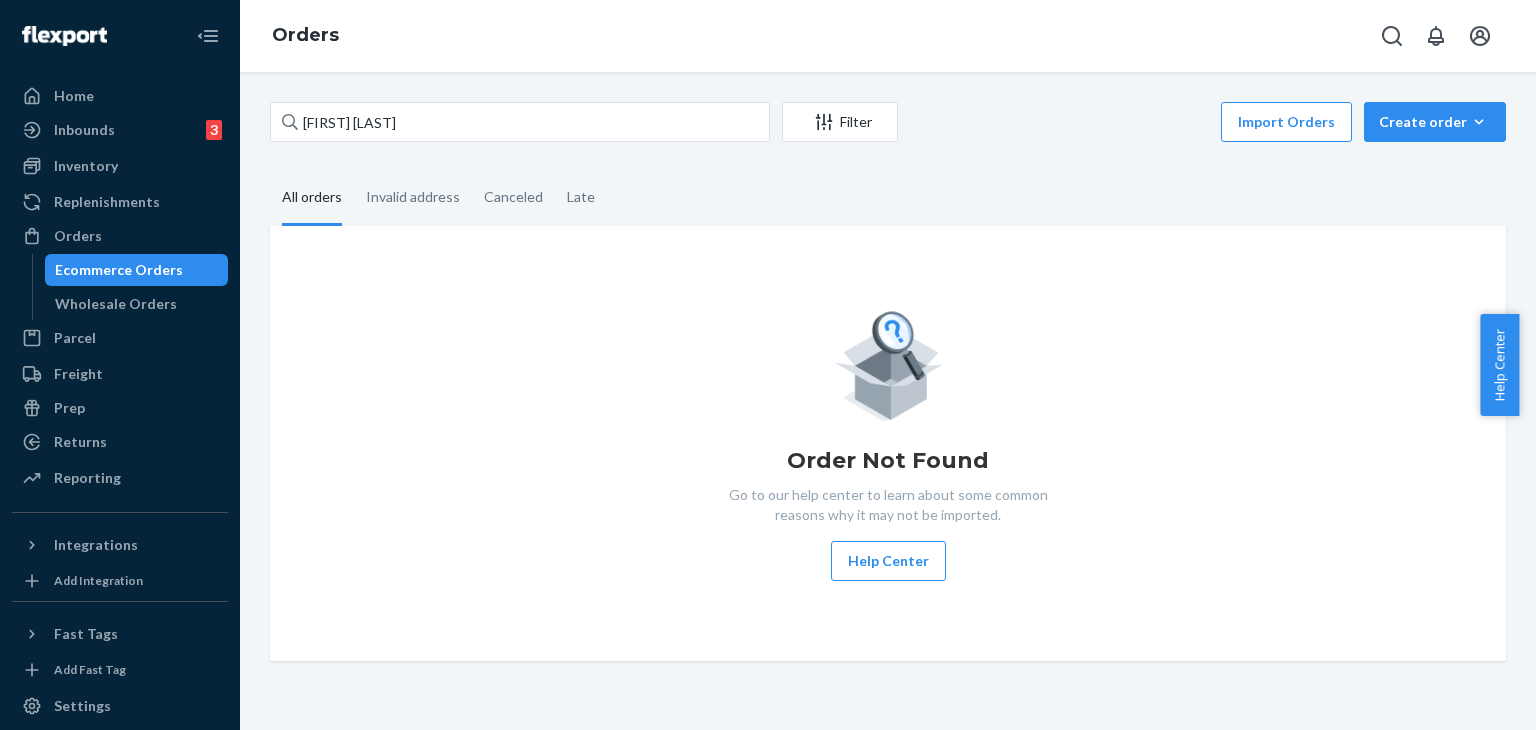 drag, startPoint x: 74, startPoint y: 229, endPoint x: 481, endPoint y: 153, distance: 414.03503 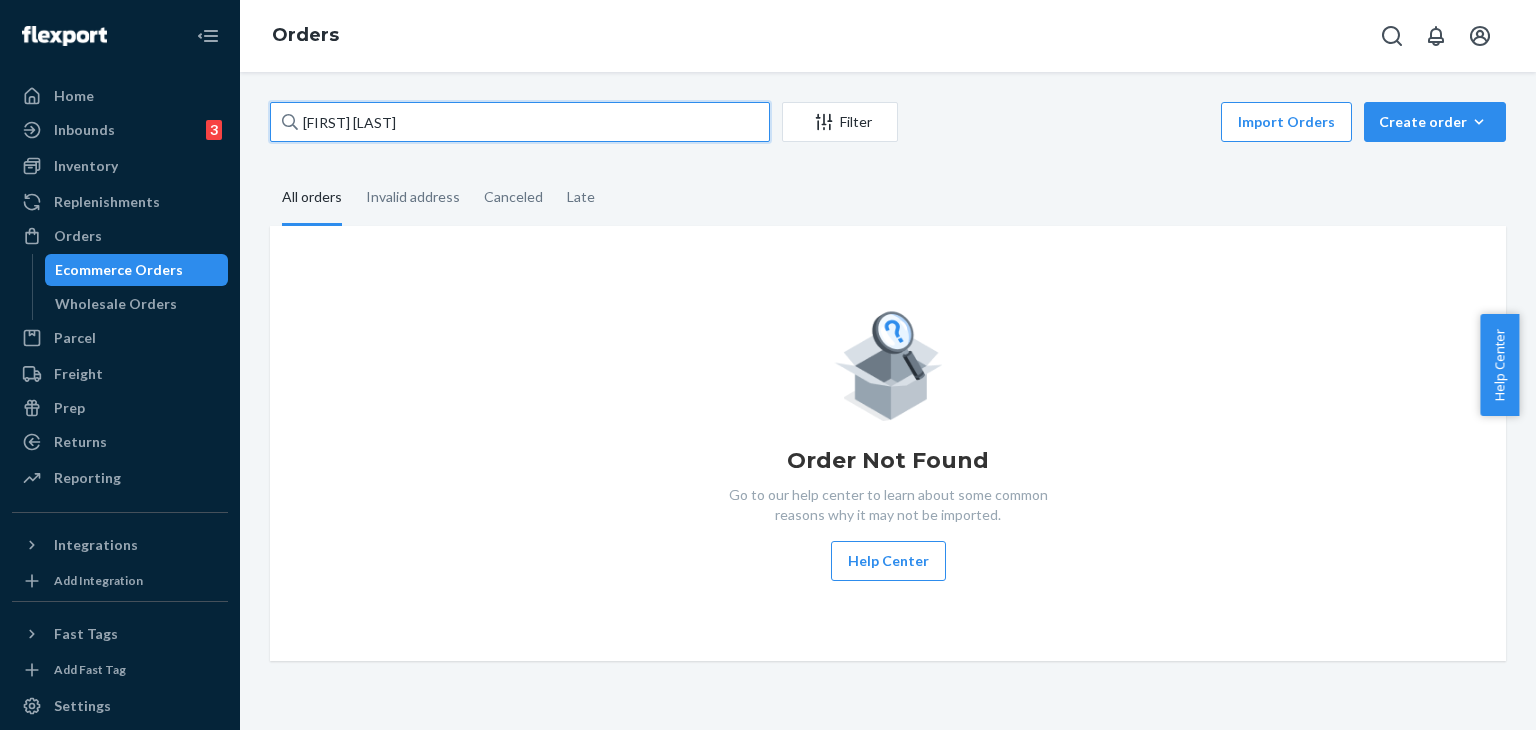 drag, startPoint x: 440, startPoint y: 108, endPoint x: 225, endPoint y: 80, distance: 216.81558 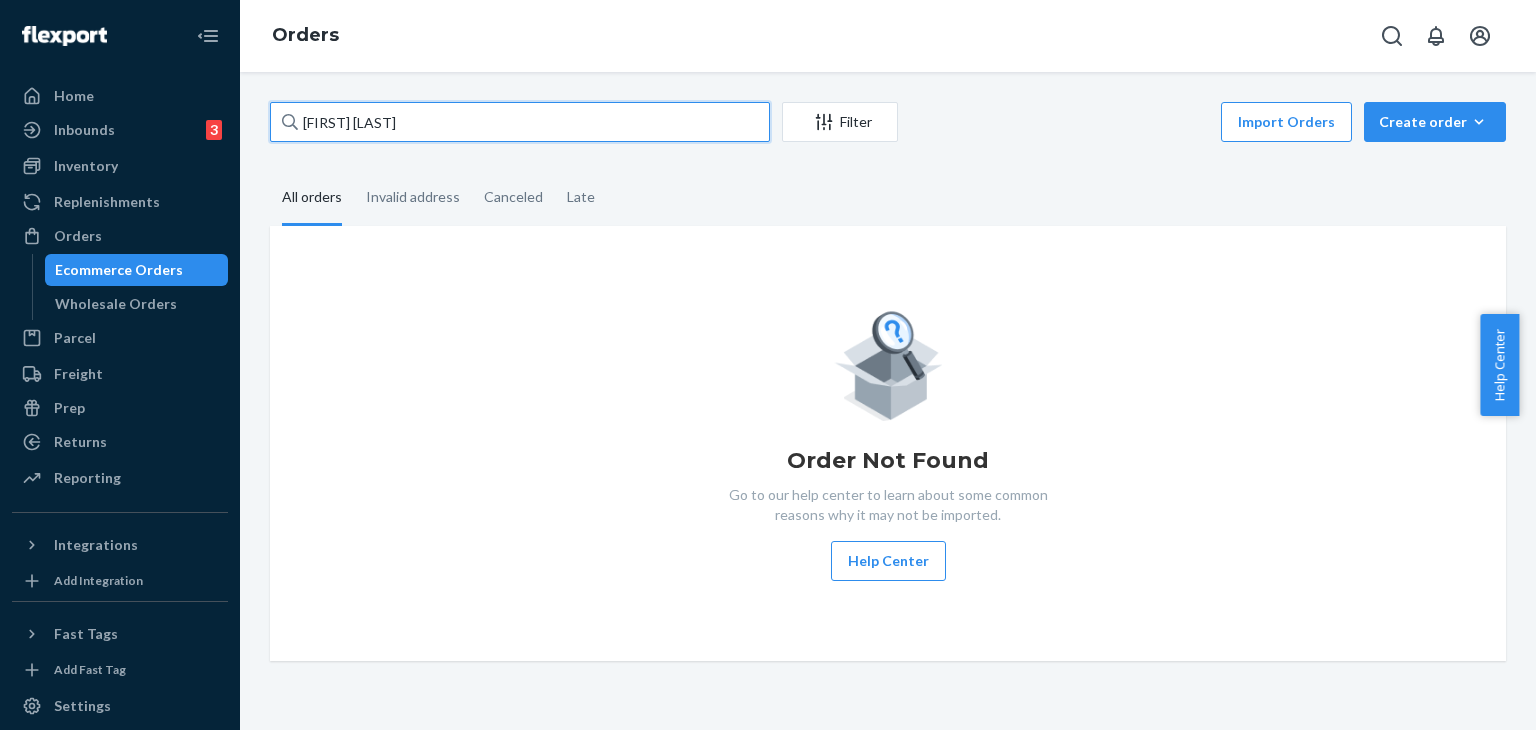 click on "Home Inbounds 3 Shipping Plans Problems 3 Inventory Products Replenishments Orders Ecommerce Orders Wholesale Orders Parcel Parcel orders Integrations Freight Prep Returns All Returns Settings Packages Reporting Reports Analytics Integrations Add Integration Fast Tags Add Fast Tag Settings Talk to Support Help Center Give Feedback Orders [FIRST] [LAST] Filter Import Orders Create order Ecommerce order Removal order All orders Invalid address Canceled Late Order Not Found Go to our help center to learn about some common reasons why it may not be imported. Help Center" at bounding box center [768, 365] 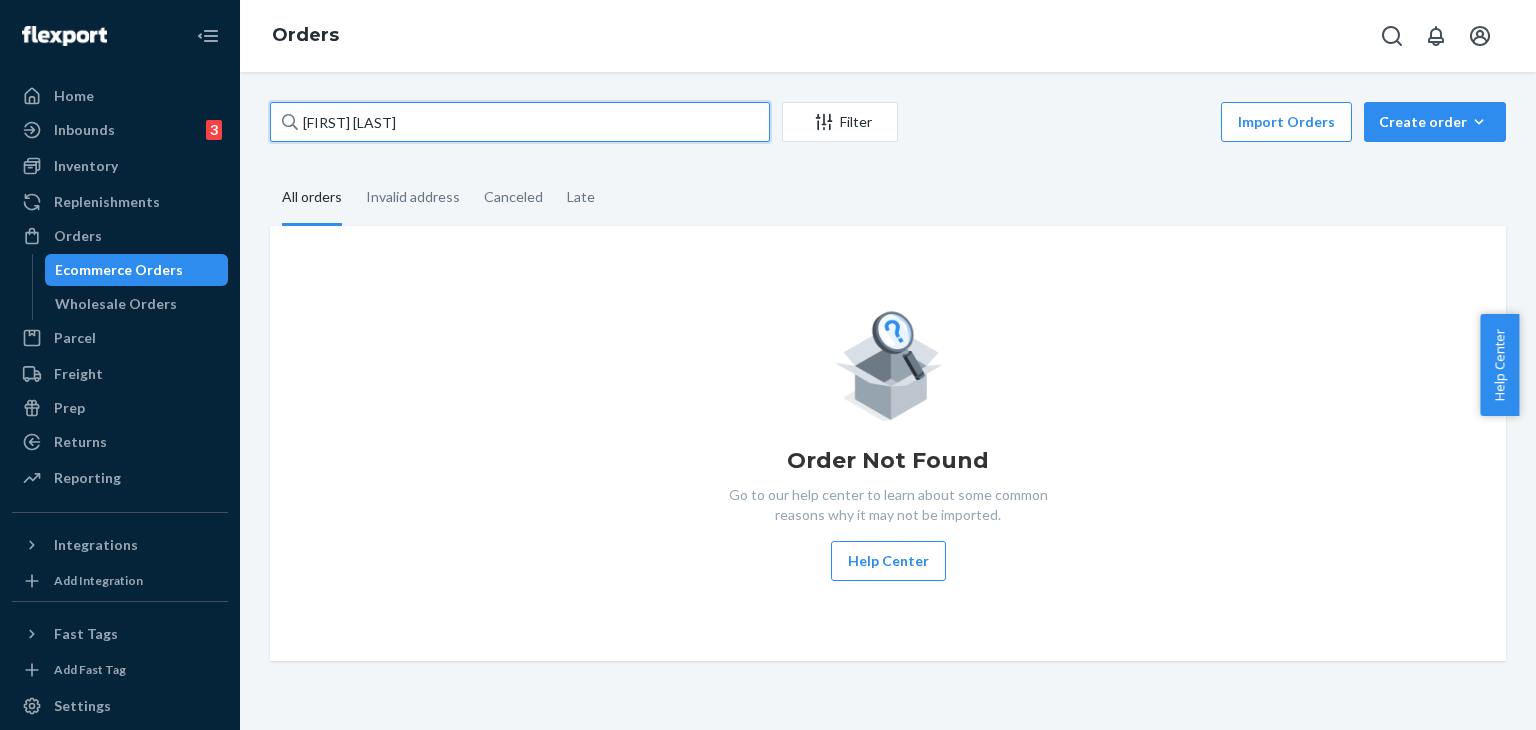 paste on "[ORDER_ID]" 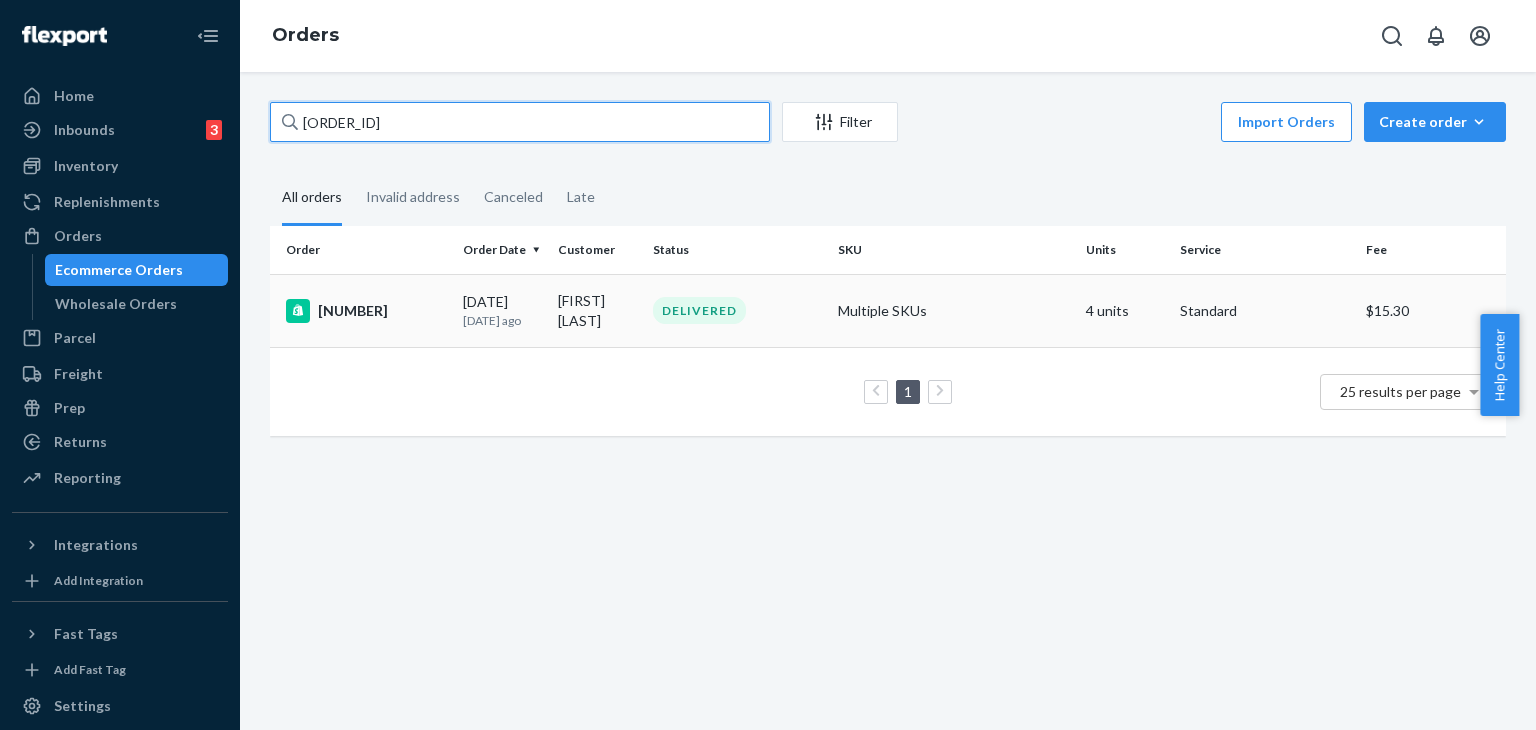 type on "[ORDER_ID]" 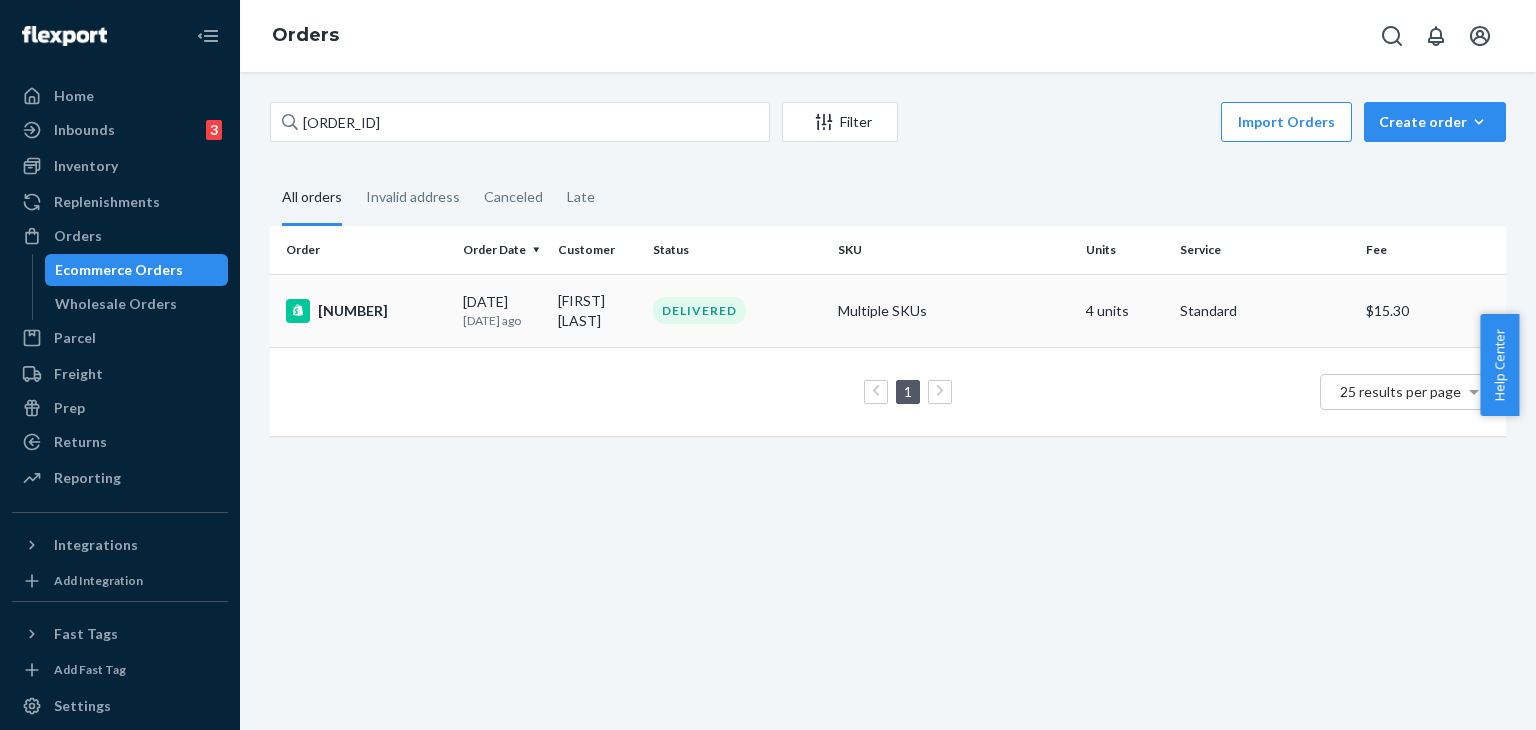 drag, startPoint x: 552, startPoint y: 293, endPoint x: 618, endPoint y: 323, distance: 72.498276 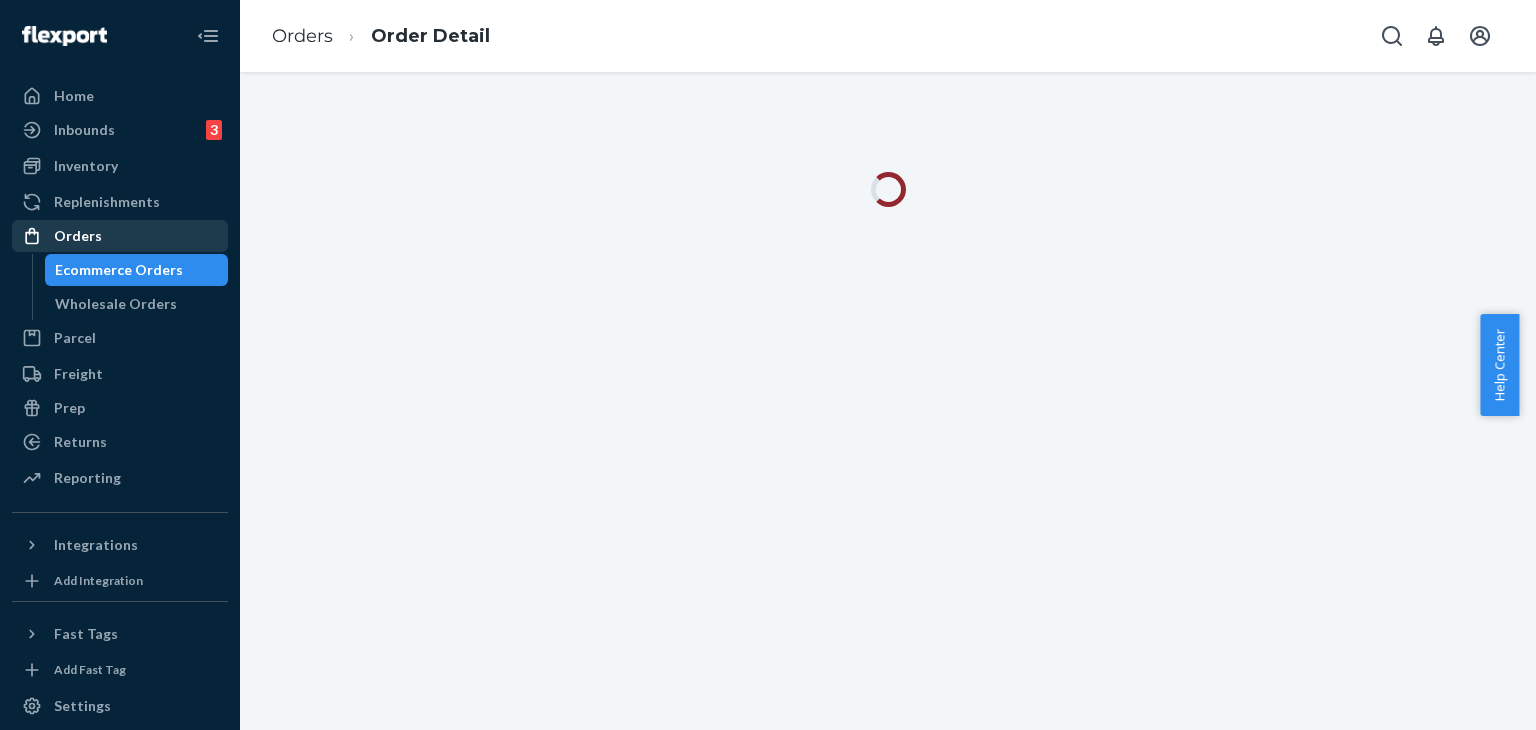 click on "Orders" at bounding box center [78, 236] 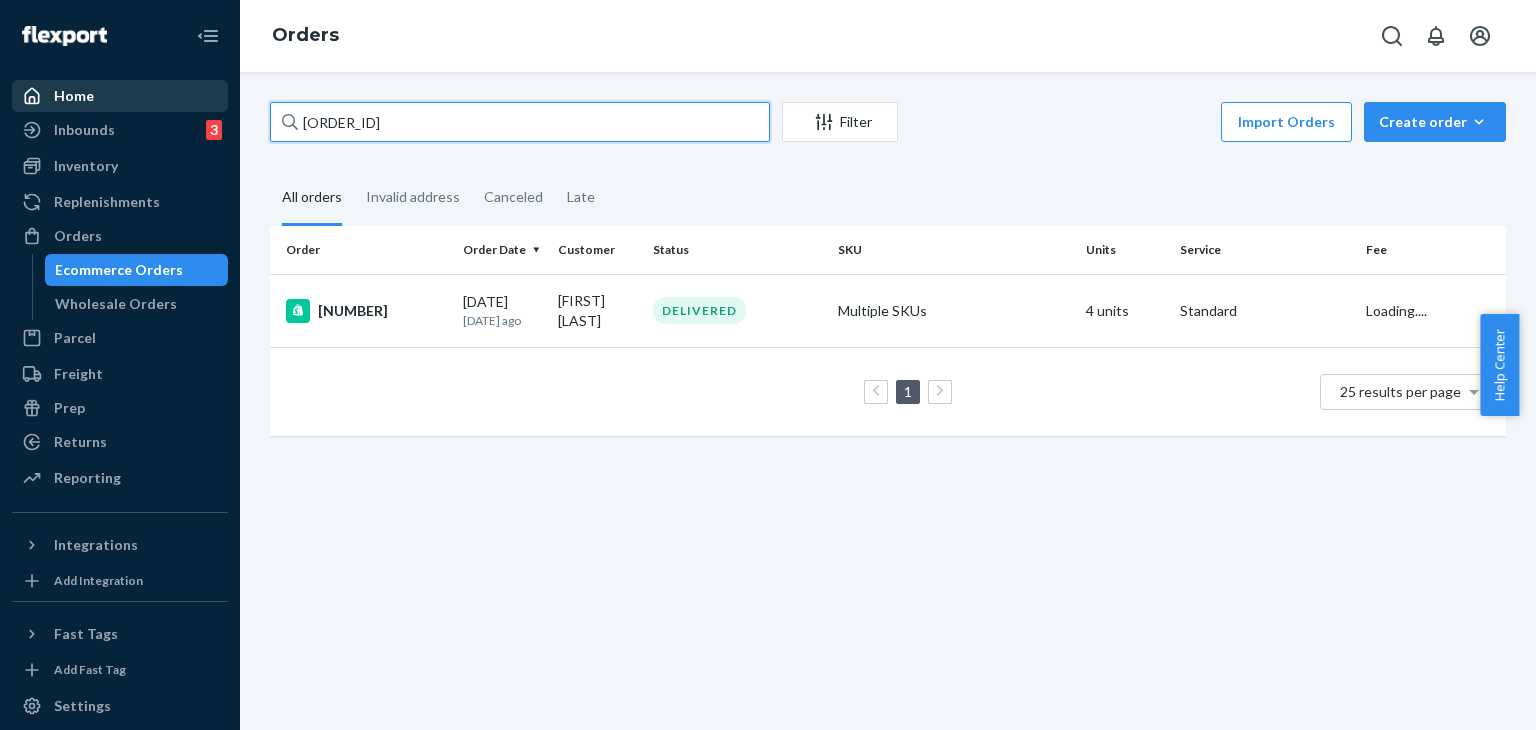 drag, startPoint x: 255, startPoint y: 99, endPoint x: 199, endPoint y: 107, distance: 56.568542 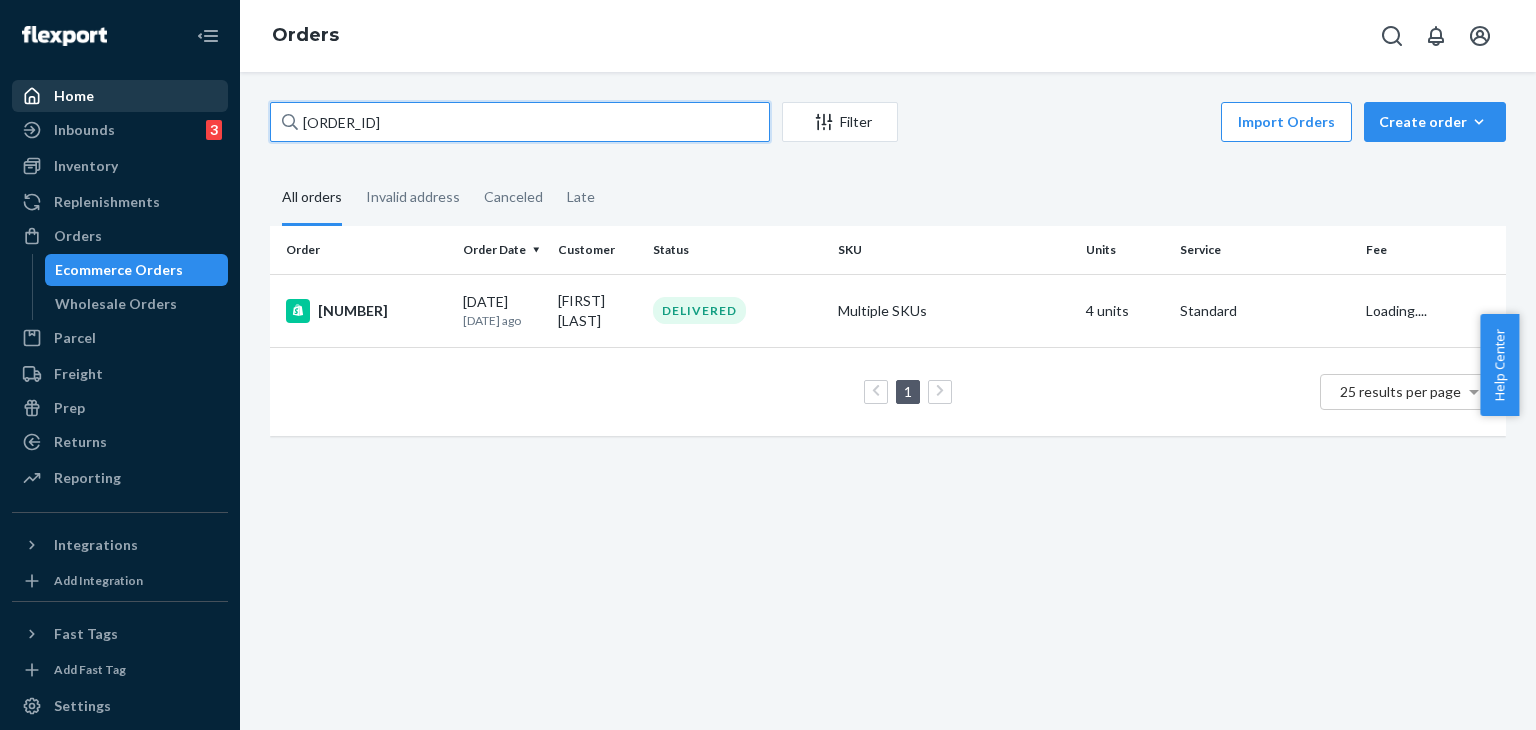 click on "Orders 254078709 Filter Import Orders Create order Ecommerce order Removal order All orders Invalid address Canceled Late Order Order Date Customer Status SKU Units Service Fee #254078709 07/10/2025 [DATE] ago [FIRST] [LAST] DELIVERED Multiple SKUs 4 units Standard Loading.... 1 25 results per page" at bounding box center (768, 365) 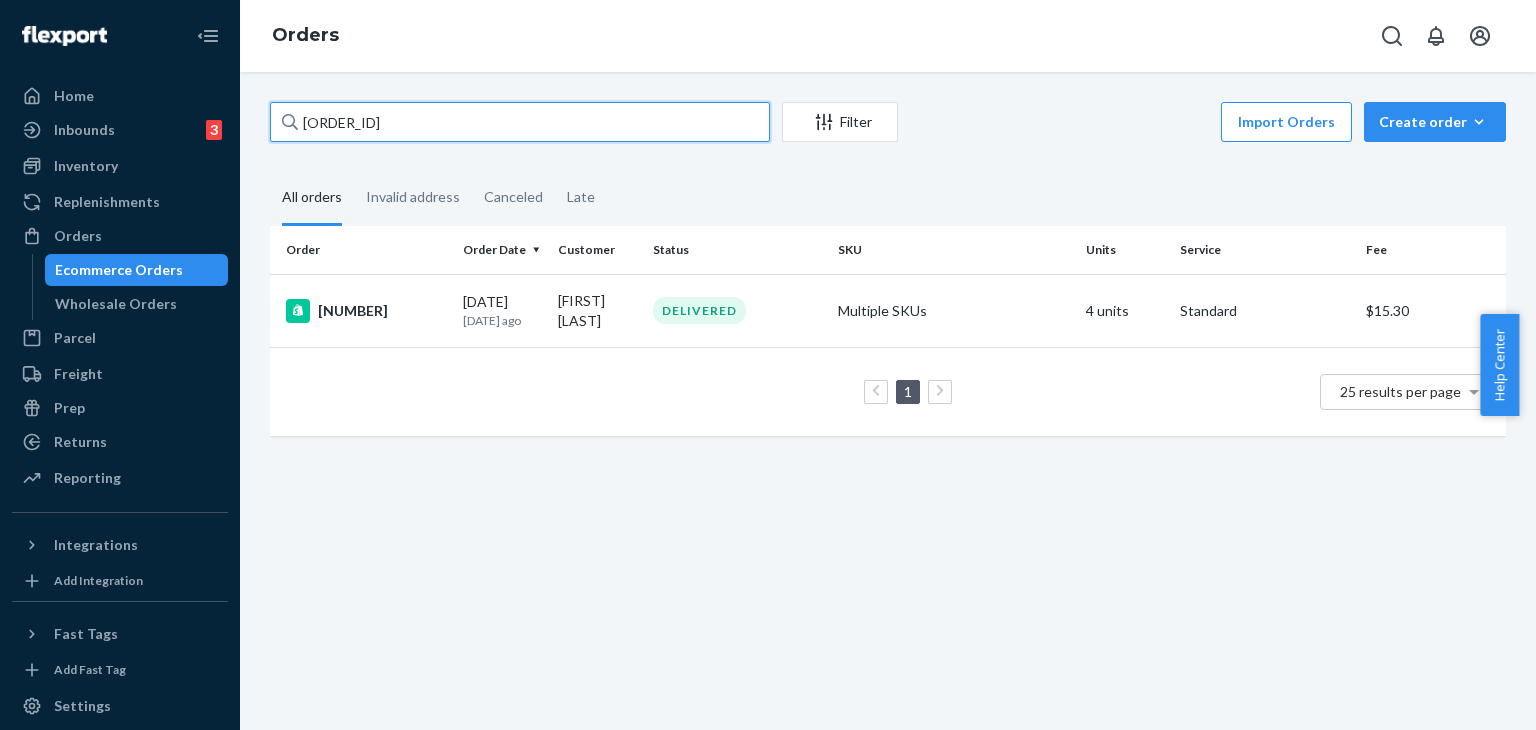 drag, startPoint x: 415, startPoint y: 129, endPoint x: 369, endPoint y: 137, distance: 46.69047 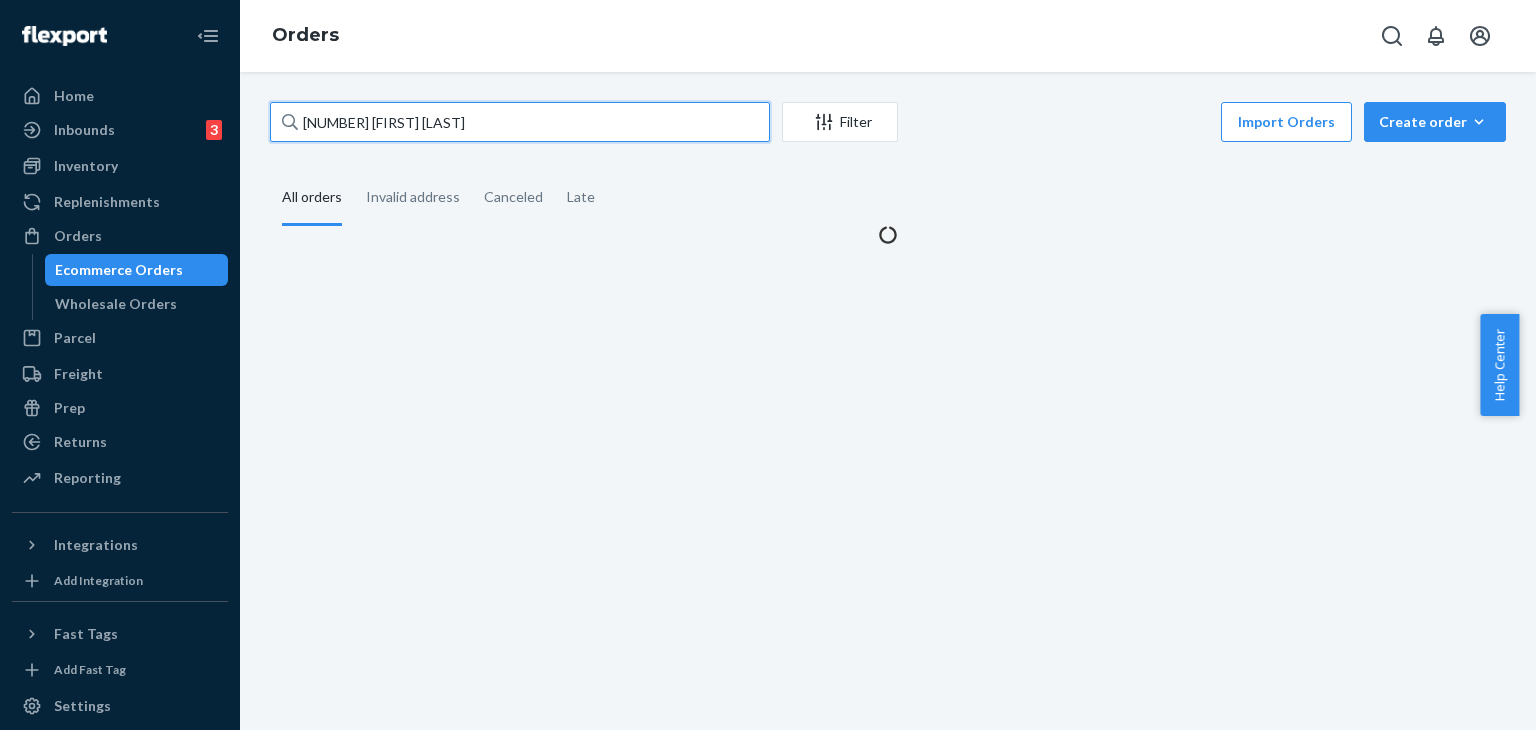 paste 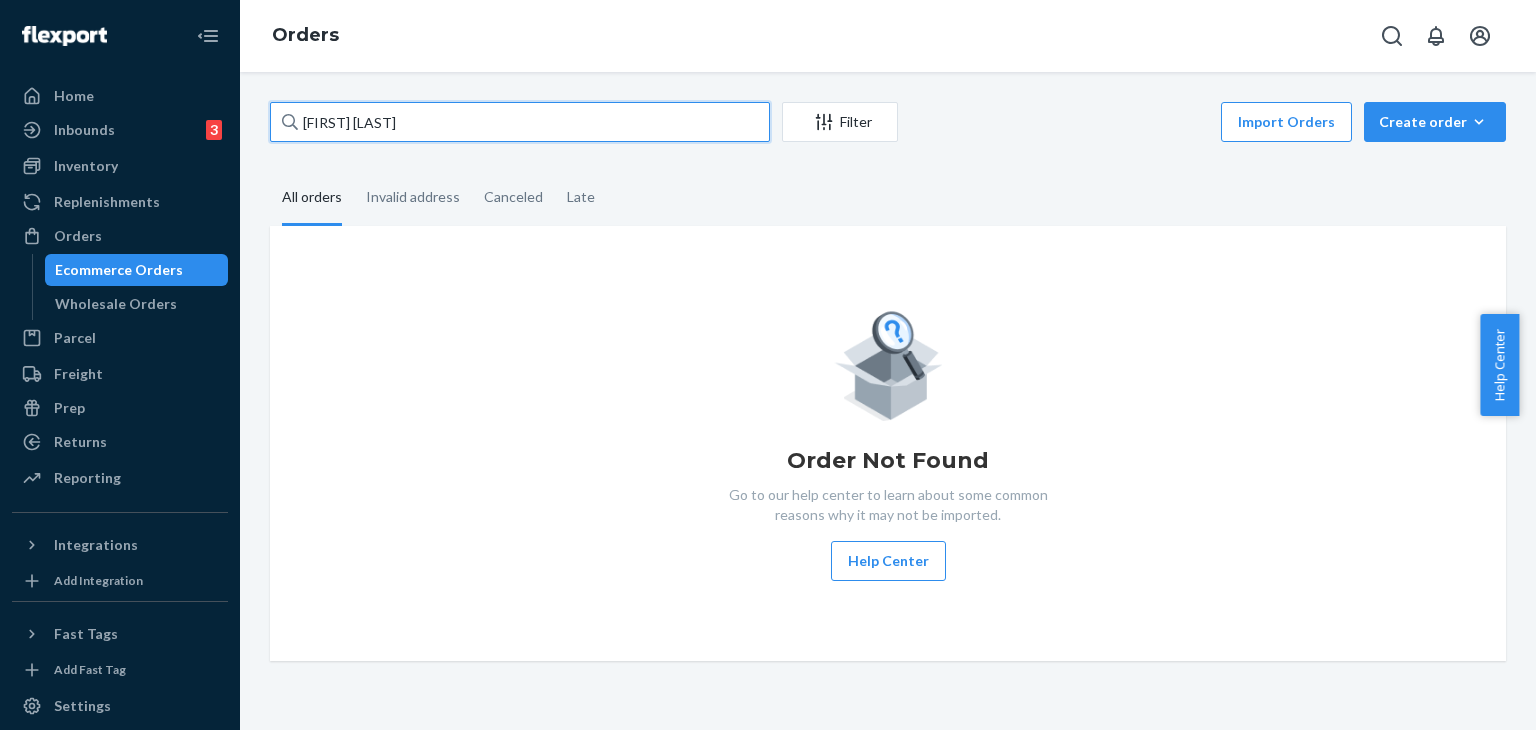 click on "[FIRST] [LAST]" at bounding box center (520, 122) 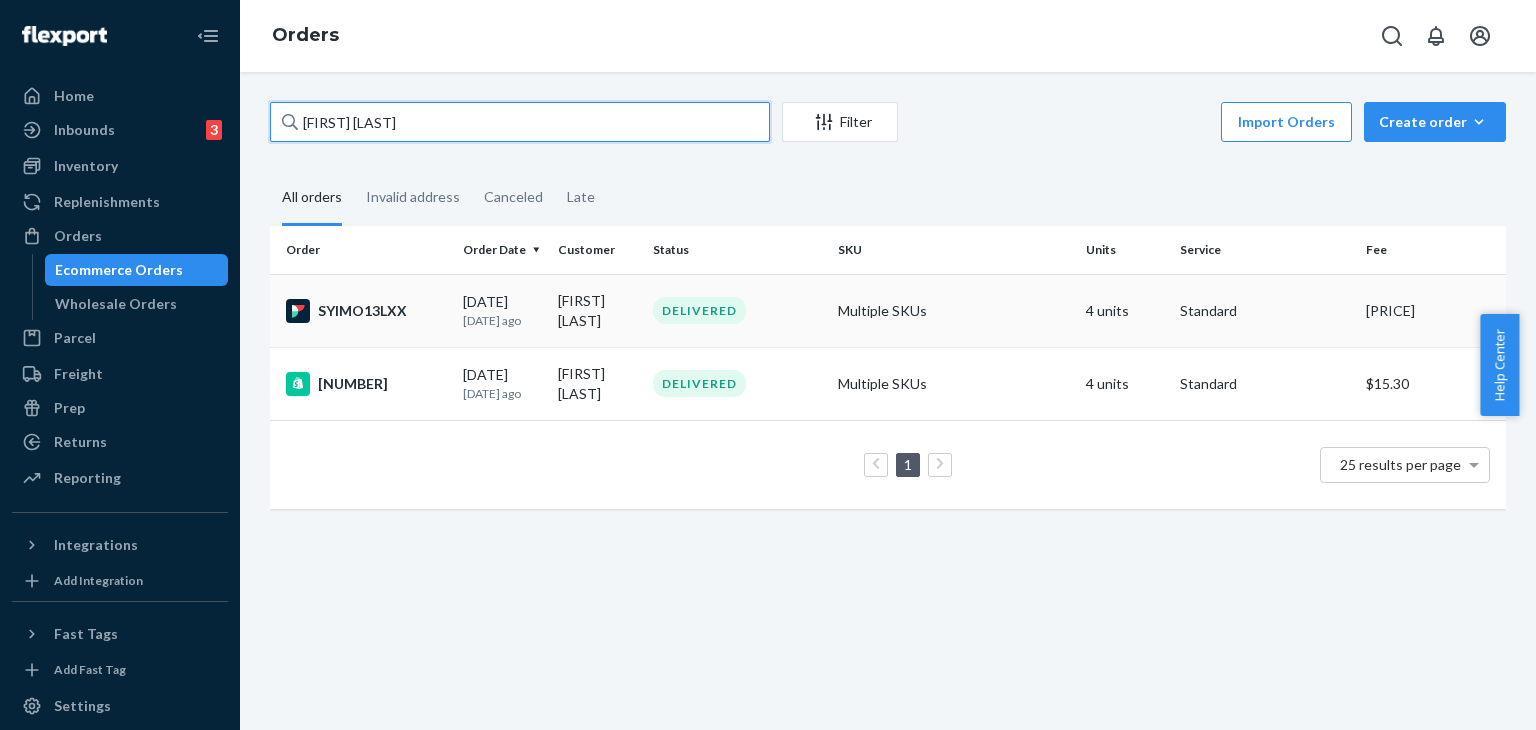type on "[FIRST] [LAST]" 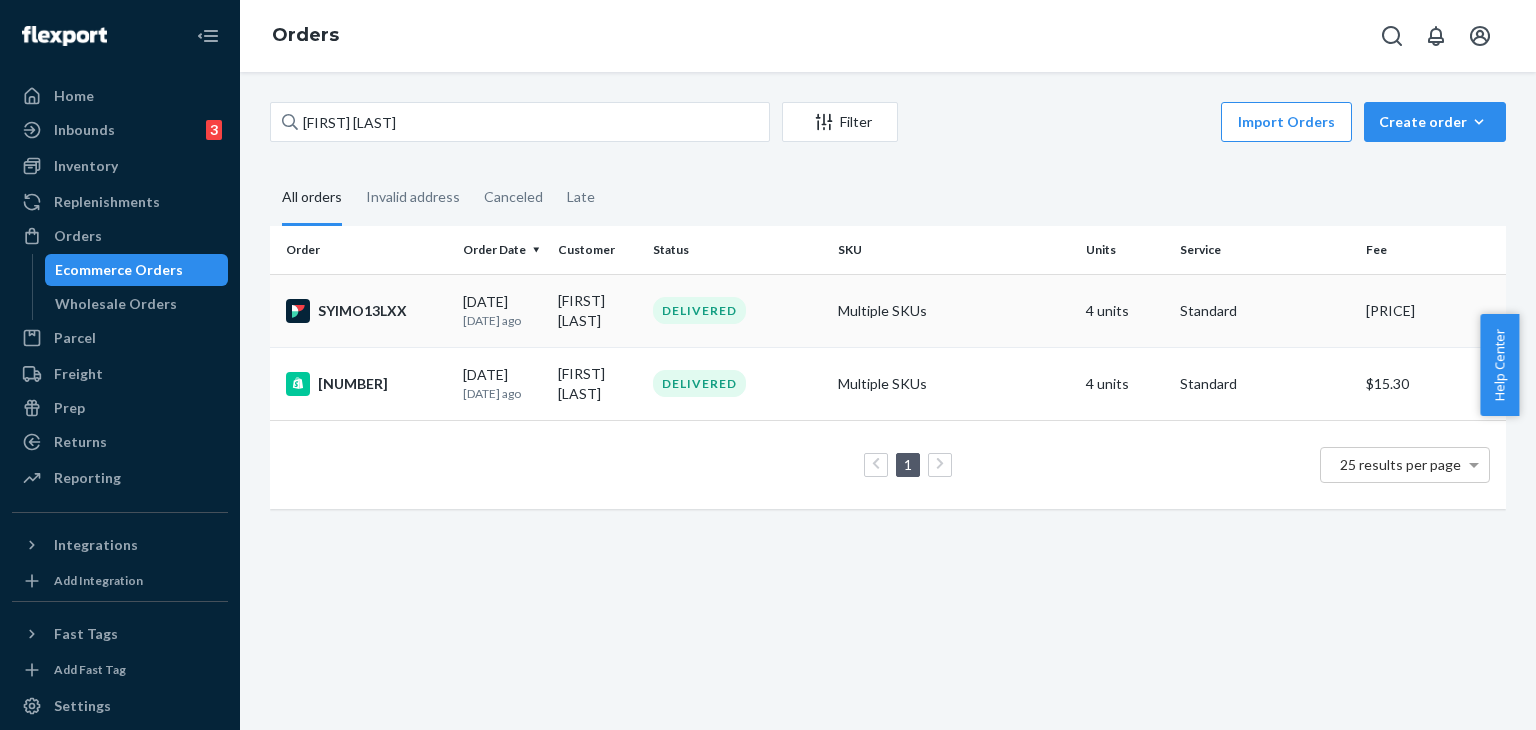 click on "SYIMO13LXX" at bounding box center (366, 311) 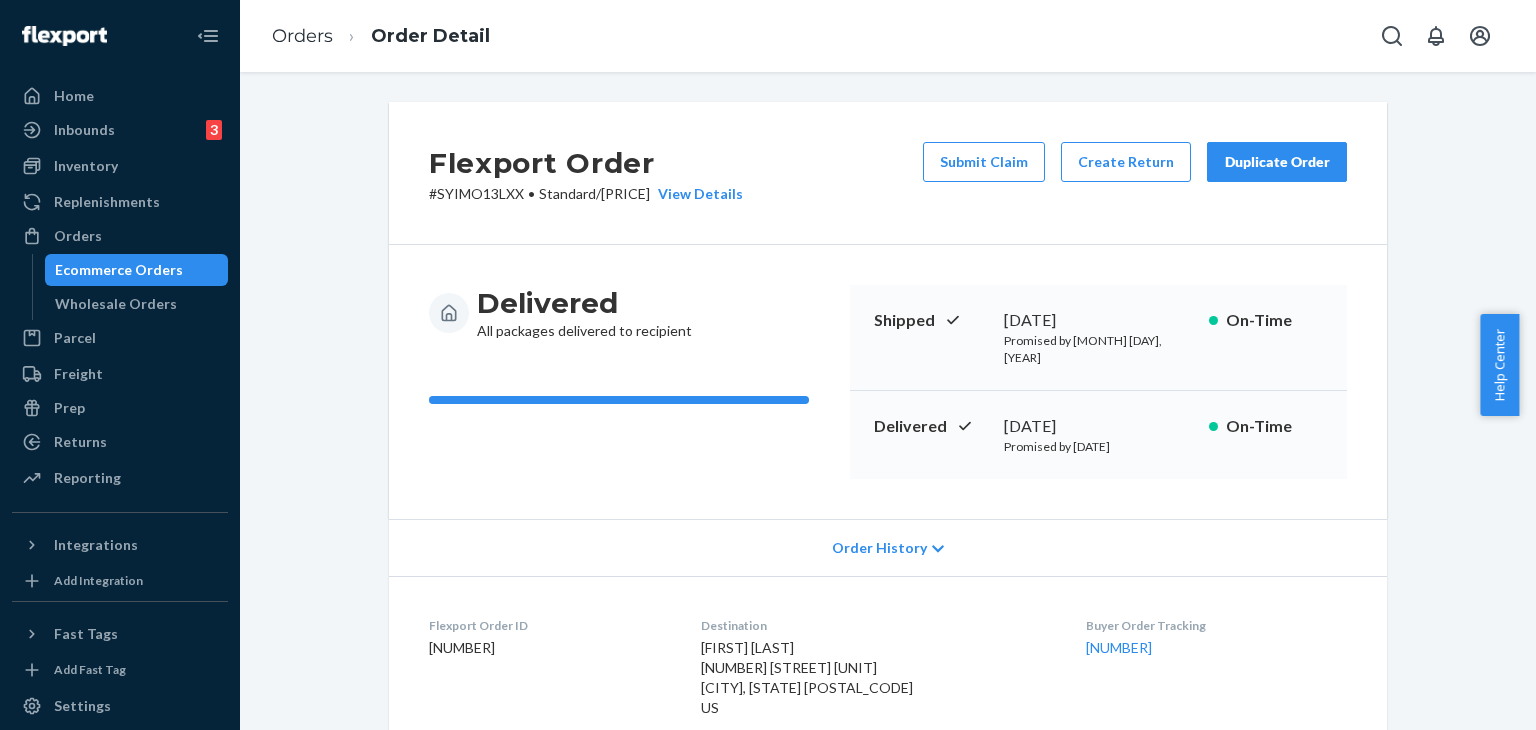 click on "# SYIMO13LXX • Standard  /  [PRICE] View Details" at bounding box center (586, 194) 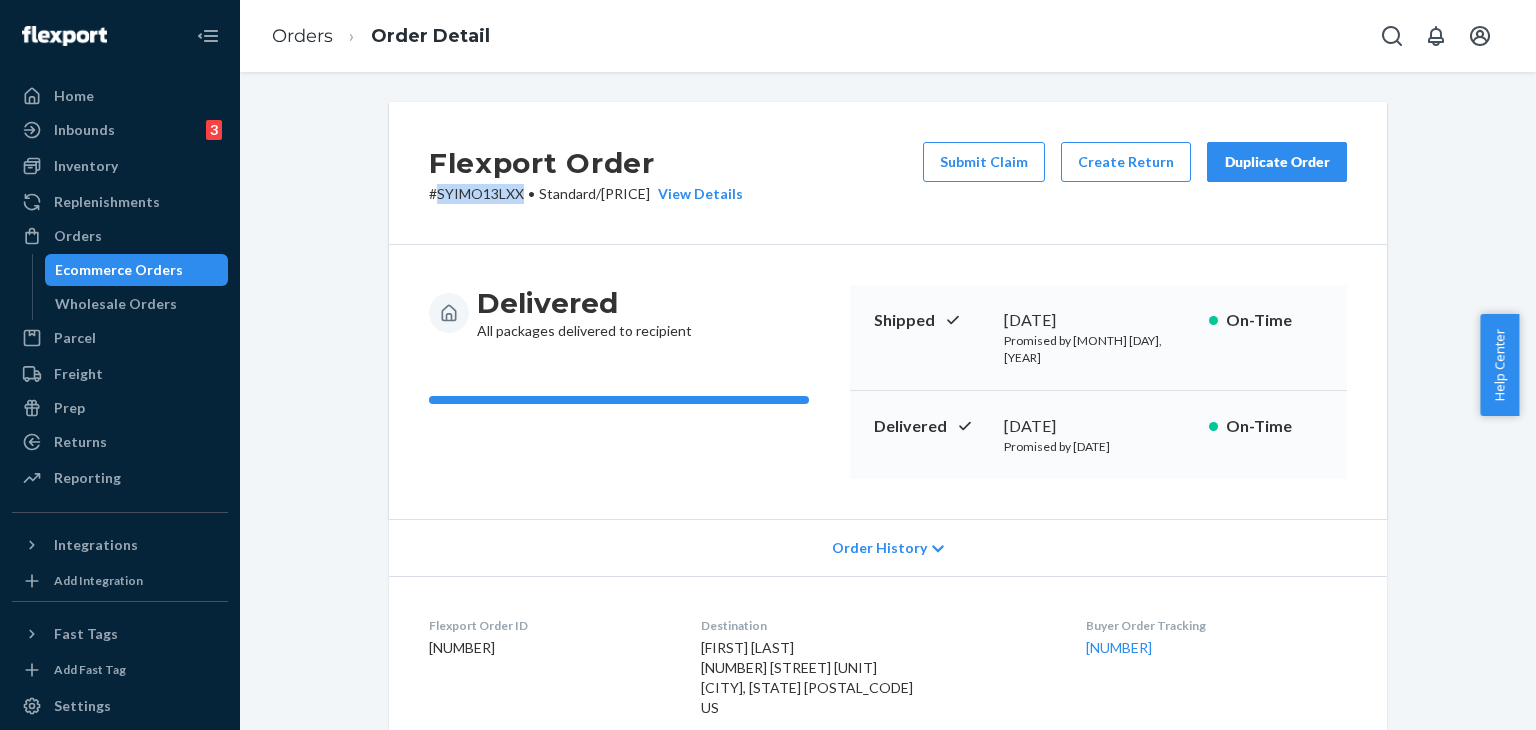 click on "# SYIMO13LXX • Standard  /  [PRICE] View Details" at bounding box center [586, 194] 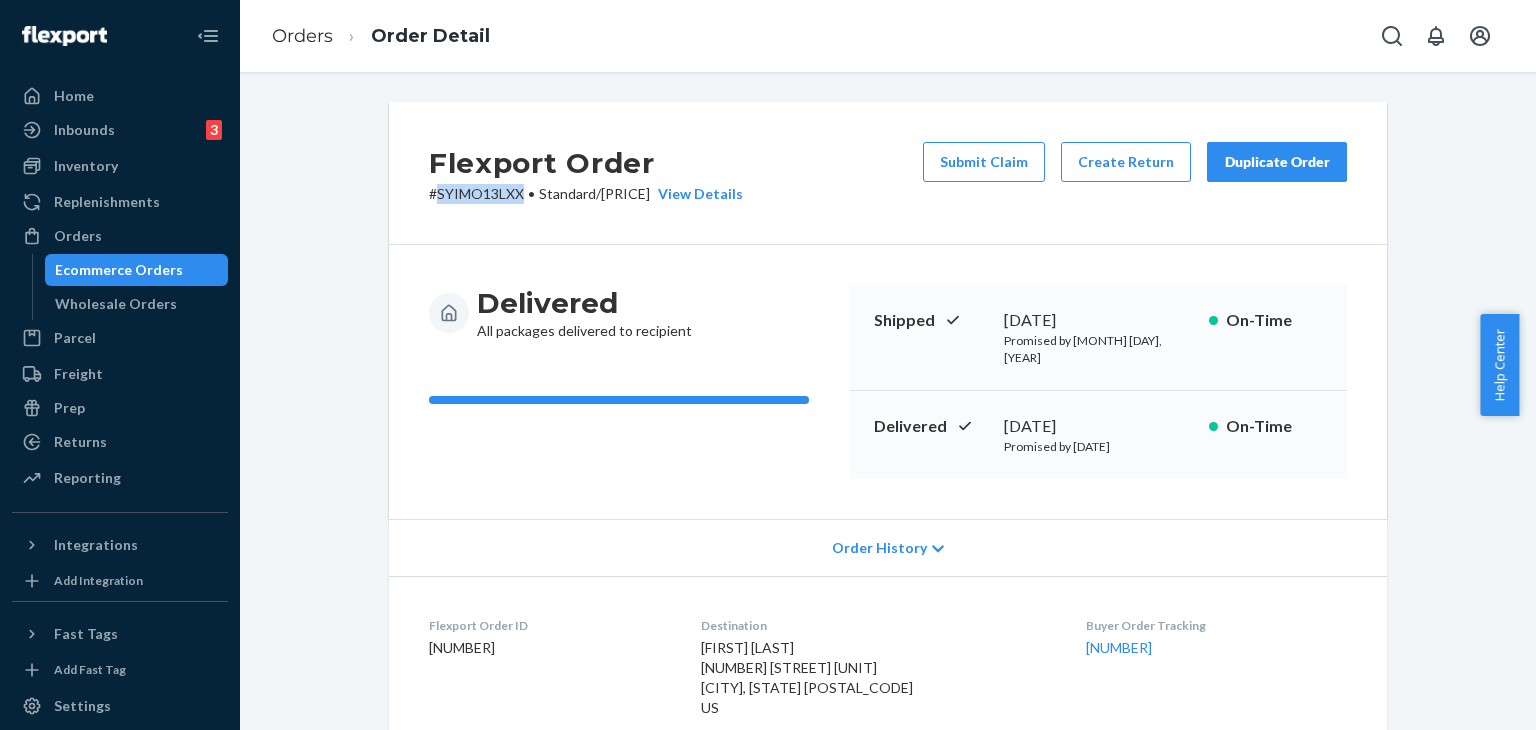 copy on "SYIMO13LXX" 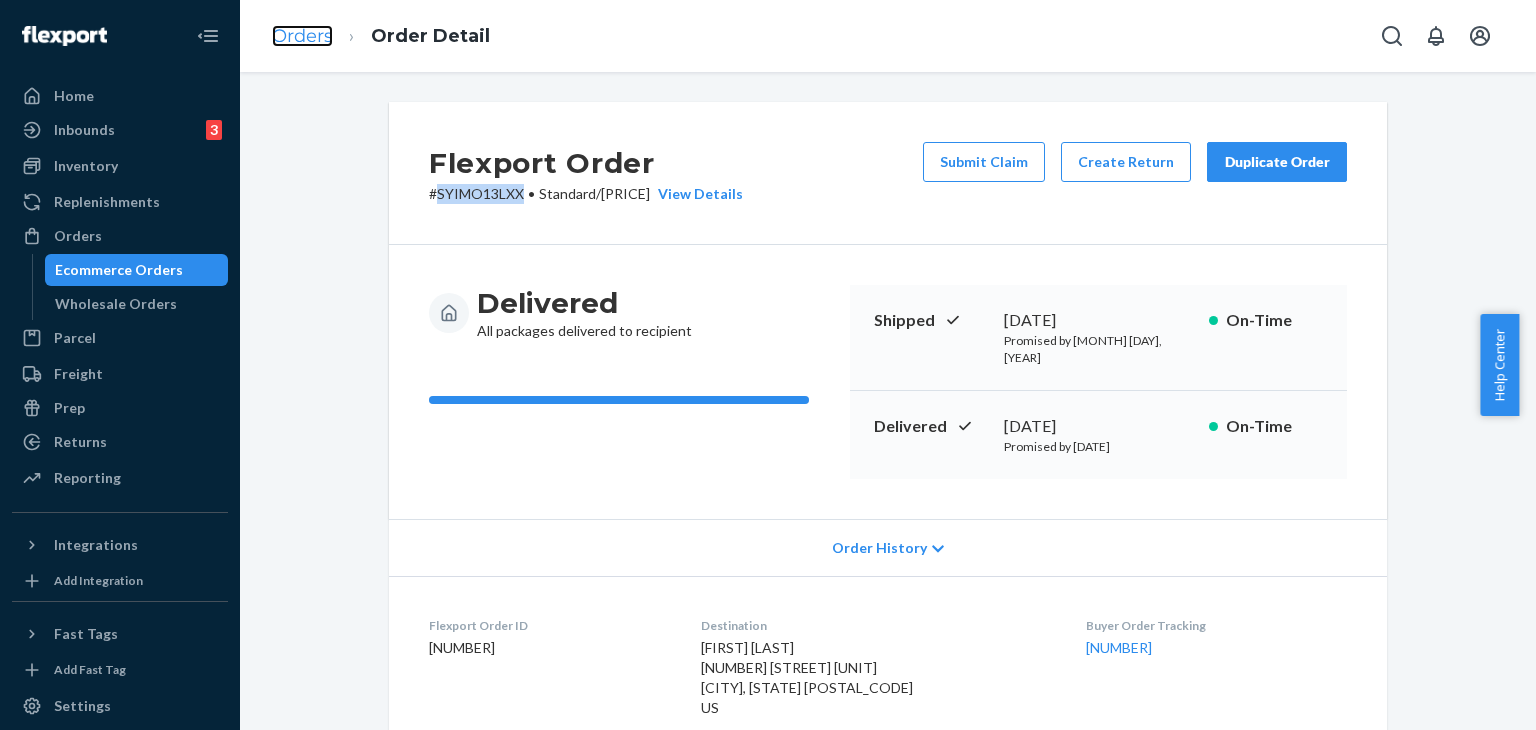 click on "Orders" at bounding box center (302, 36) 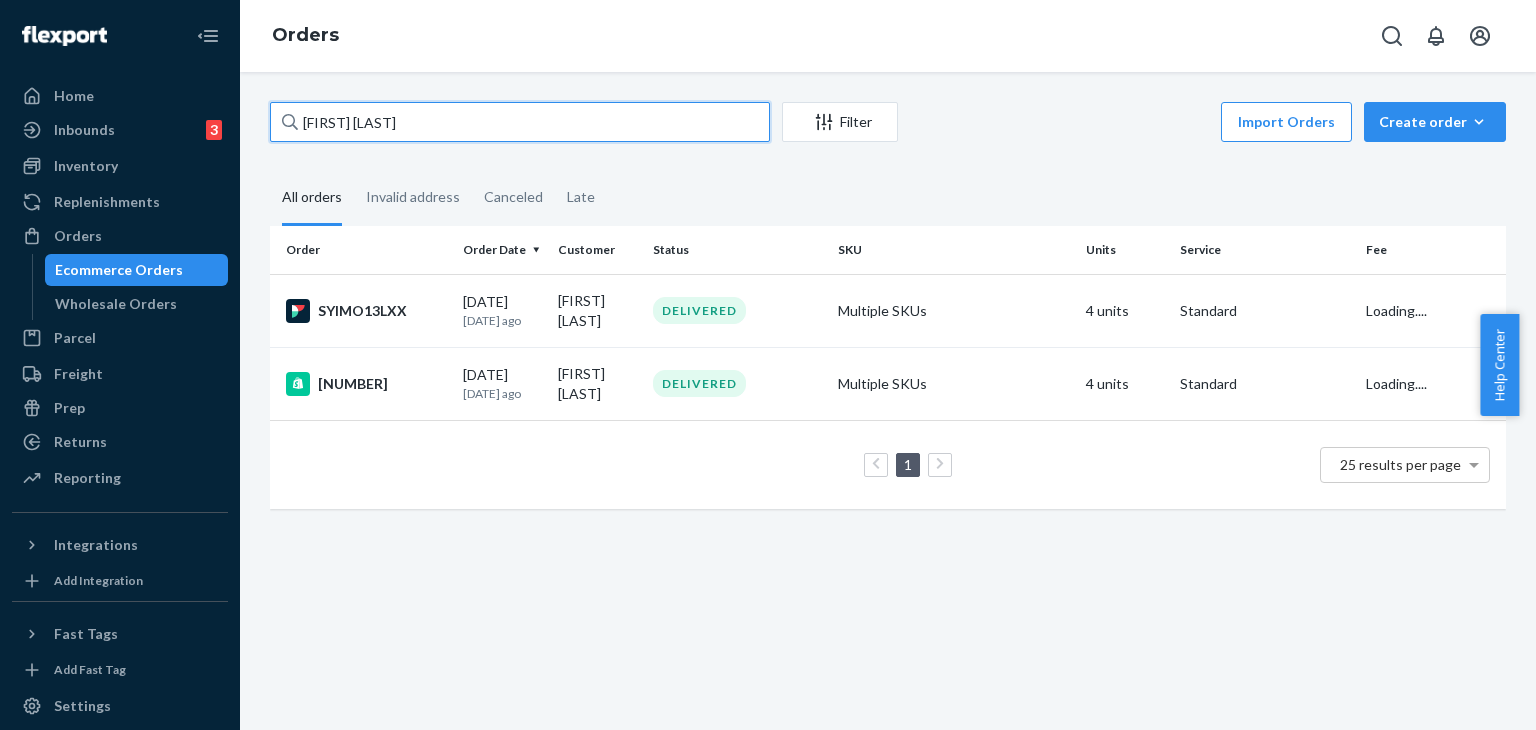 drag, startPoint x: 451, startPoint y: 114, endPoint x: 106, endPoint y: 66, distance: 348.32312 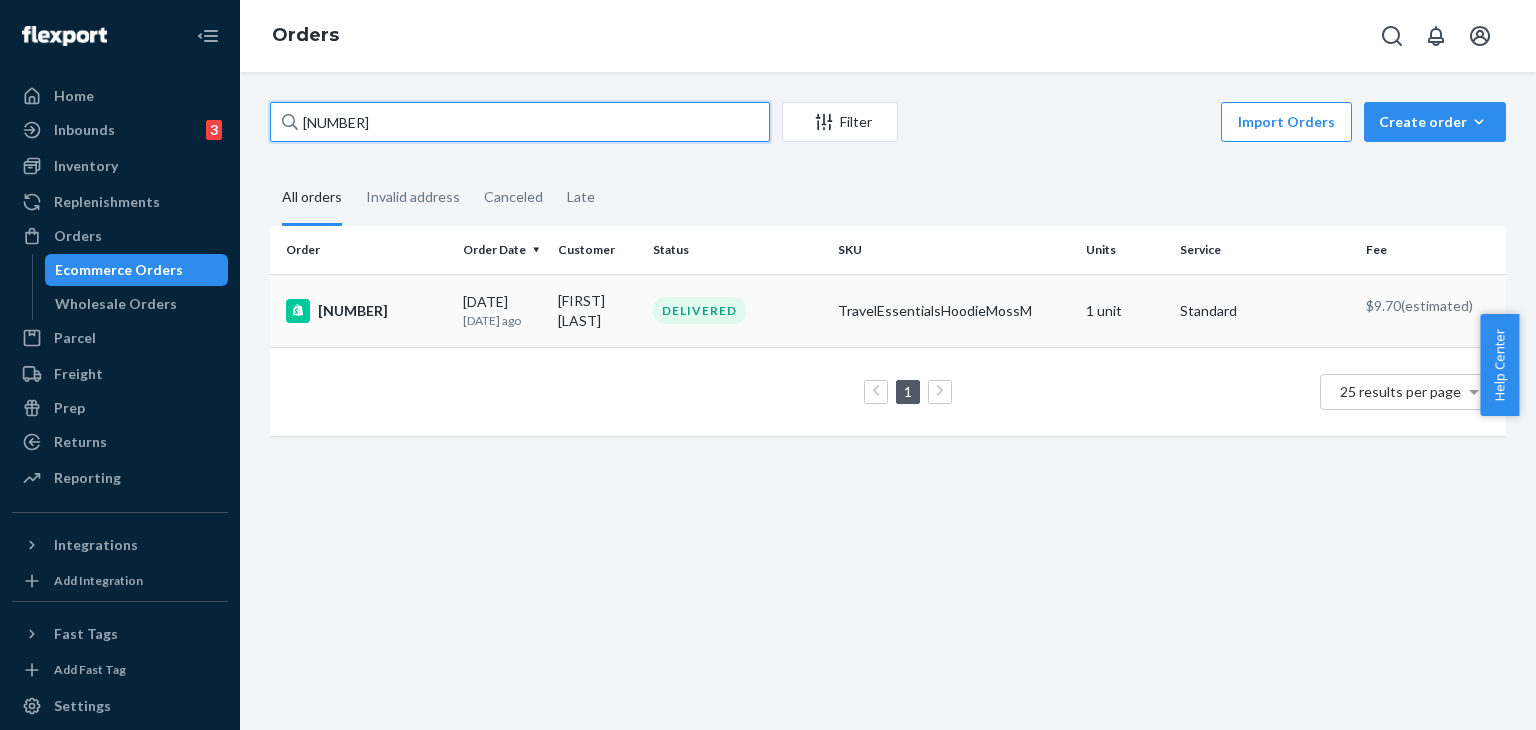 type on "[NUMBER]" 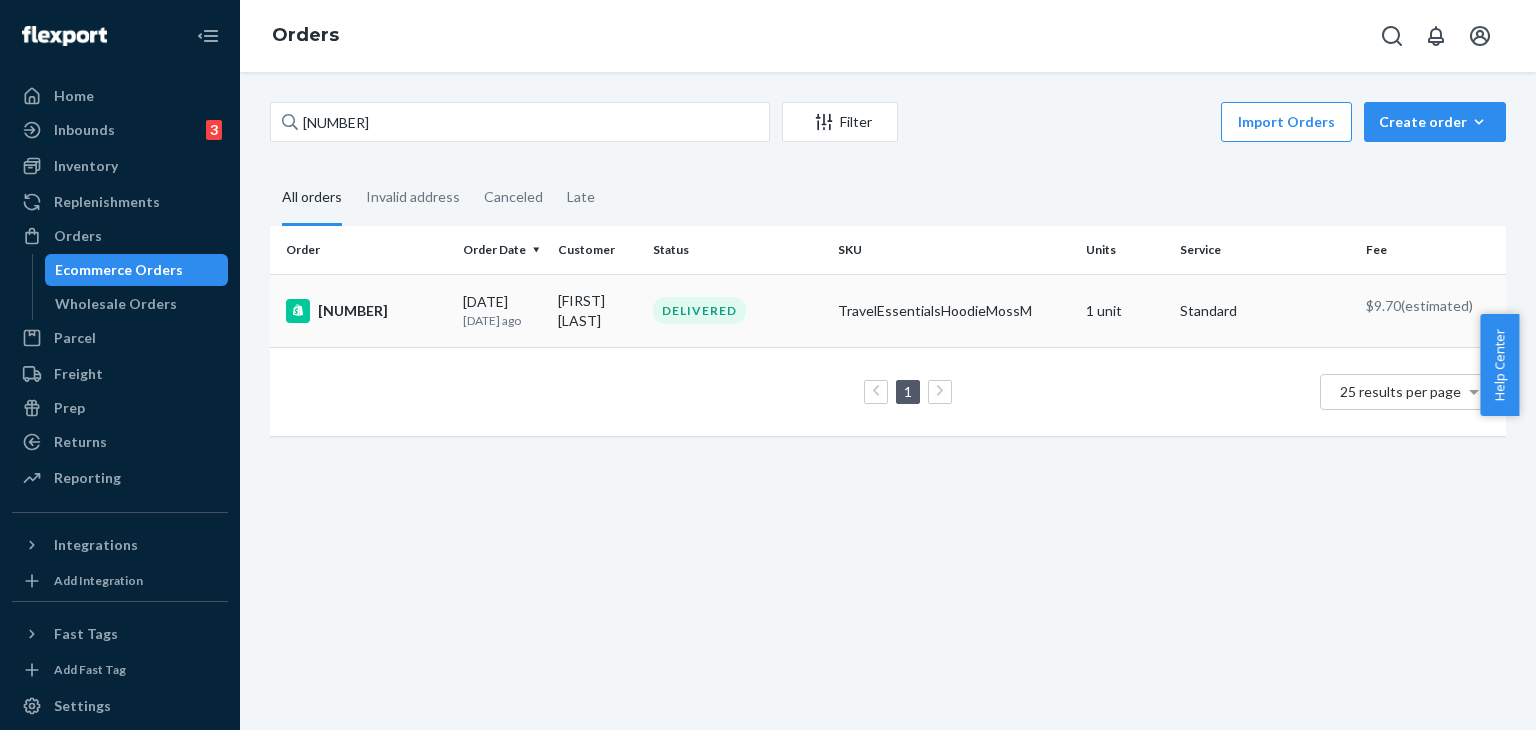 click on "[NUMBER]" at bounding box center (366, 311) 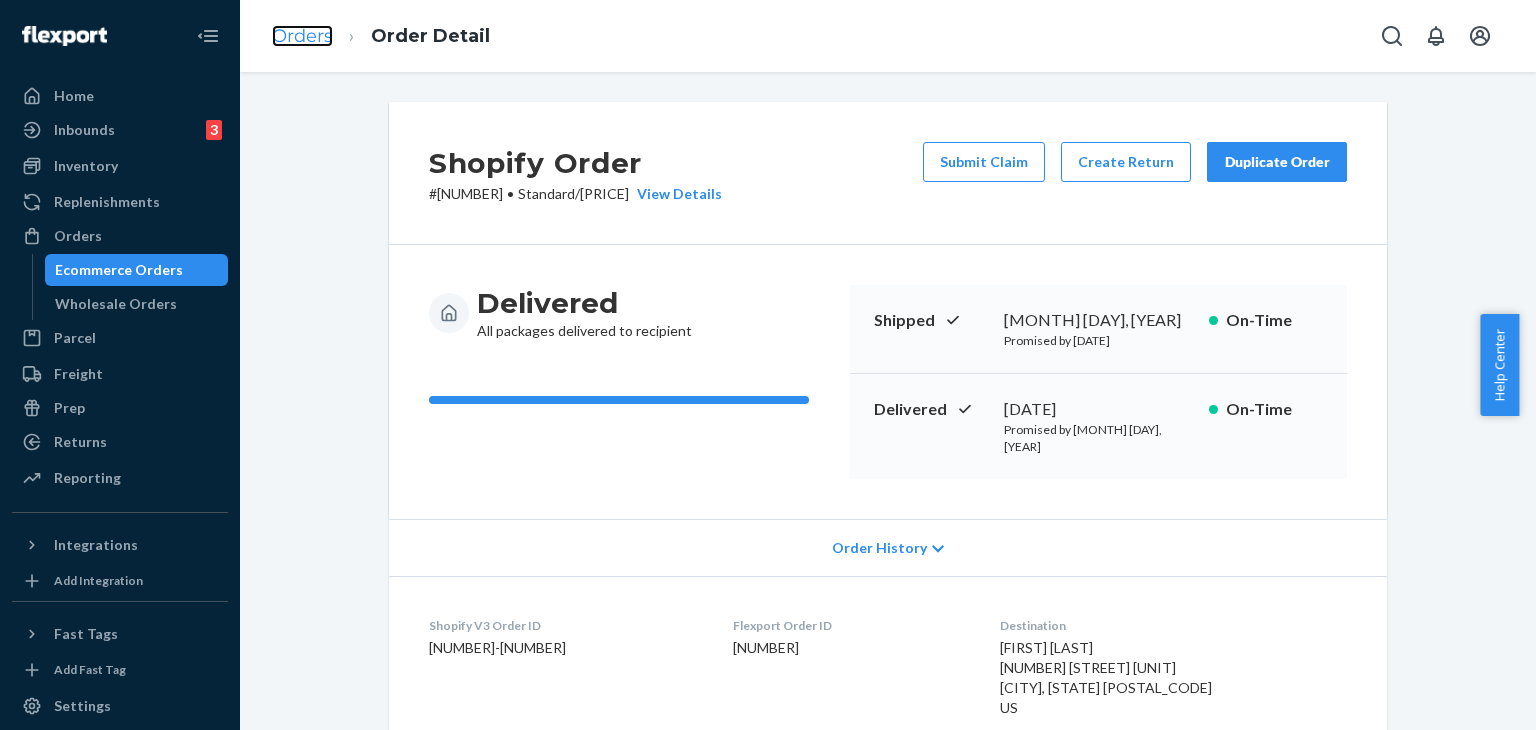 click on "Orders" at bounding box center (302, 36) 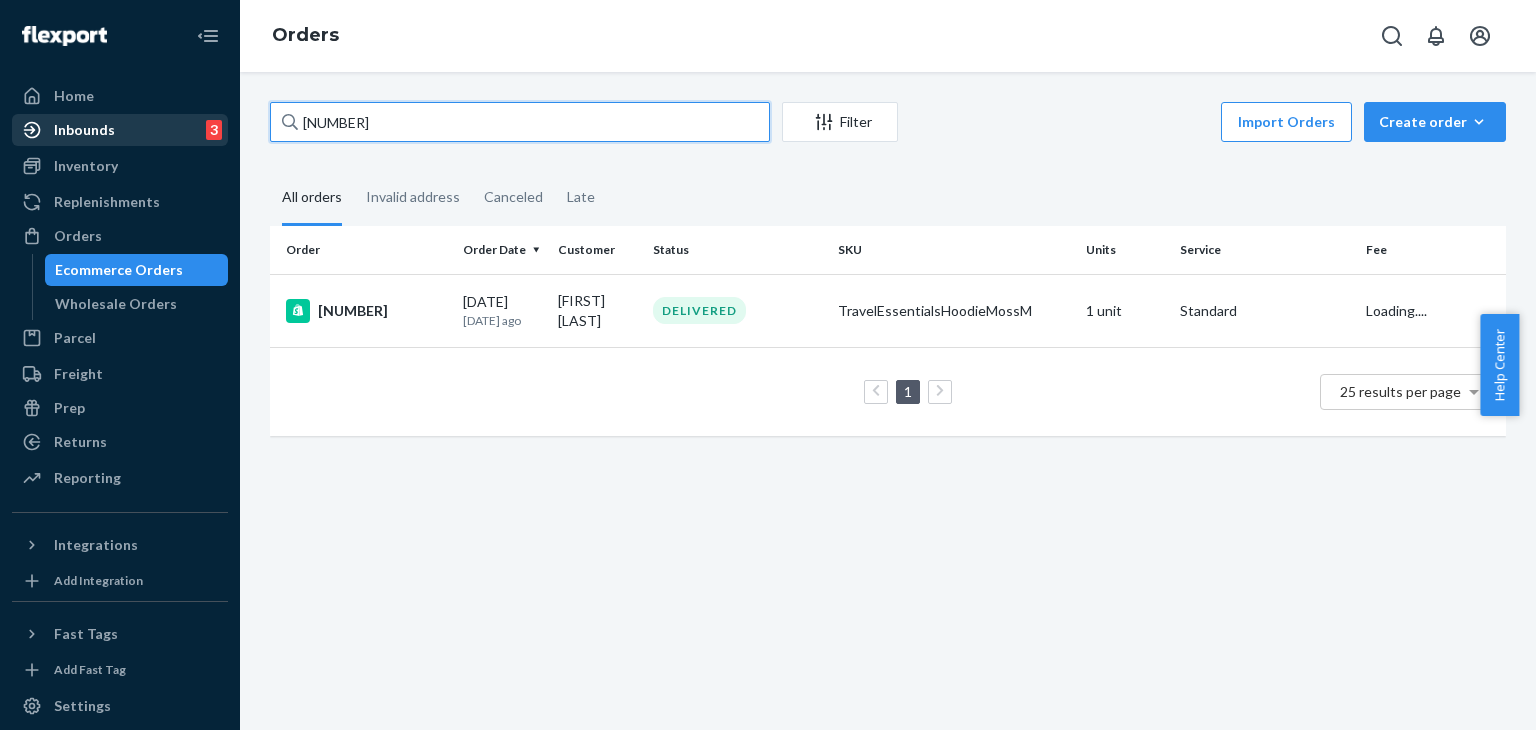 drag, startPoint x: 440, startPoint y: 124, endPoint x: 172, endPoint y: 123, distance: 268.00186 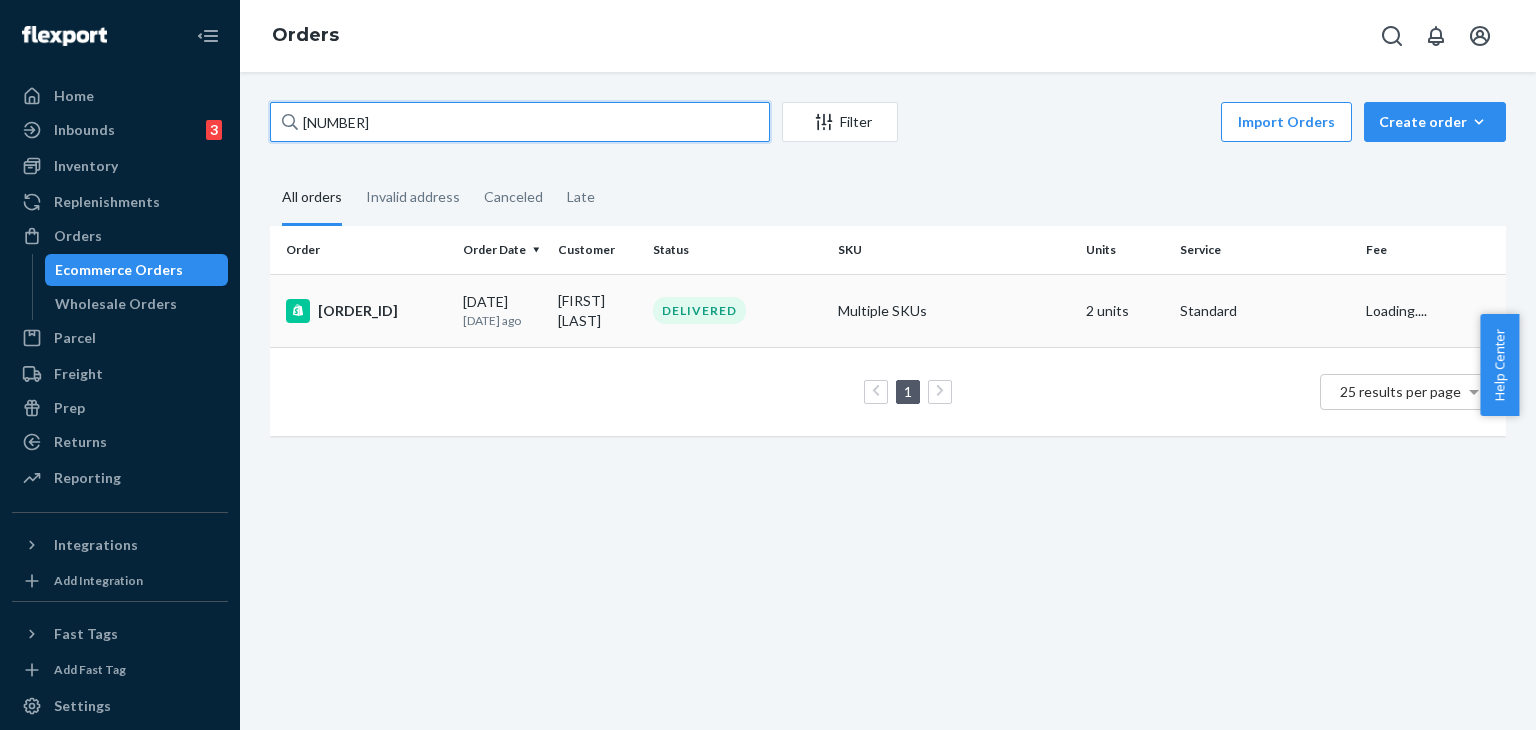 type on "[NUMBER]" 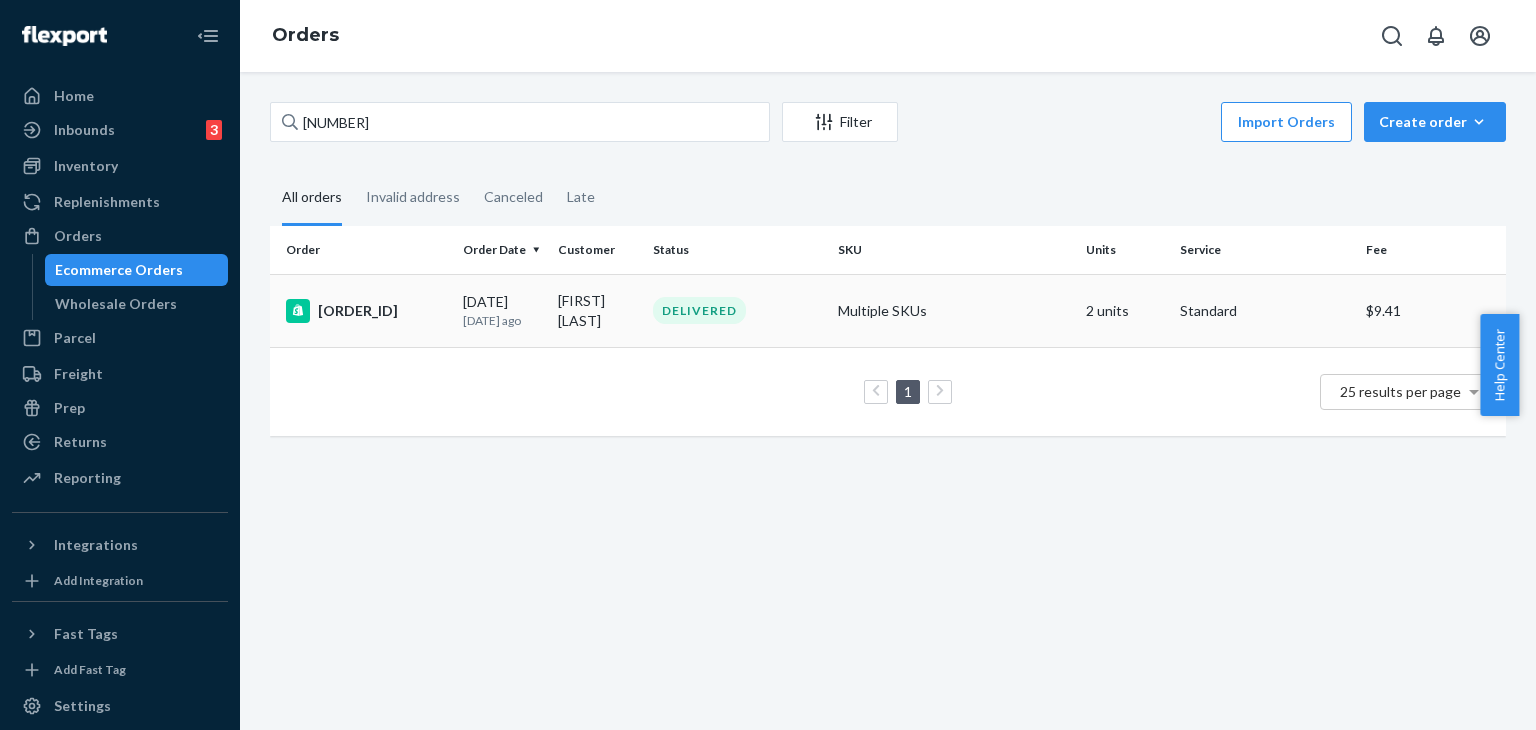 click on "[ORDER_ID]" at bounding box center (366, 311) 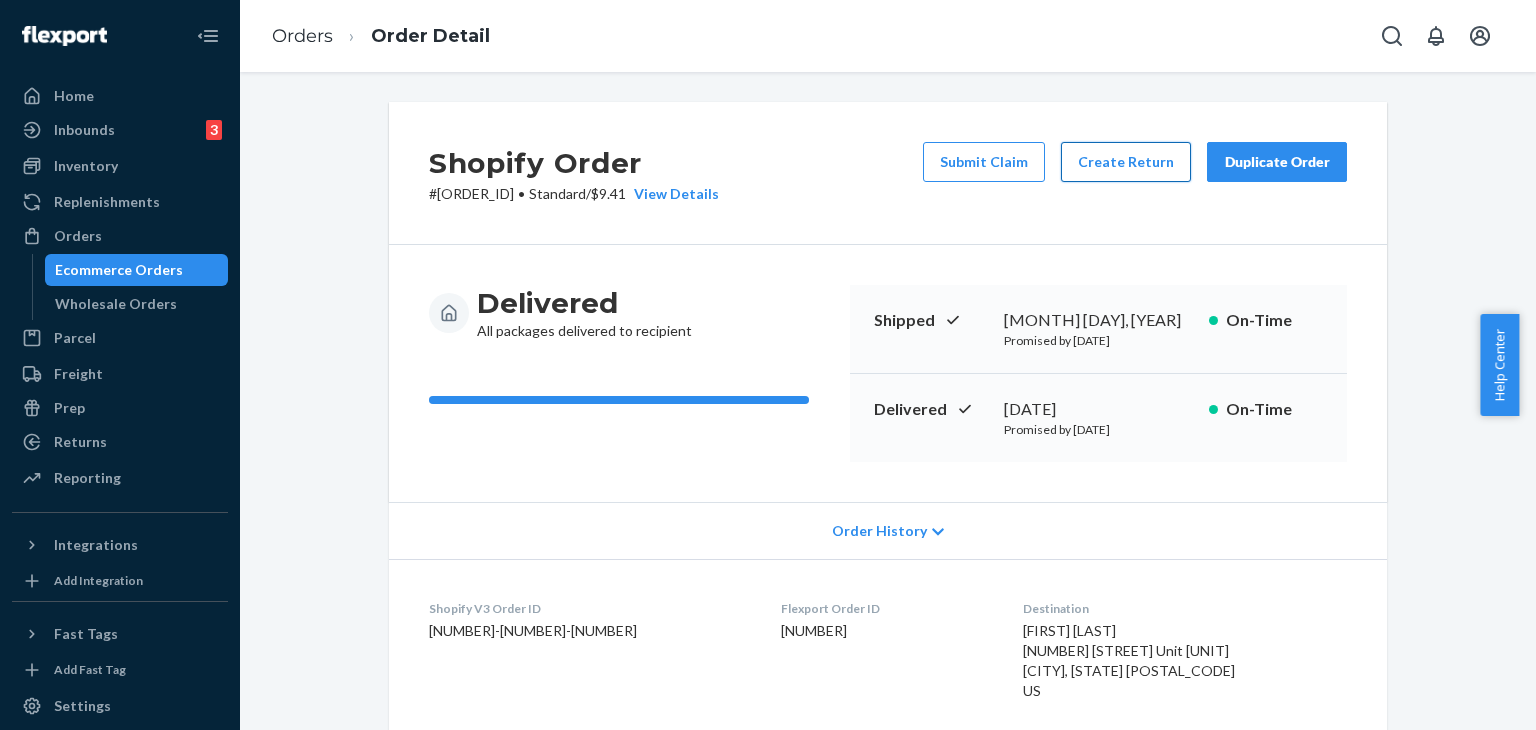 click on "Create Return" at bounding box center [1126, 162] 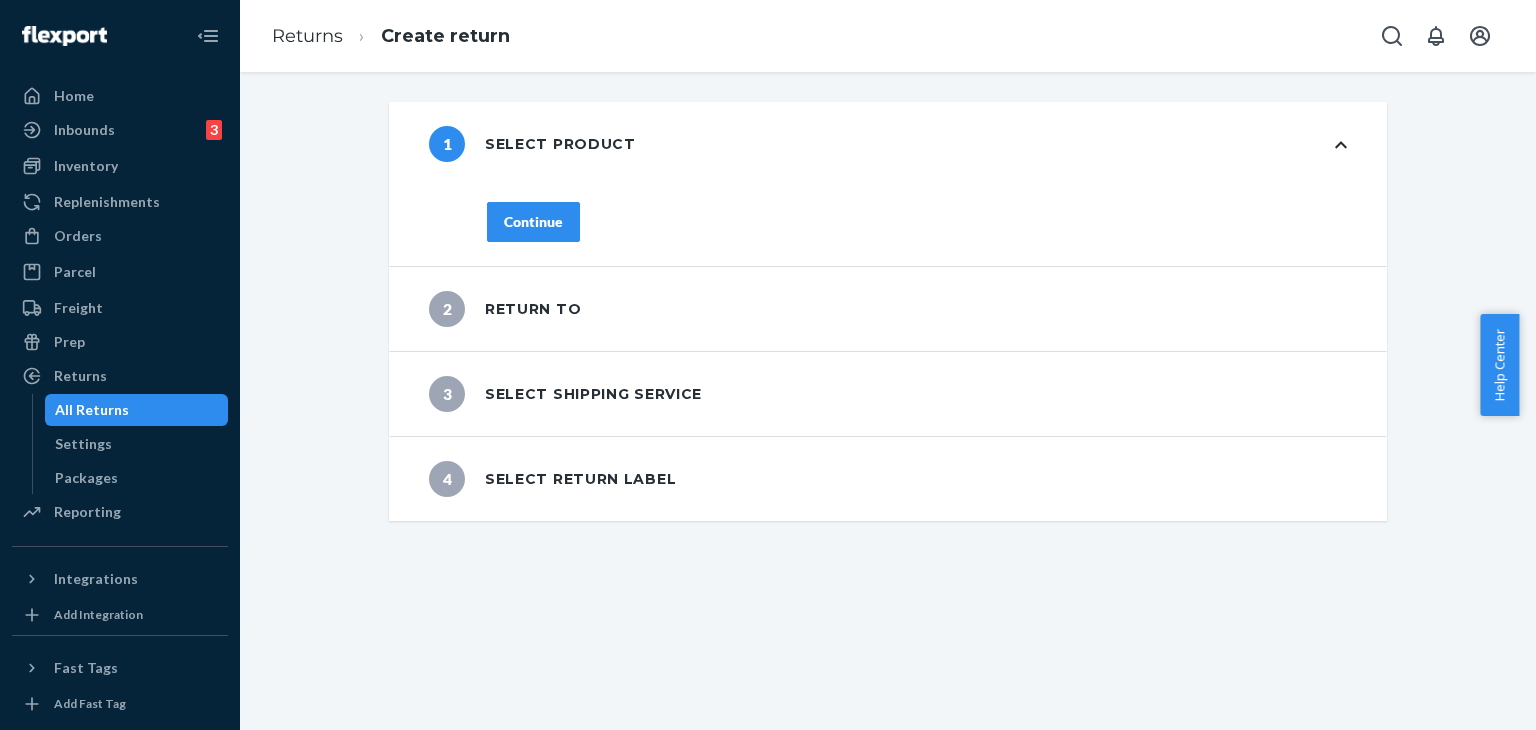 click on "Continue" at bounding box center [533, 222] 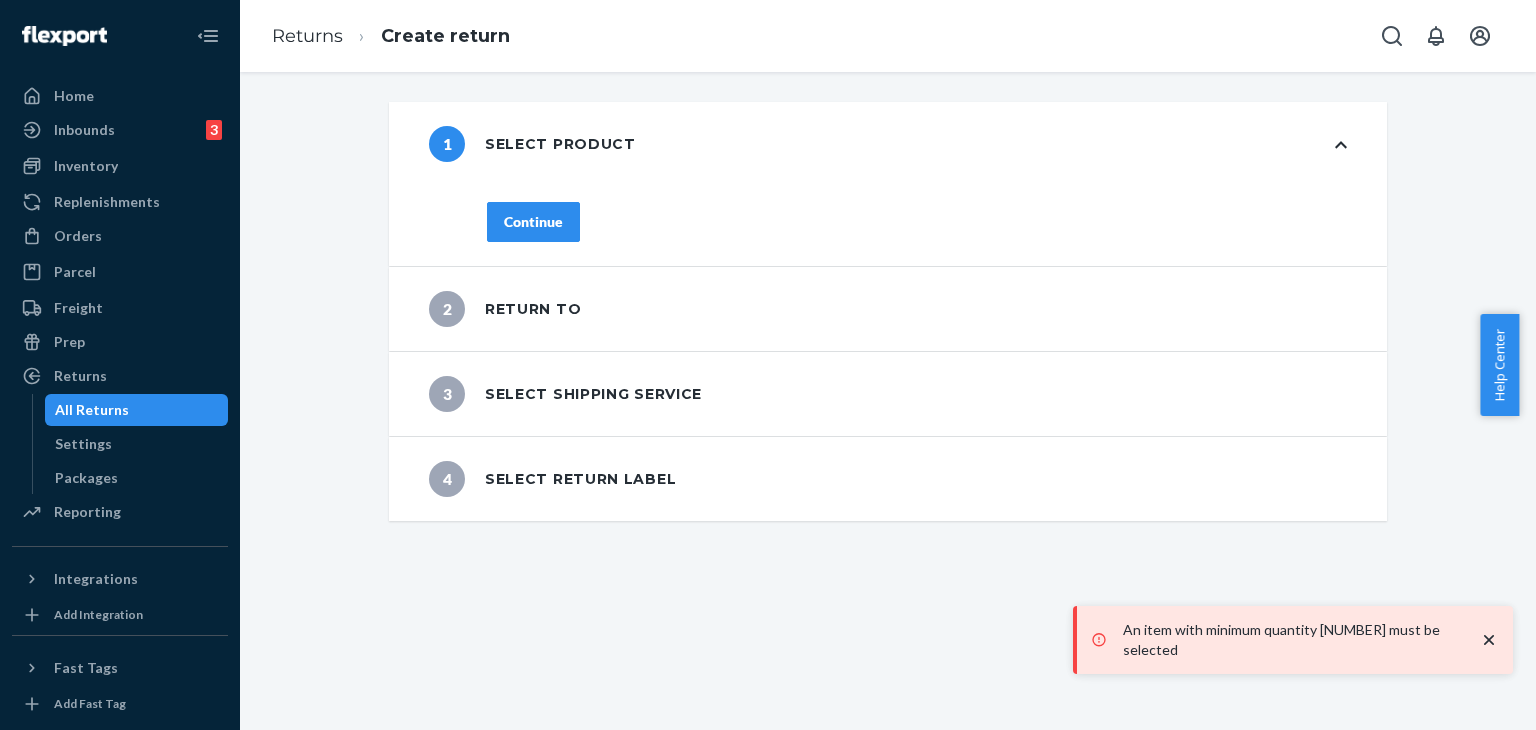drag, startPoint x: 1486, startPoint y: 653, endPoint x: 1508, endPoint y: 630, distance: 31.827662 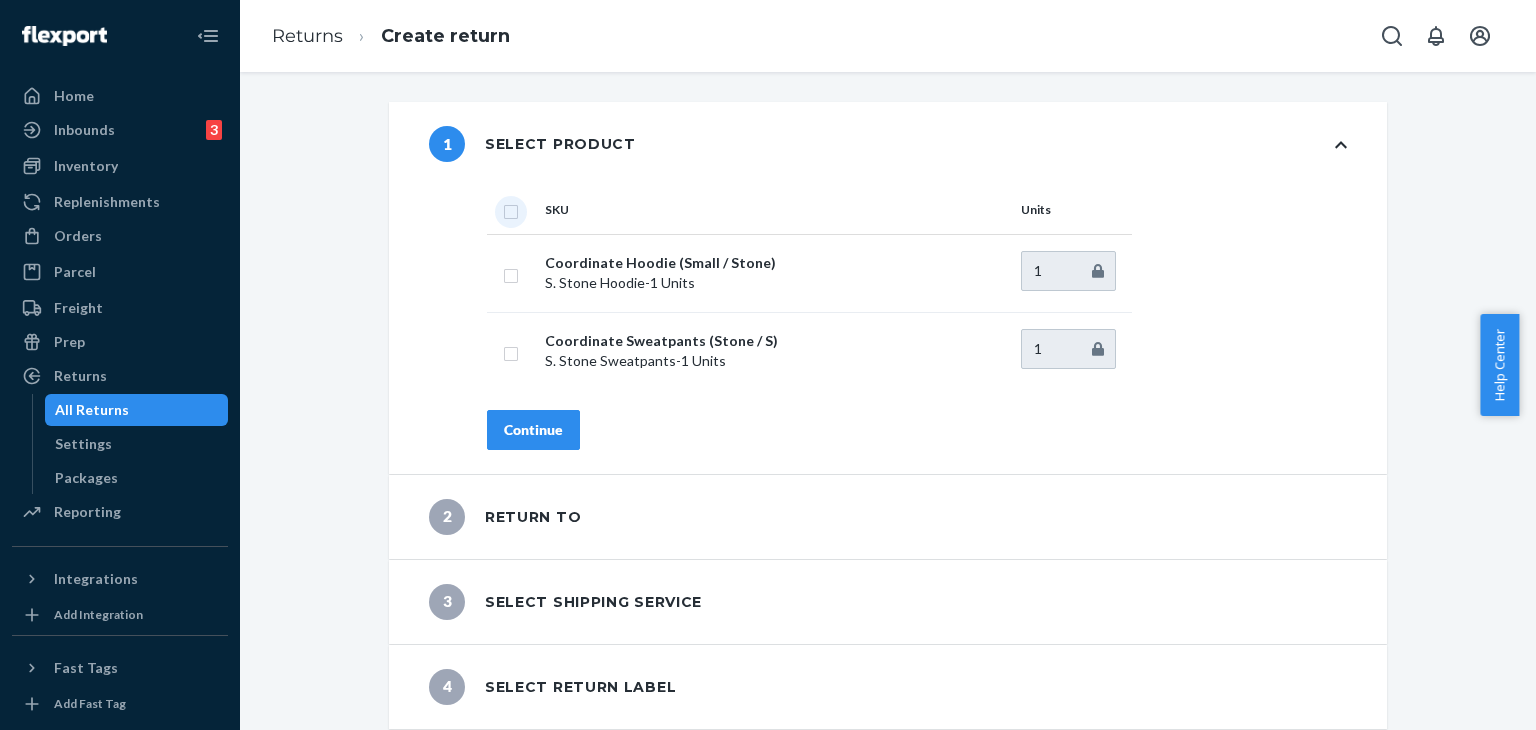 click at bounding box center [511, 209] 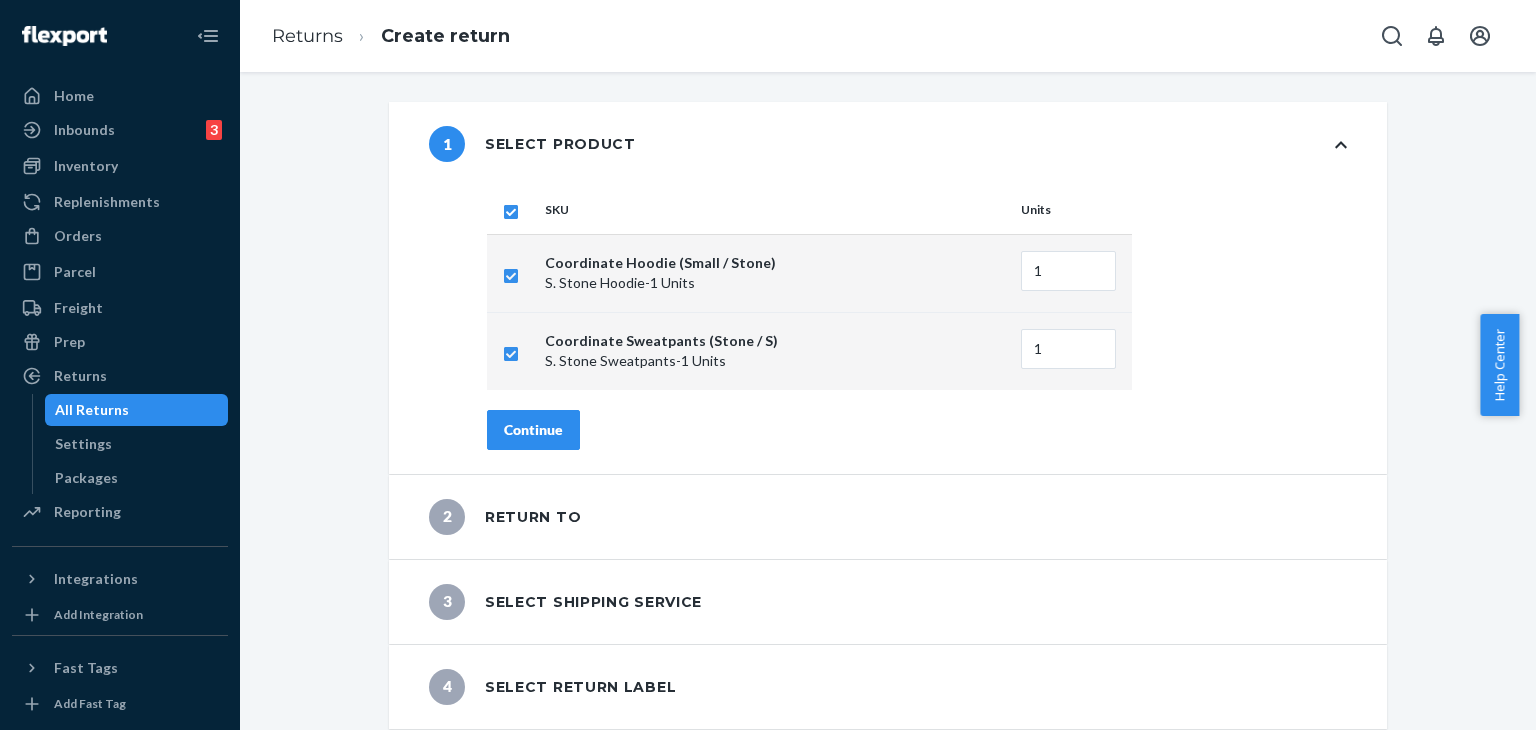 click on "Continue" at bounding box center [533, 430] 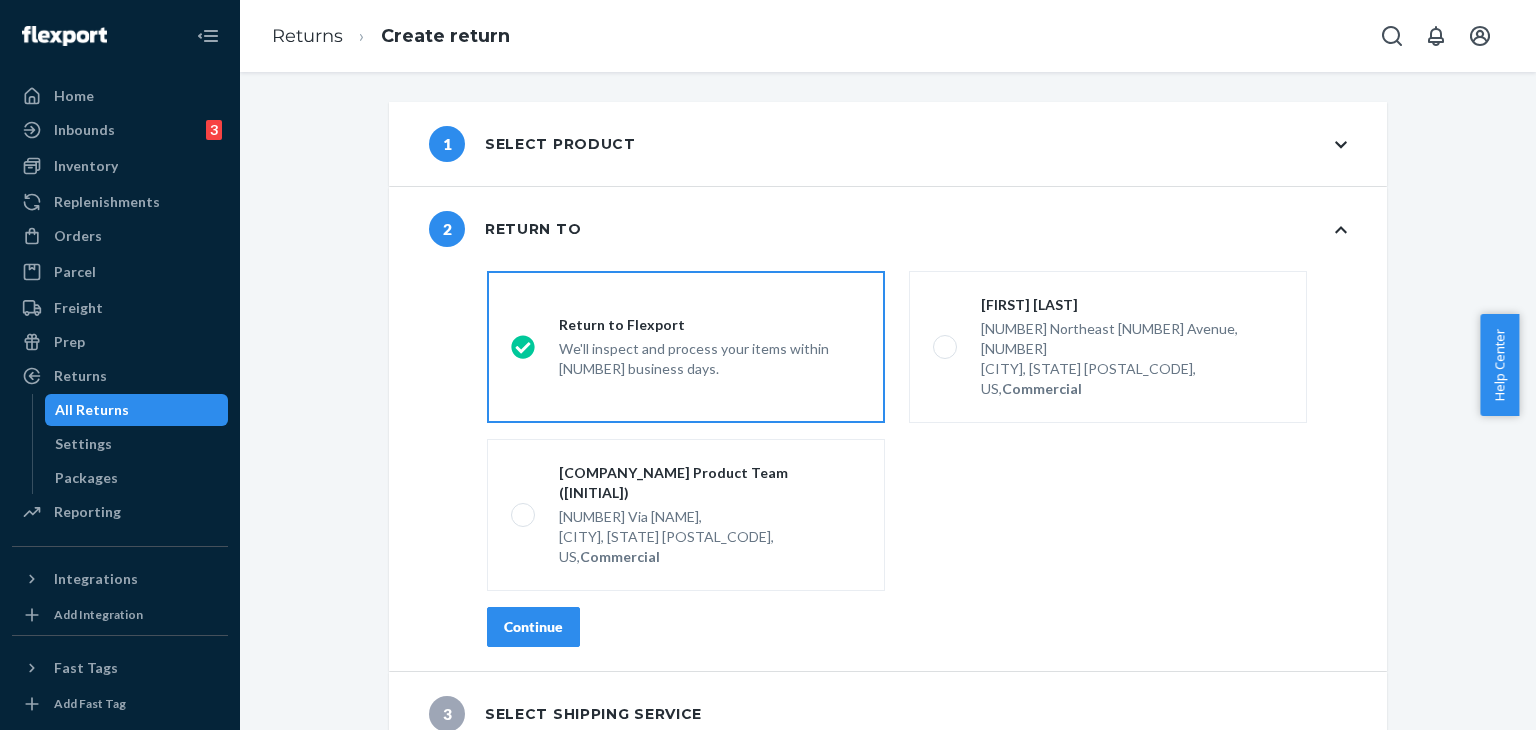drag, startPoint x: 536, startPoint y: 549, endPoint x: 650, endPoint y: 544, distance: 114.1096 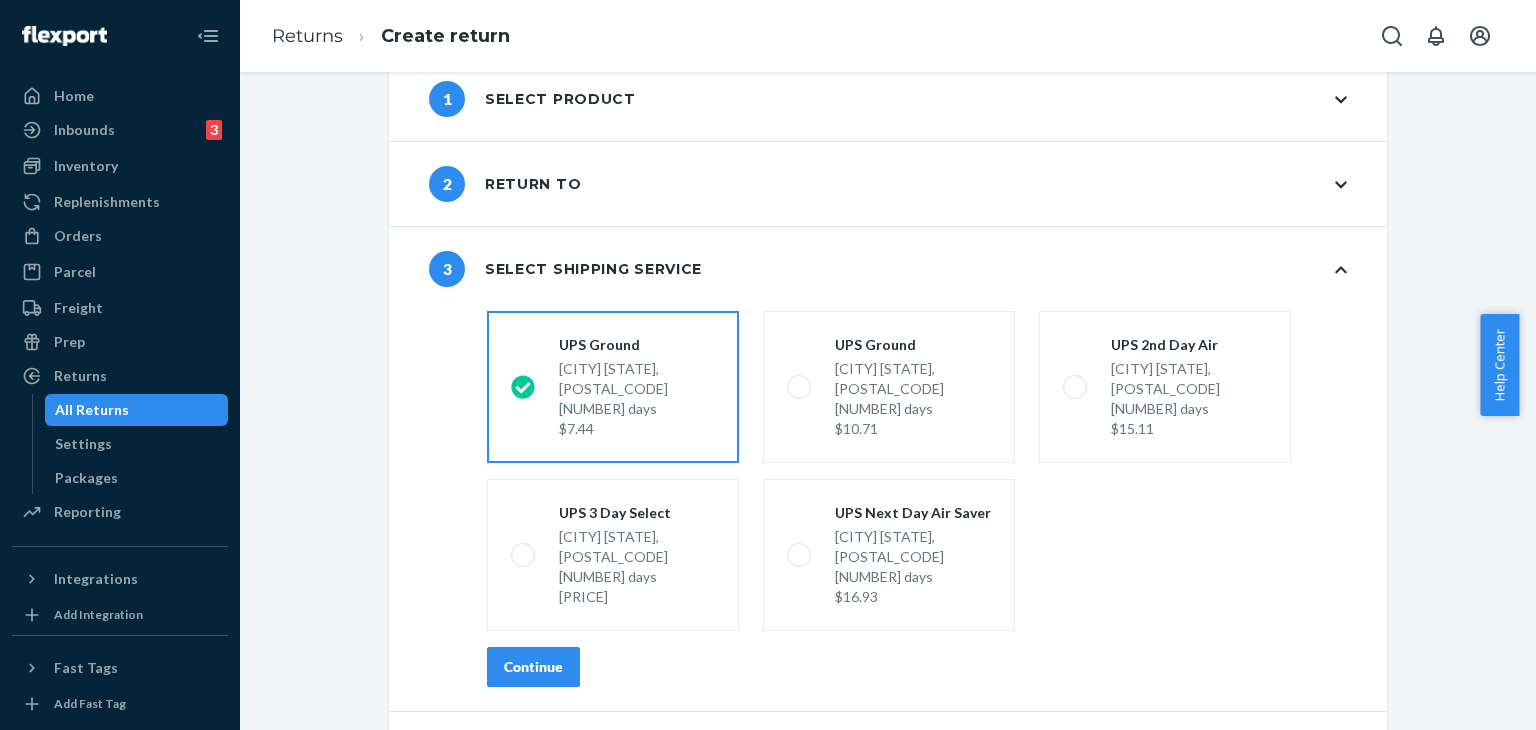 scroll, scrollTop: 70, scrollLeft: 0, axis: vertical 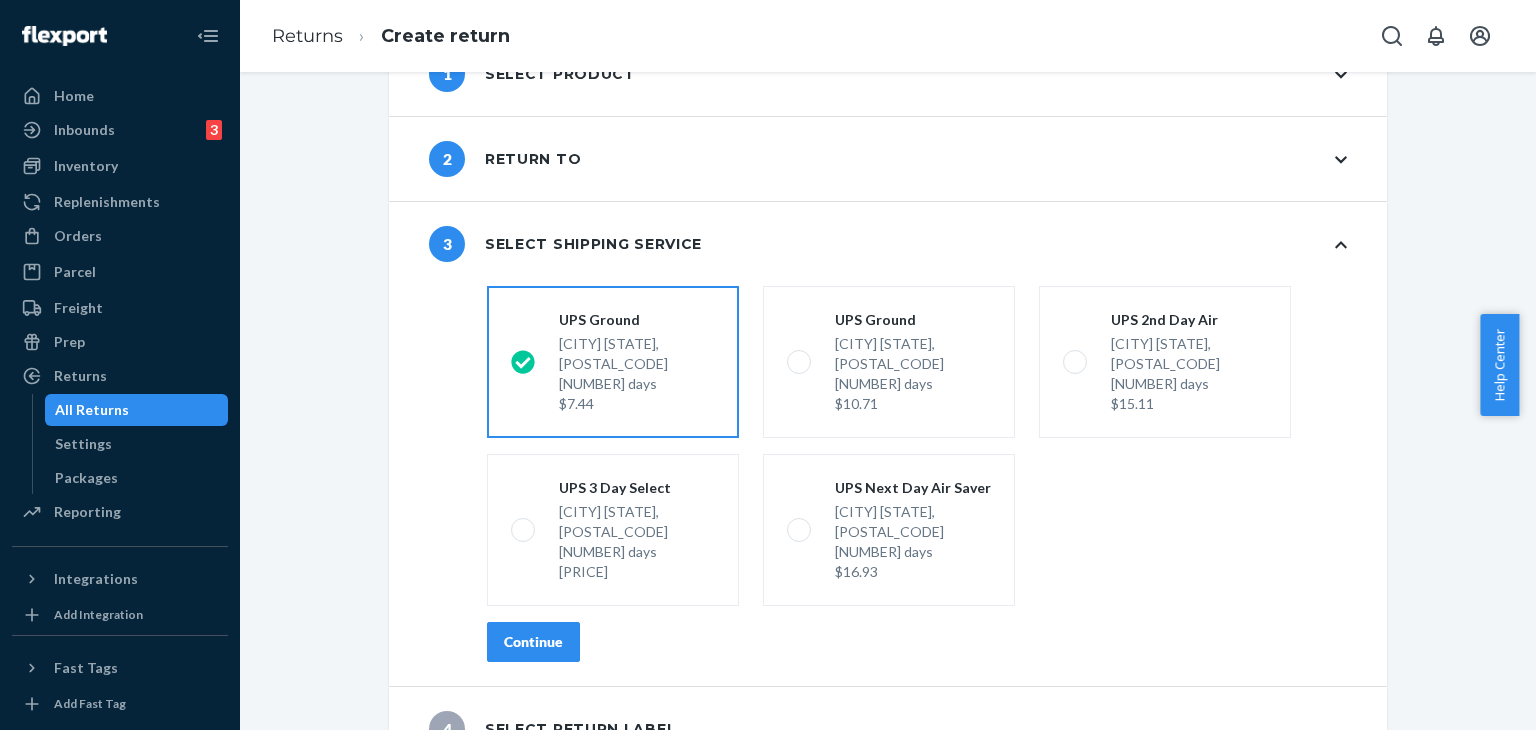 click on "Continue" at bounding box center (533, 642) 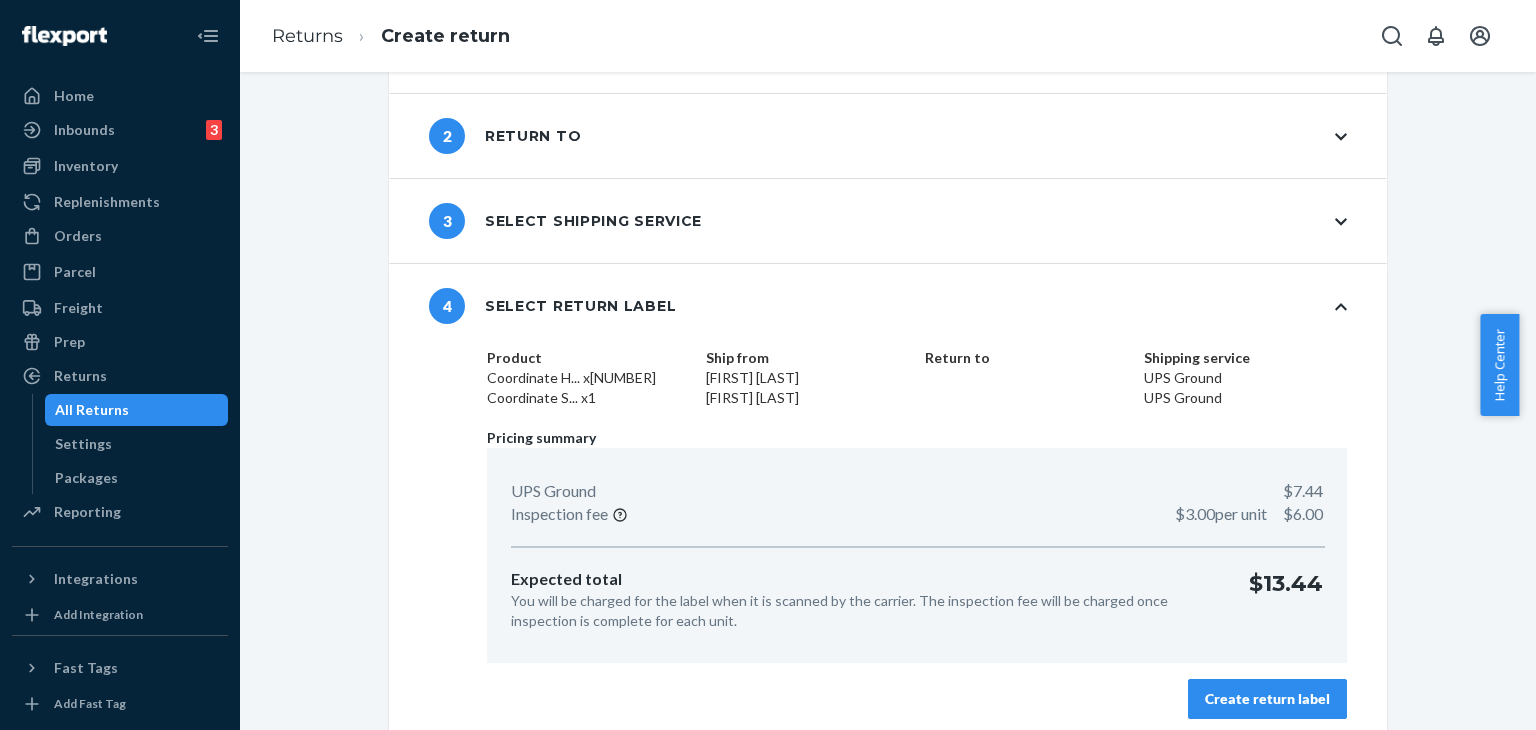 scroll, scrollTop: 105, scrollLeft: 0, axis: vertical 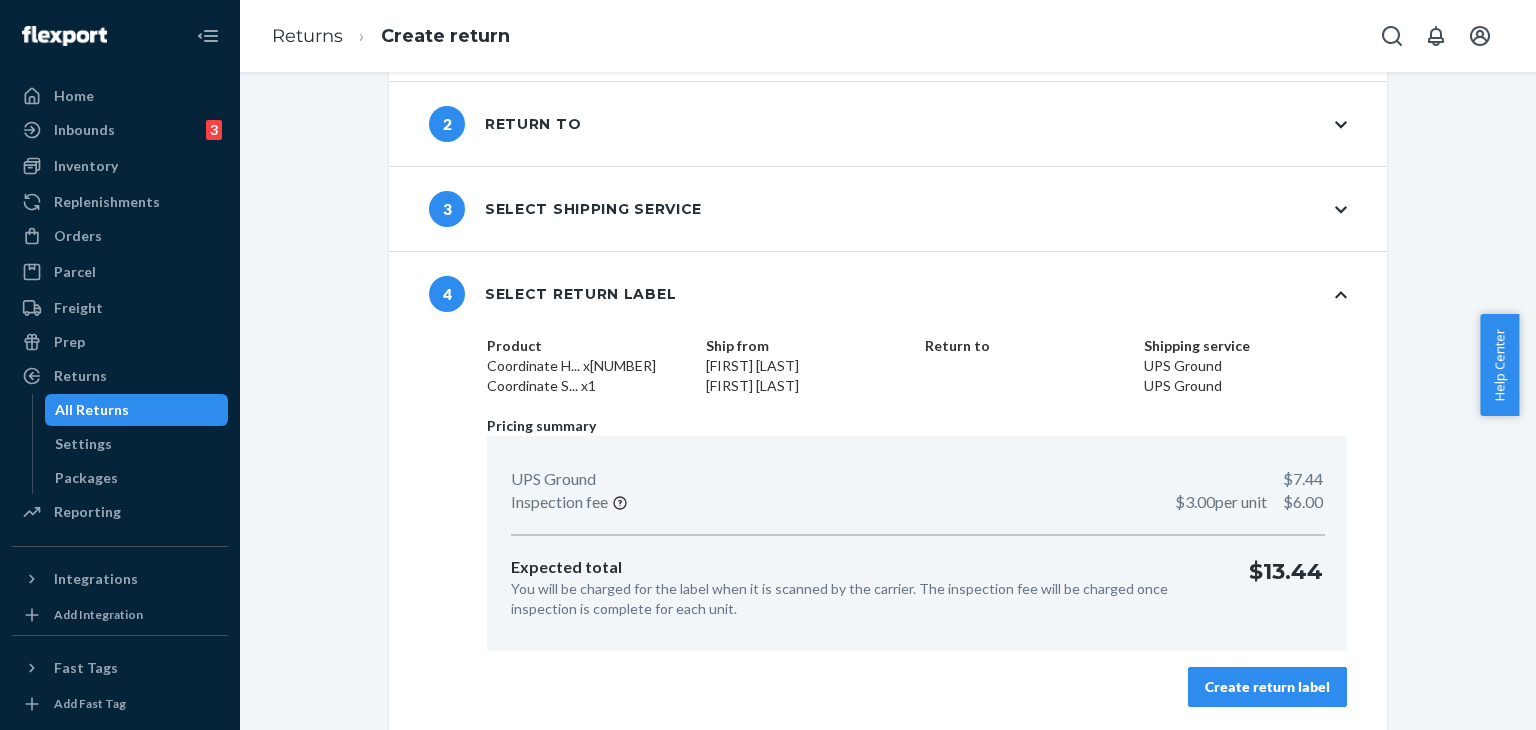 click on "Create return label" at bounding box center [1267, 687] 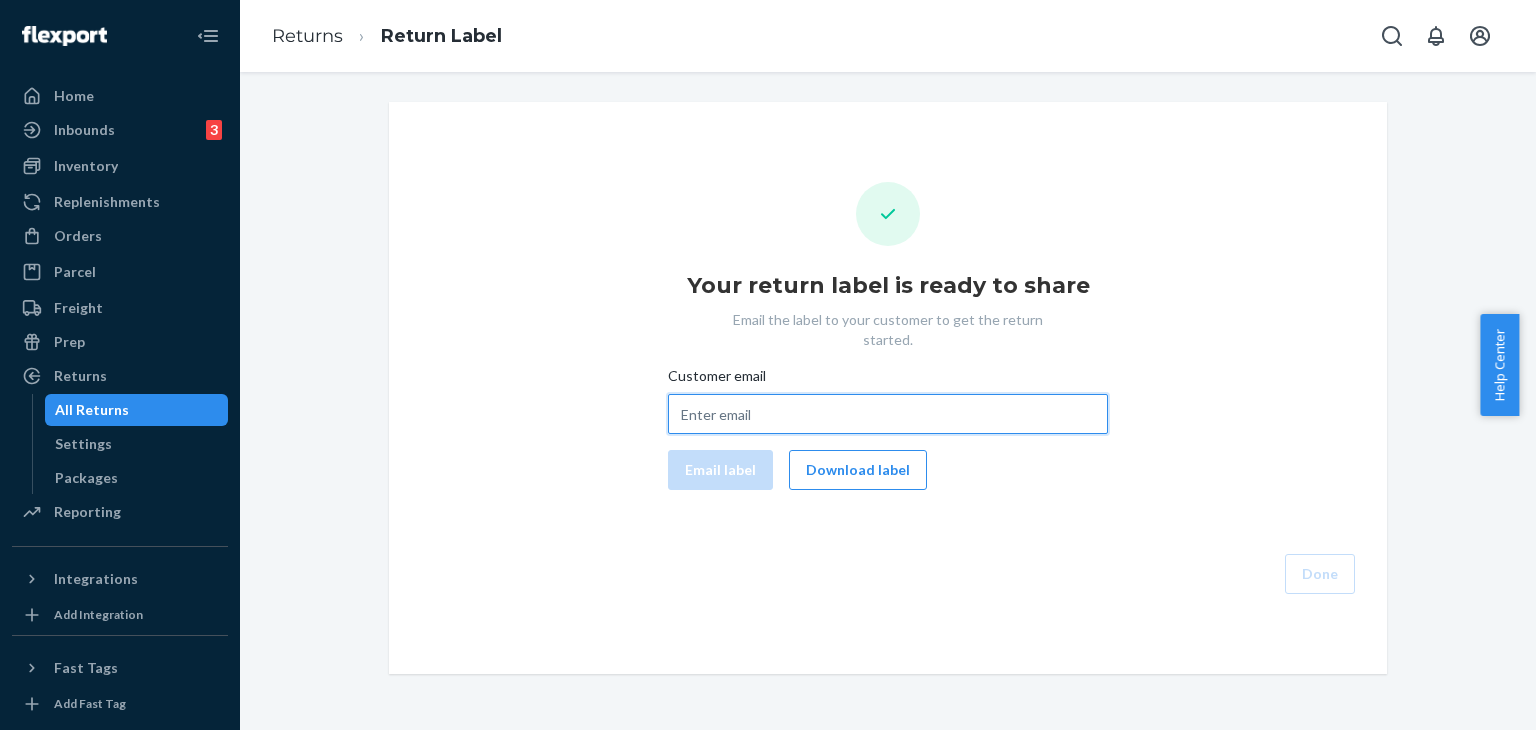 click on "Customer email" at bounding box center (888, 414) 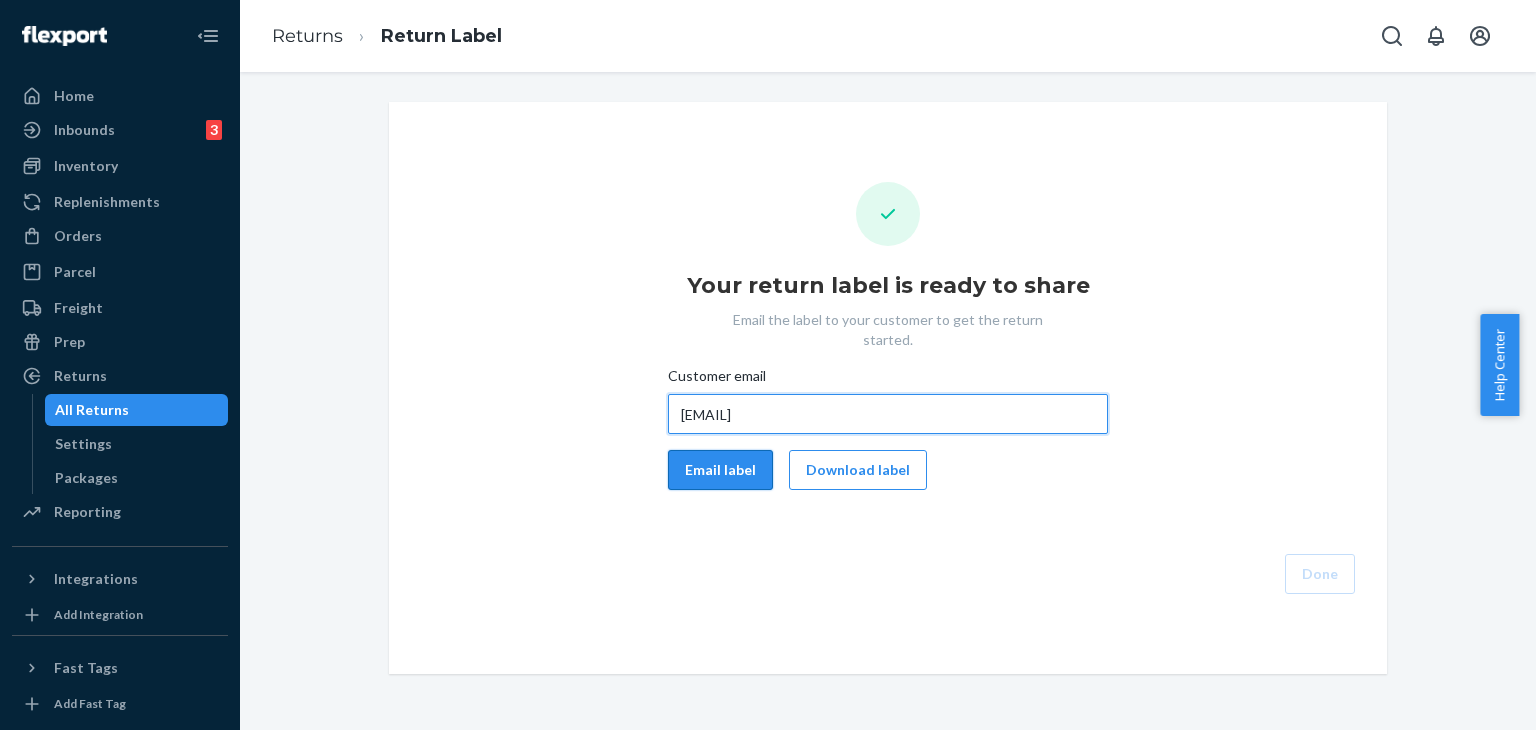 type on "[EMAIL]" 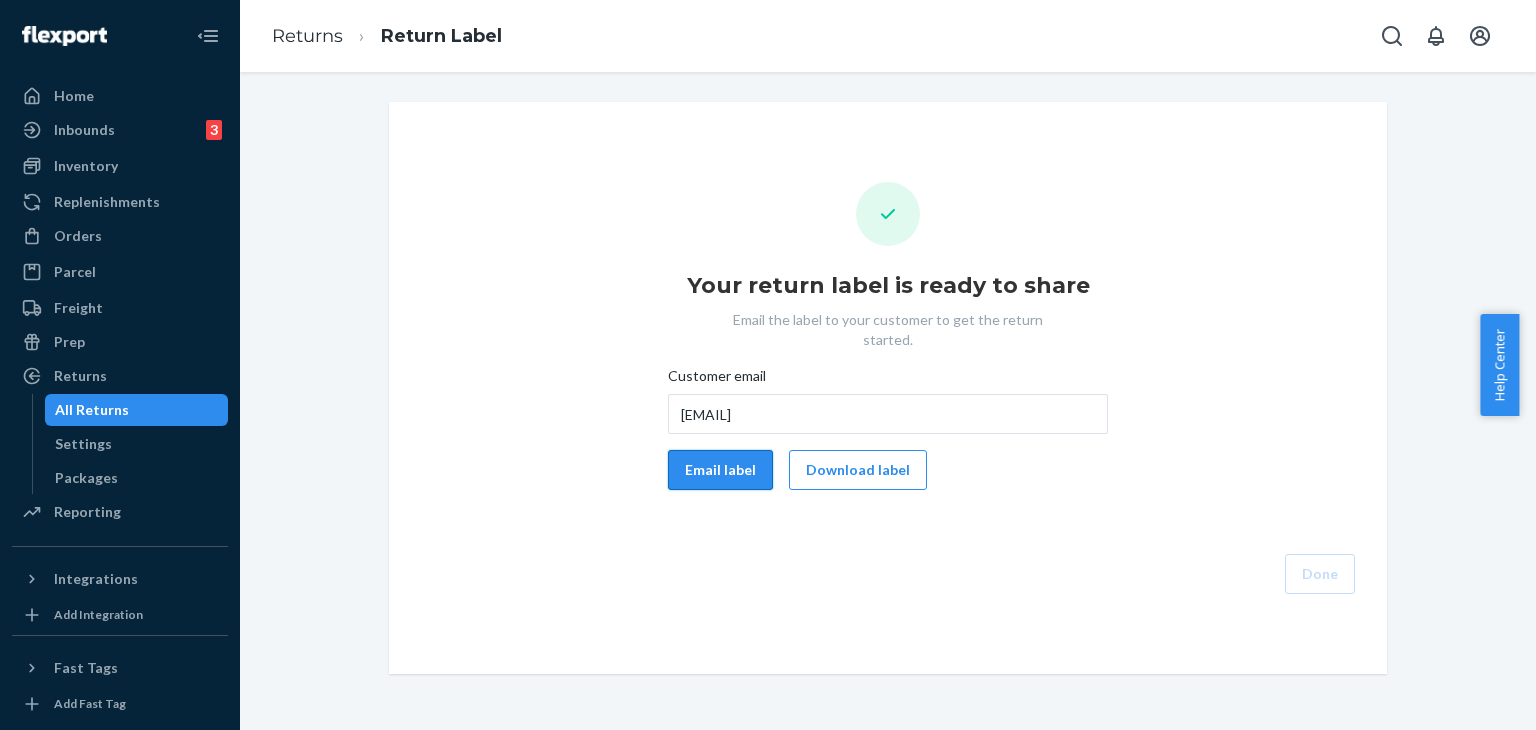 click on "Email label" at bounding box center [720, 470] 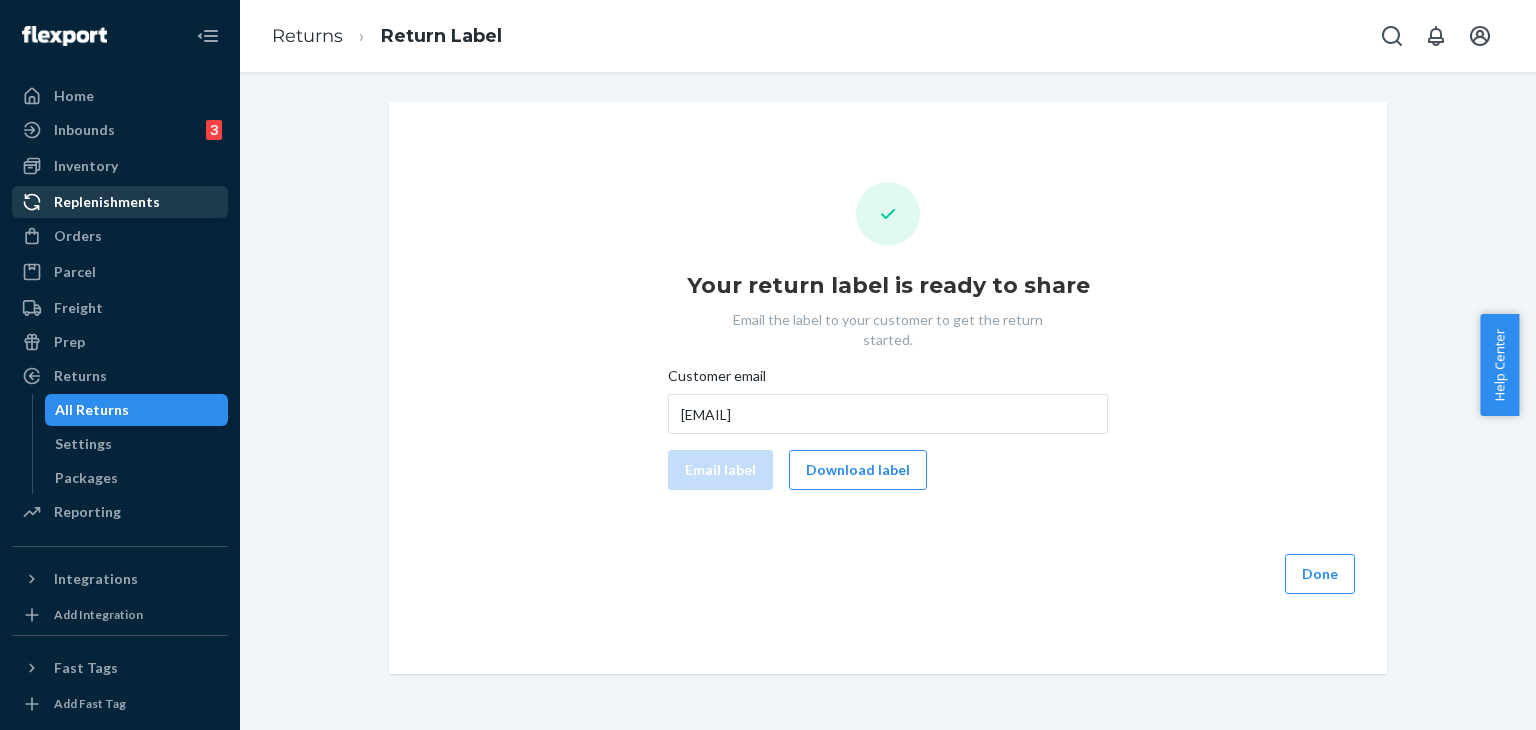 drag, startPoint x: 99, startPoint y: 229, endPoint x: 196, endPoint y: 202, distance: 100.68764 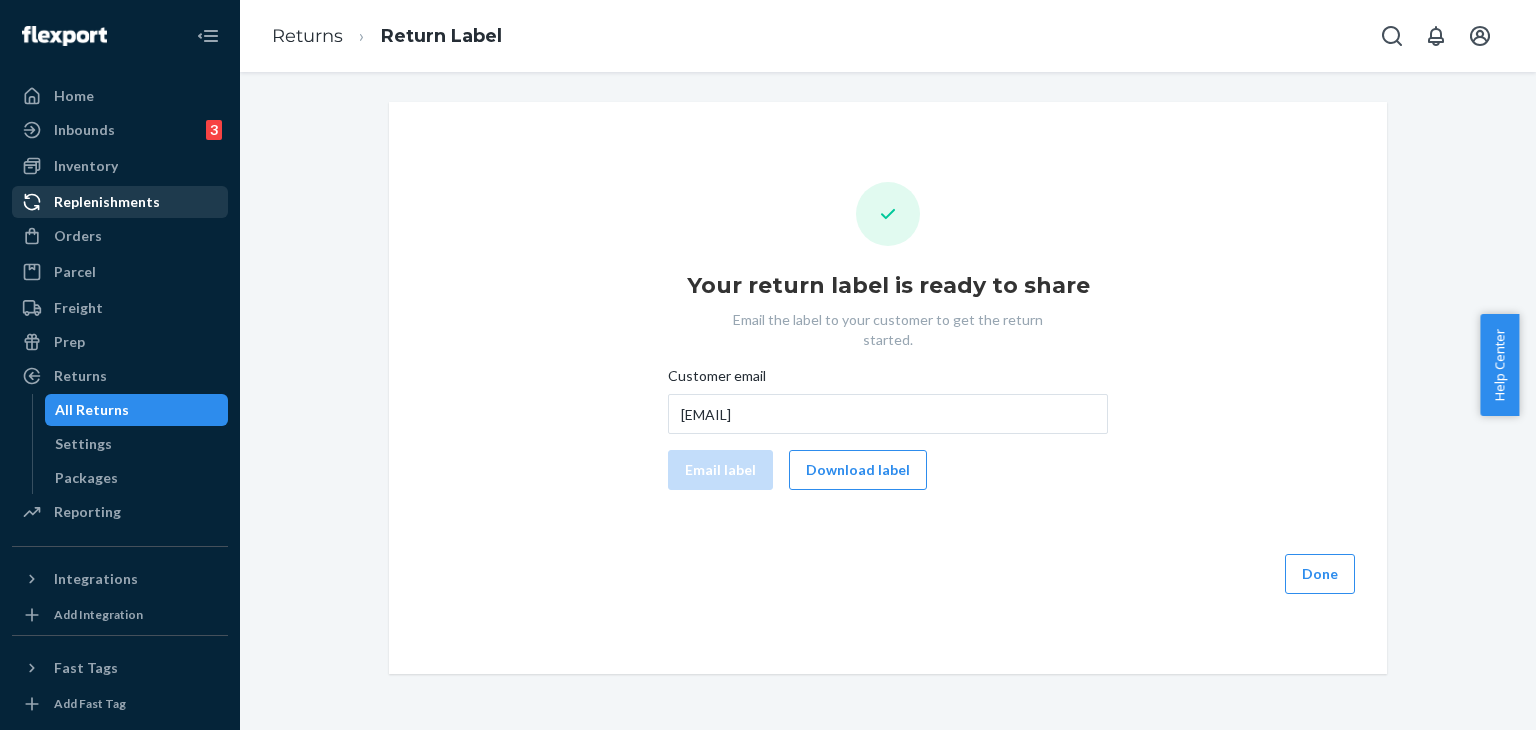 click on "Orders" at bounding box center (120, 236) 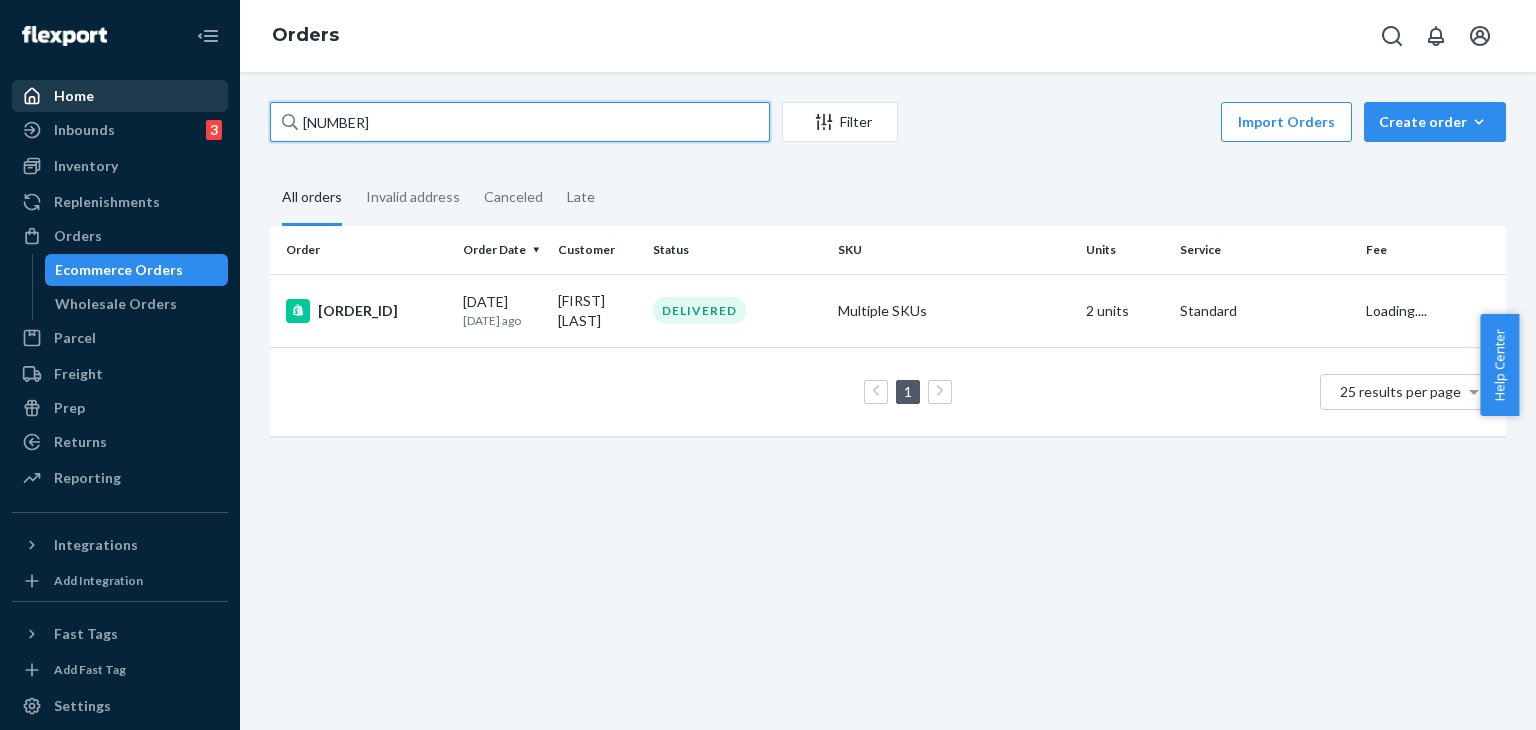 drag, startPoint x: 416, startPoint y: 111, endPoint x: 208, endPoint y: 111, distance: 208 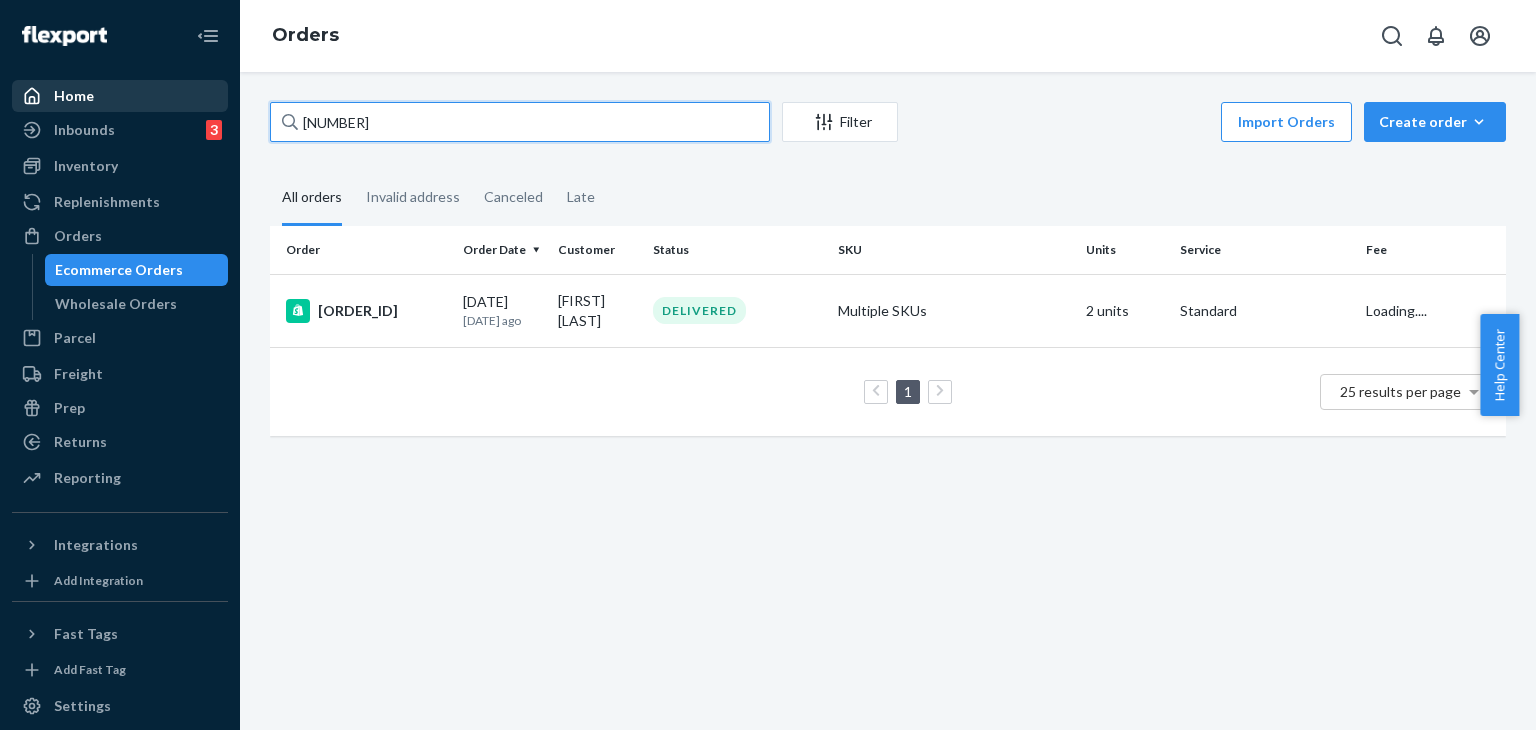 click on "Orders 254458705 Filter Import Orders Create order Ecommerce order Removal order All orders Invalid address Canceled Late Order Order Date Customer Status SKU Units Service Fee #254458705 [DATE] [DATE] ago [FIRST] [LAST] DELIVERED Multiple SKUs 2 units Standard Loading.... 1 25 results per page" at bounding box center (768, 365) 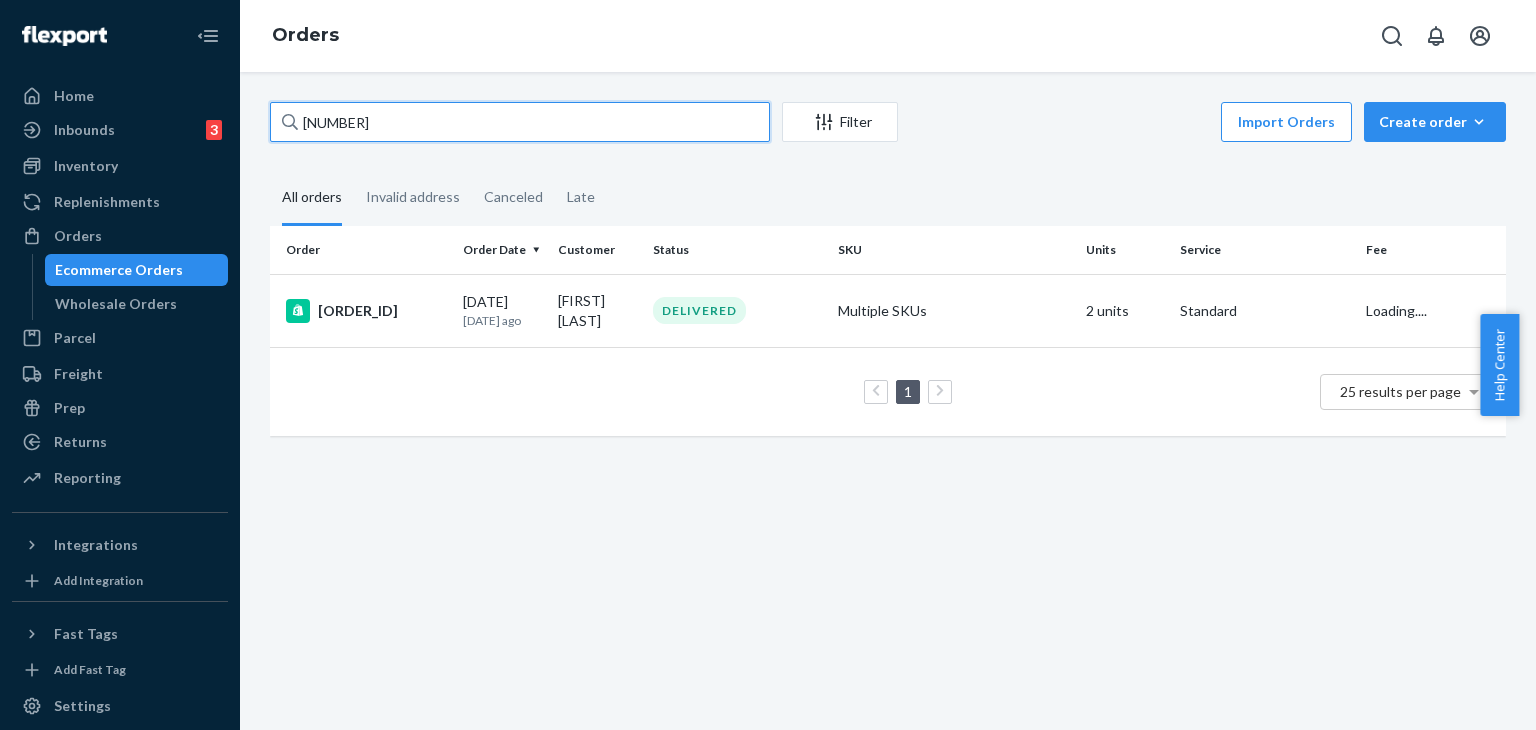 paste on "[NUMBER]" 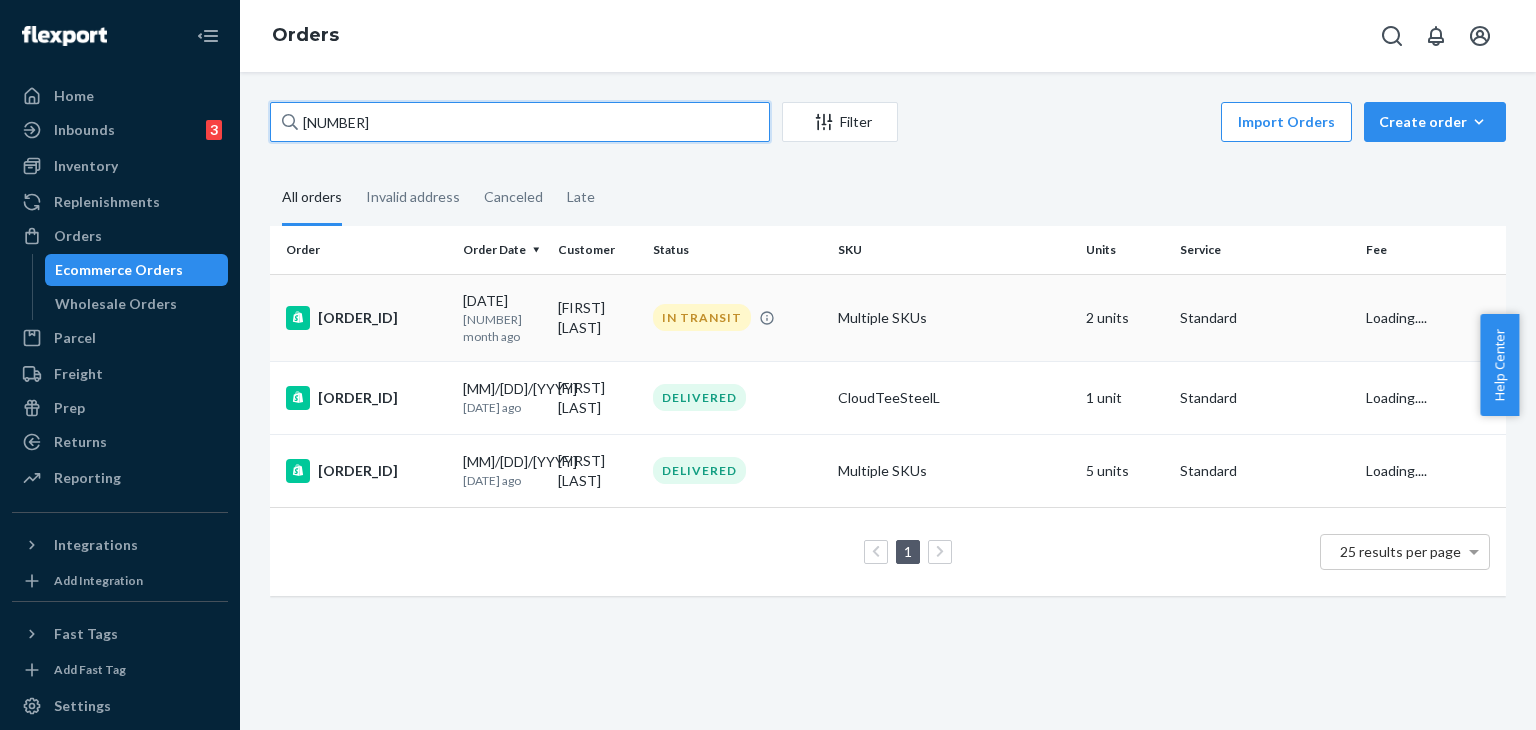 type on "[NUMBER]" 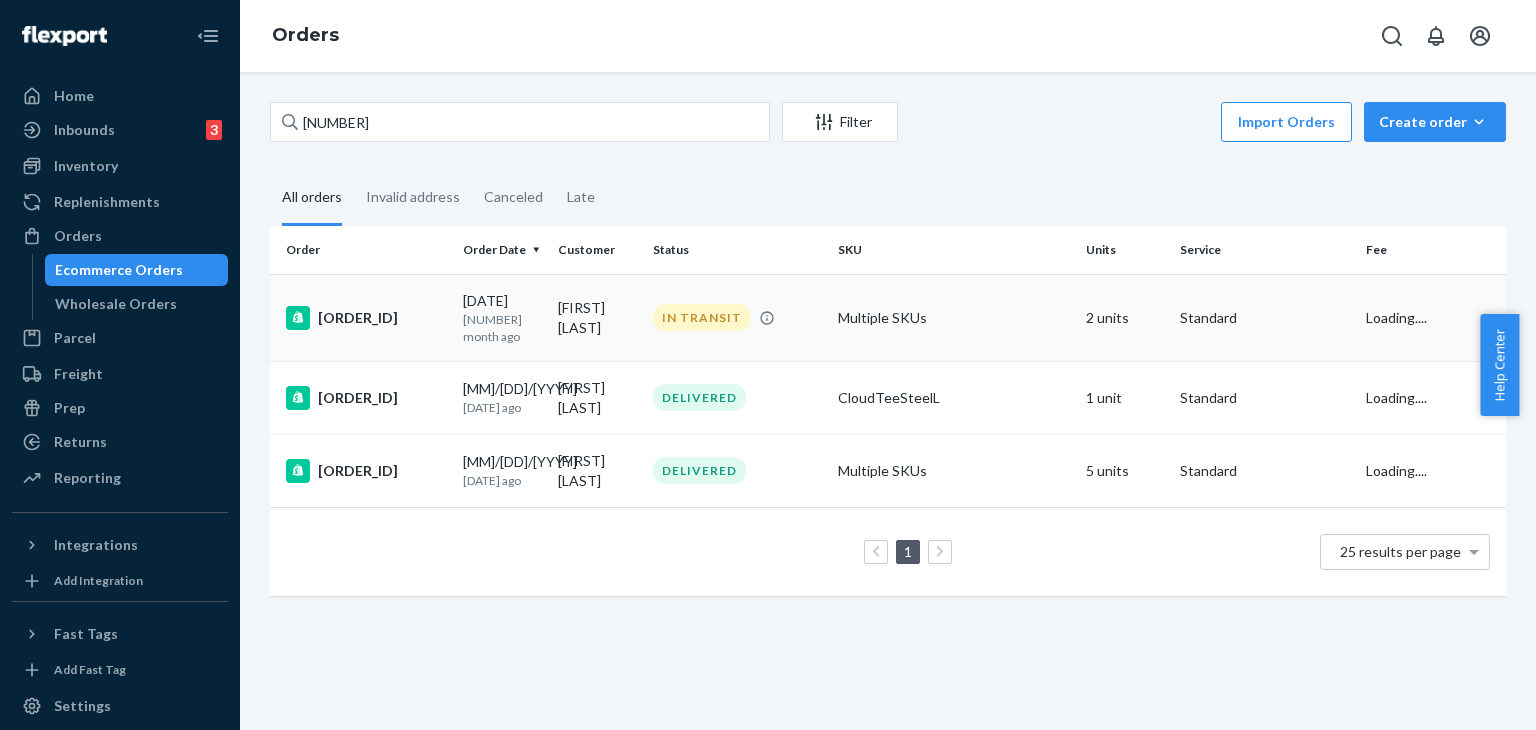 click on "[ORDER_ID]" at bounding box center (366, 318) 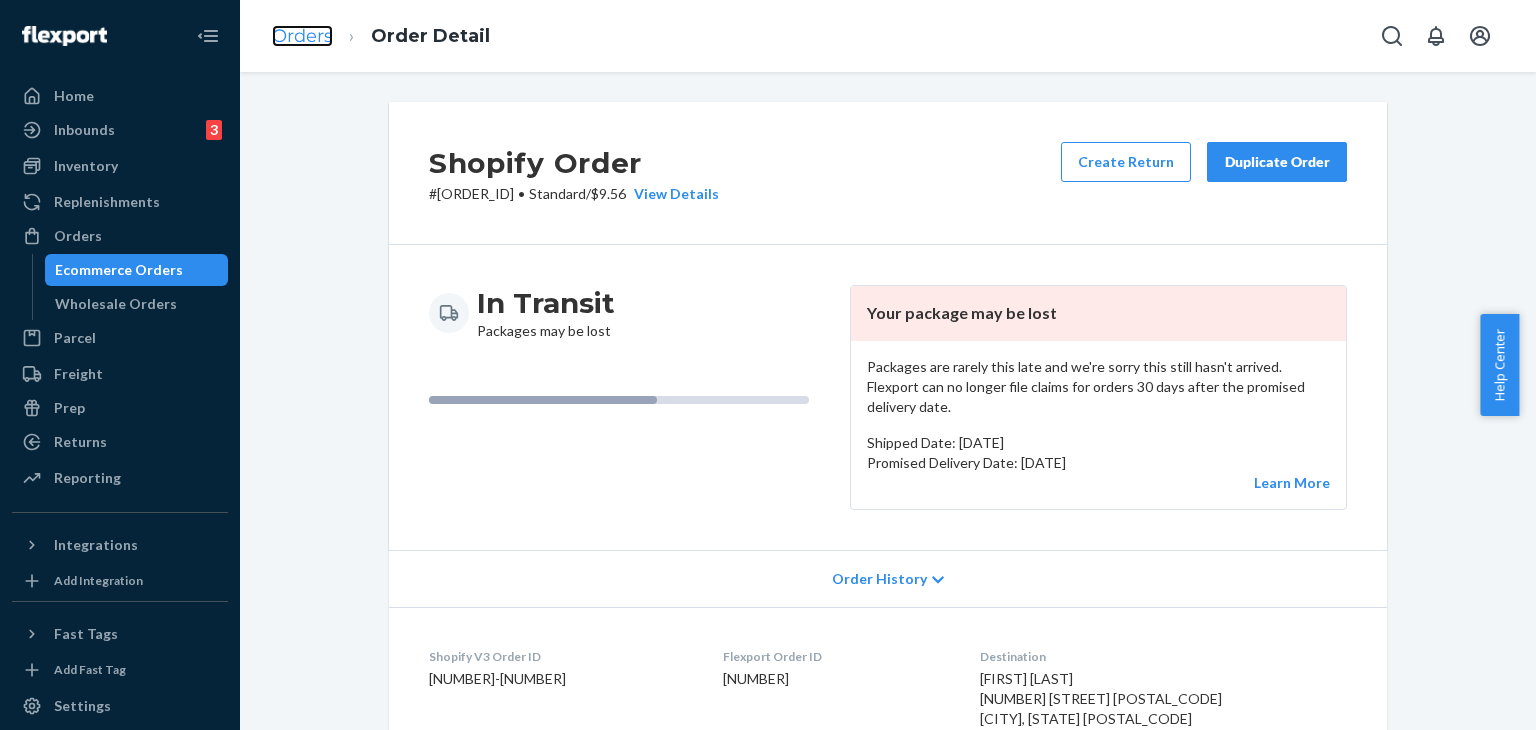 click on "Orders" at bounding box center (302, 36) 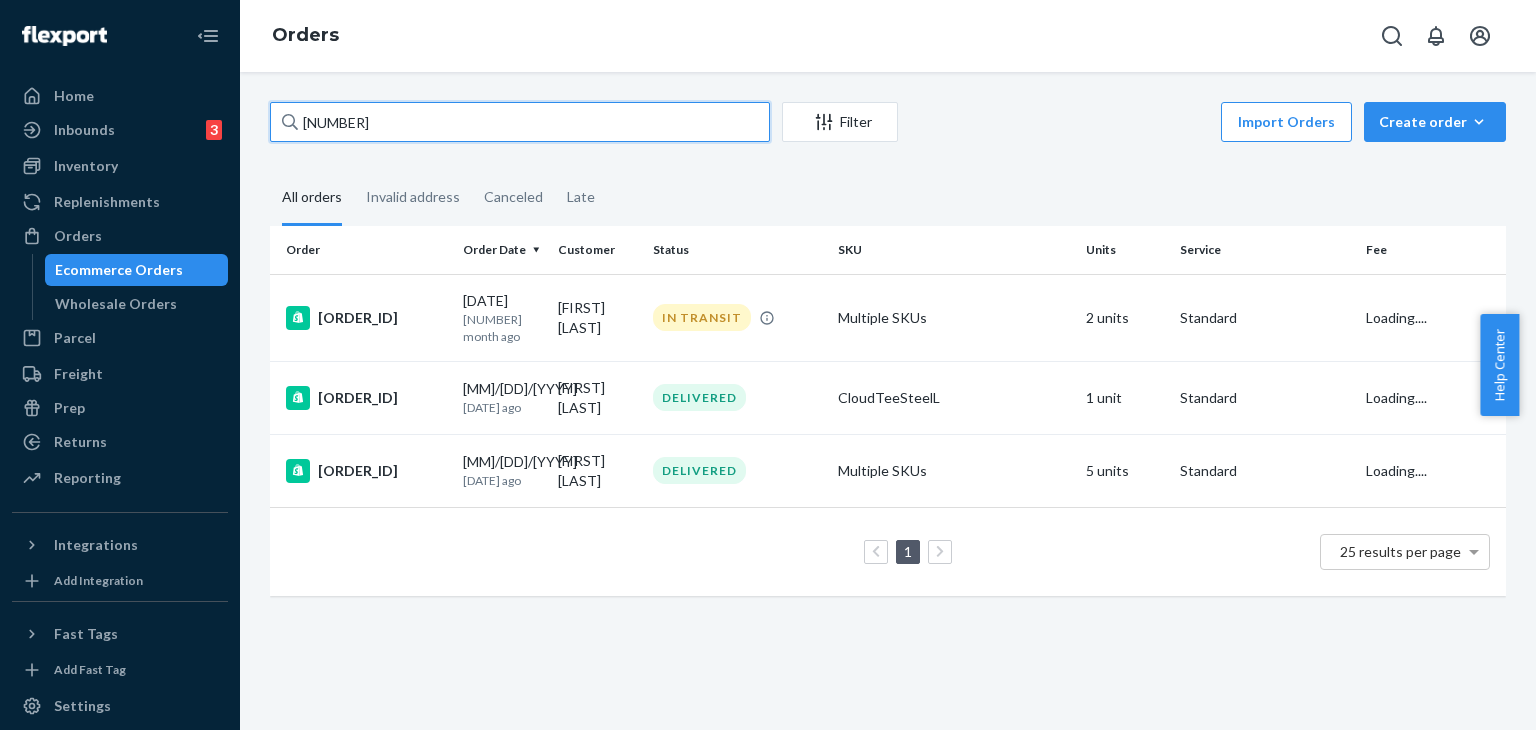 drag, startPoint x: 454, startPoint y: 110, endPoint x: 84, endPoint y: 78, distance: 371.3812 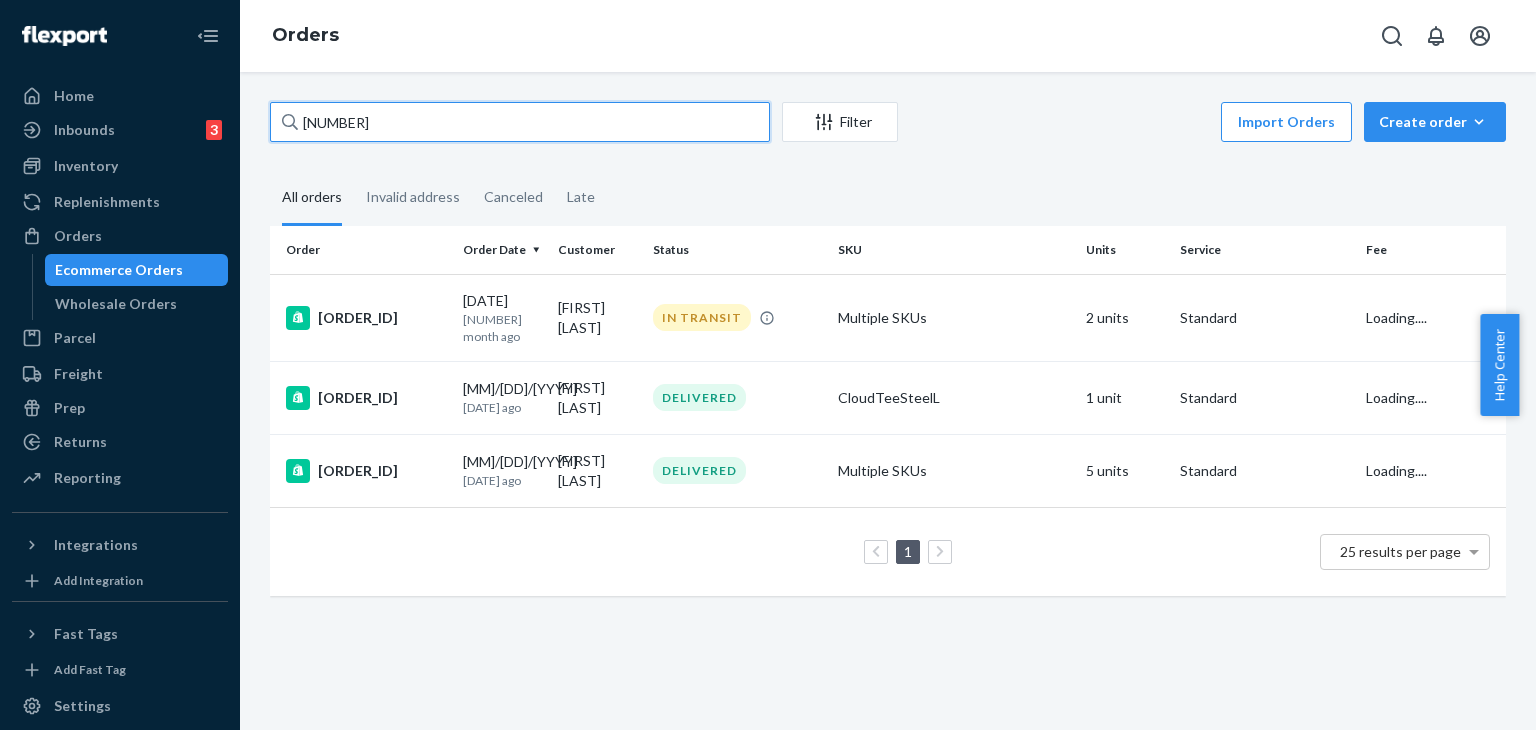 click on "Home Inbounds 3 Shipping Plans Problems 3 Inventory Products Replenishments Orders Ecommerce Orders Wholesale Orders Parcel Parcel orders Integrations Freight Prep Returns All Returns Settings Packages Reporting Reports Analytics Integrations Add Integration Fast Tags Add Fast Tag Settings Talk to Support Help Center Give Feedback Orders [ORDER_ID] Filter Import Orders Create order Ecommerce order Removal order All orders Invalid address Canceled Late Order Order Date Customer Status SKU Units Service Fee #[ORDER_ID] [DATE] [TIME_AGO] [FIRST] [LAST] IN TRANSIT Multiple SKUs 2 units Standard Loading.... #[ORDER_ID] [DATE] [TIME_AGO] [FIRST] [LAST] DELIVERED CloudTeeSteelL 1 unit Standard Loading.... #[ORDER_ID] [DATE] [TIME_AGO] [FIRST] [LAST] DELIVERED Multiple SKUs 5 units Standard Loading.... 1 25 results per page" at bounding box center [768, 365] 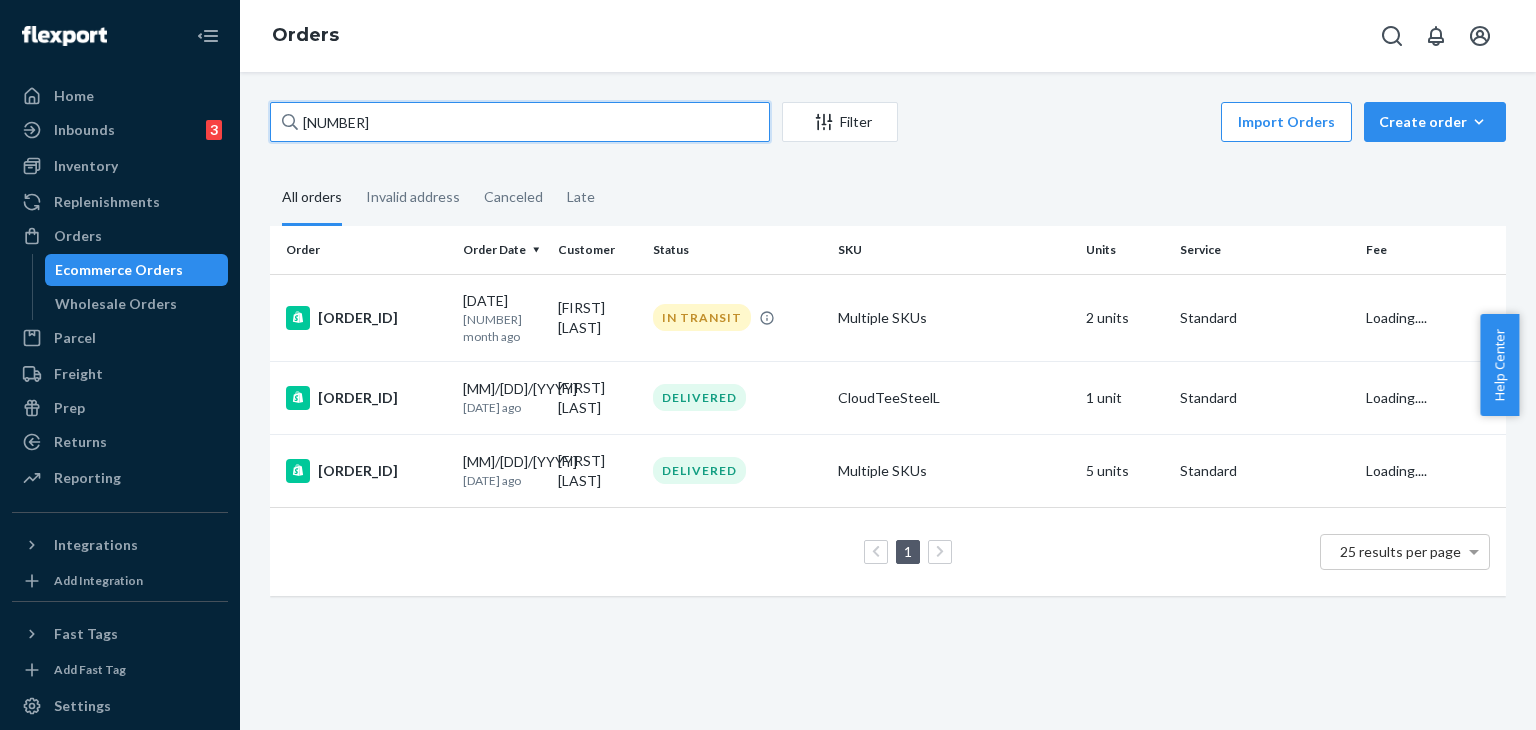 paste on "[NUMBER]" 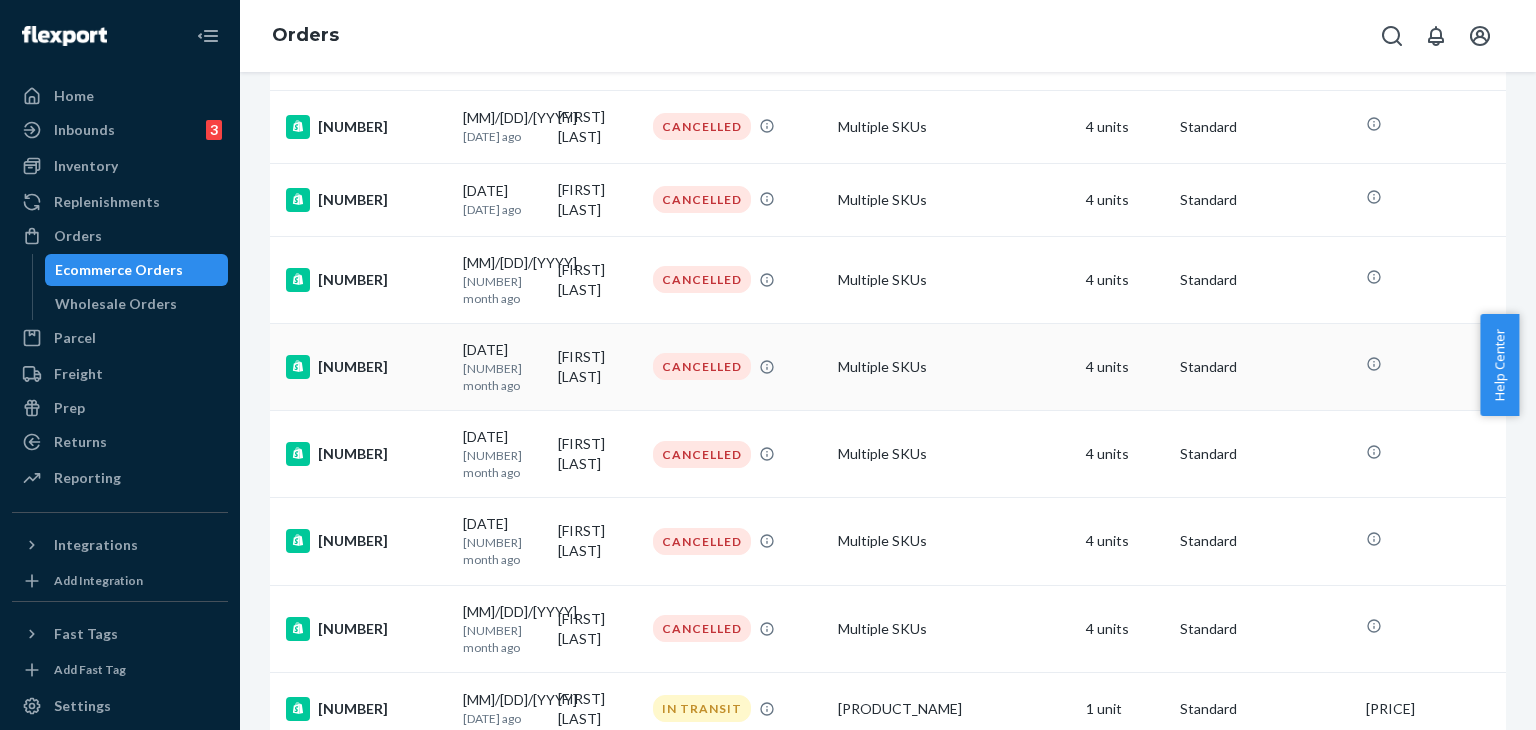scroll, scrollTop: 542, scrollLeft: 0, axis: vertical 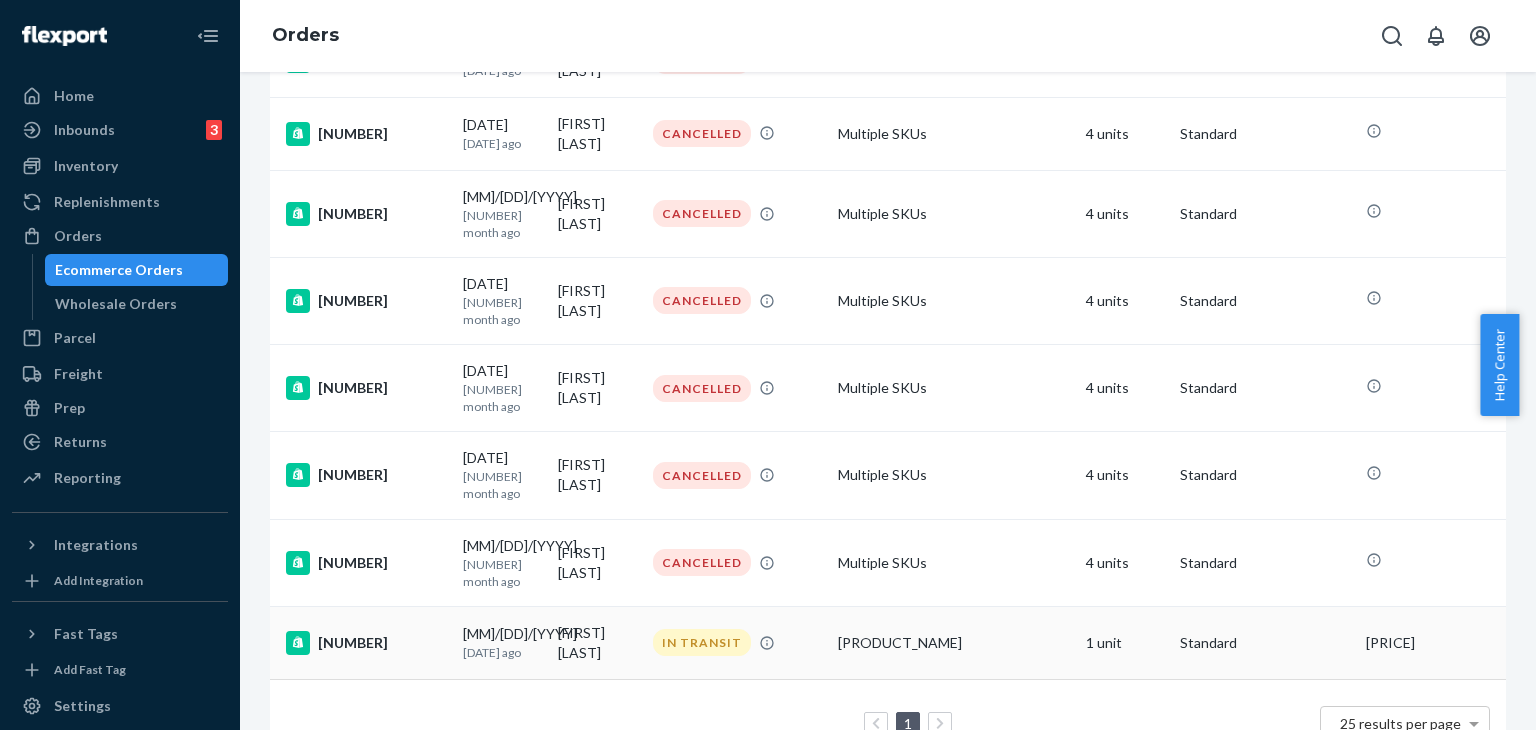 type on "[NUMBER]" 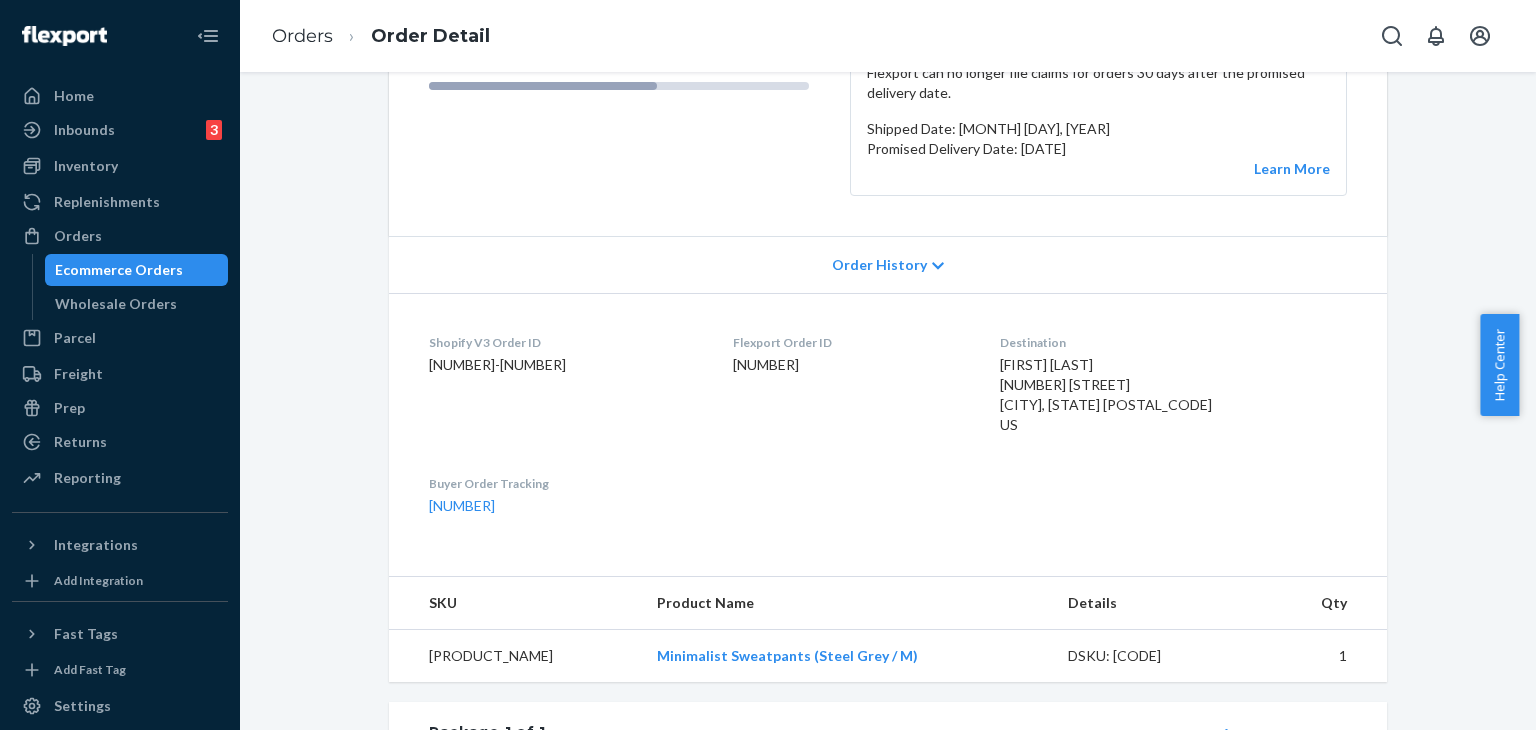 scroll, scrollTop: 200, scrollLeft: 0, axis: vertical 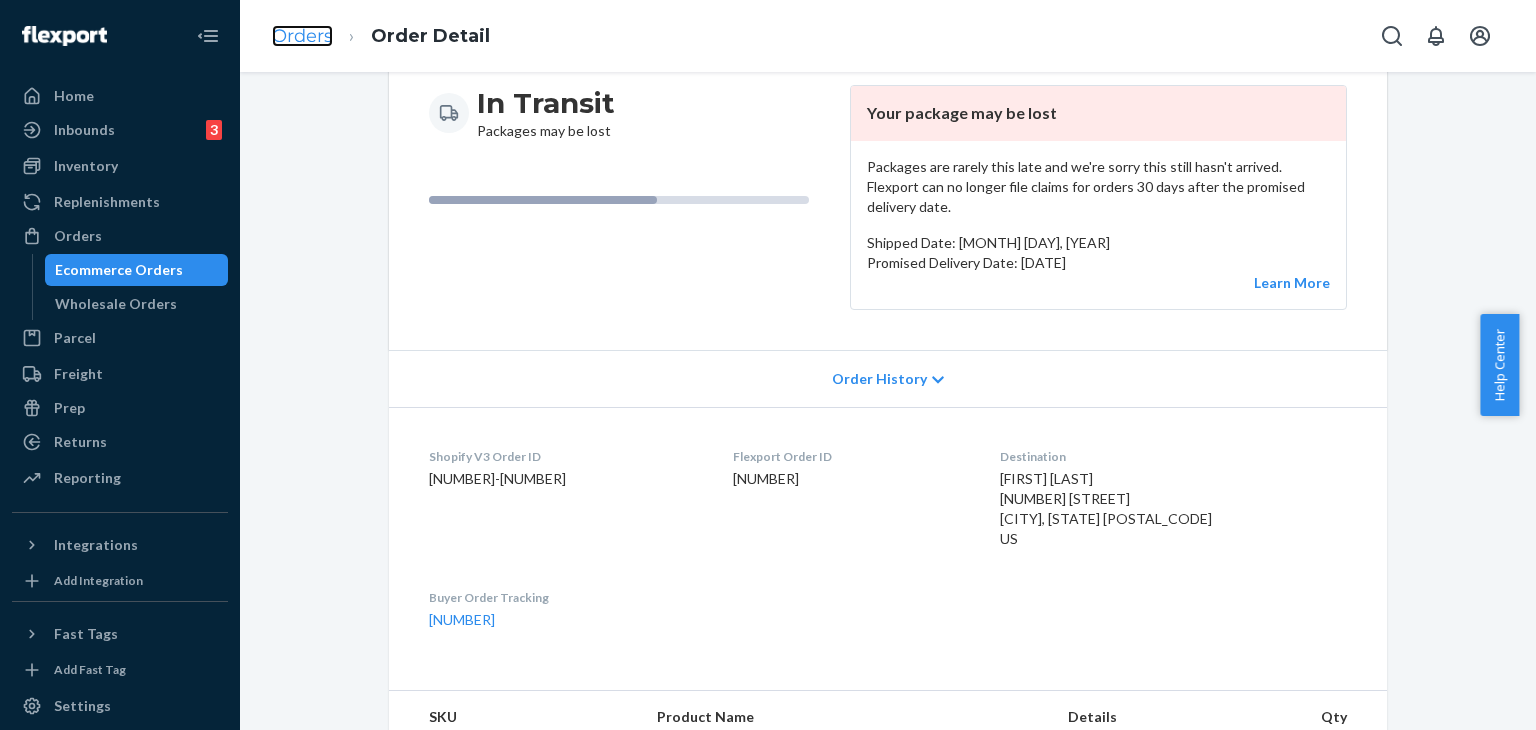 click on "Orders" at bounding box center (302, 36) 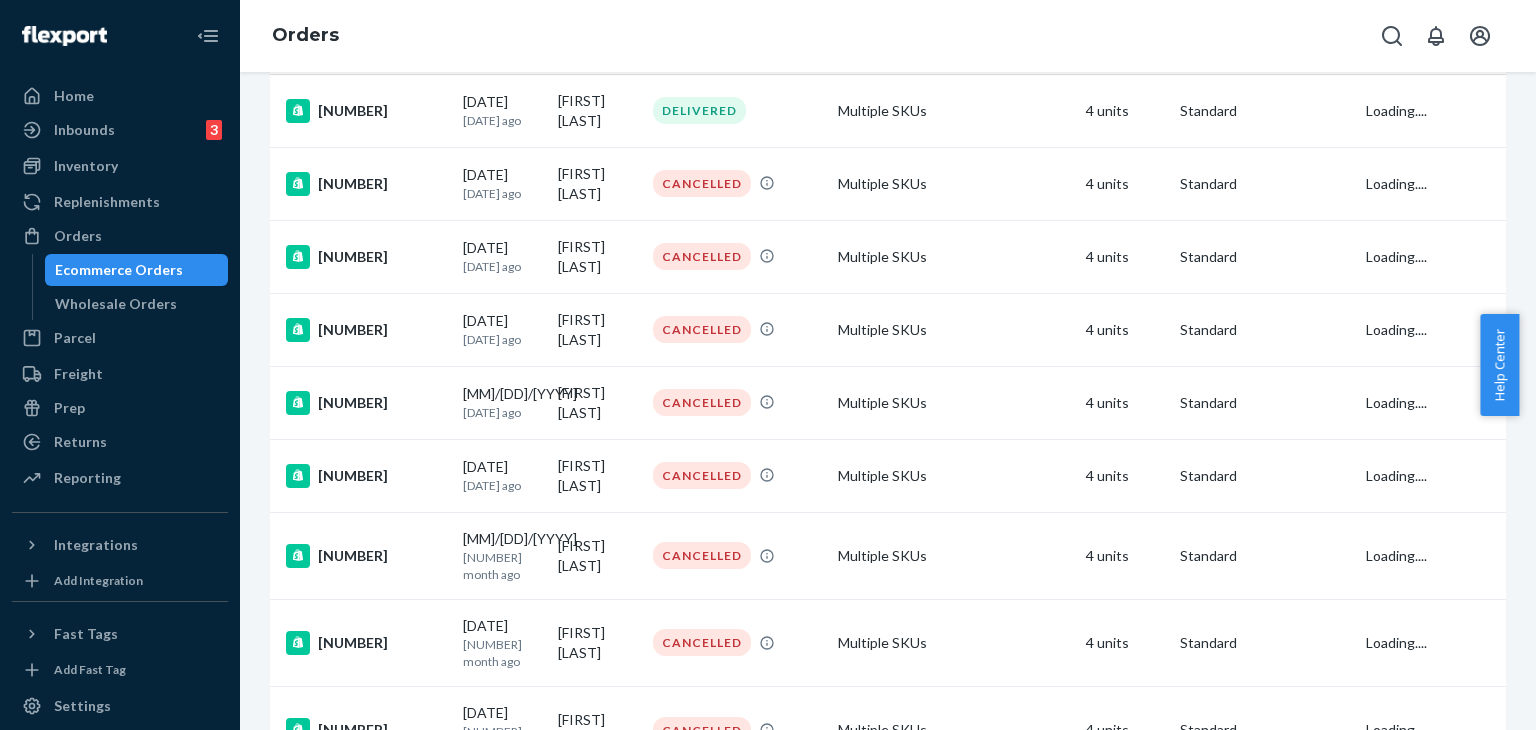 scroll, scrollTop: 0, scrollLeft: 0, axis: both 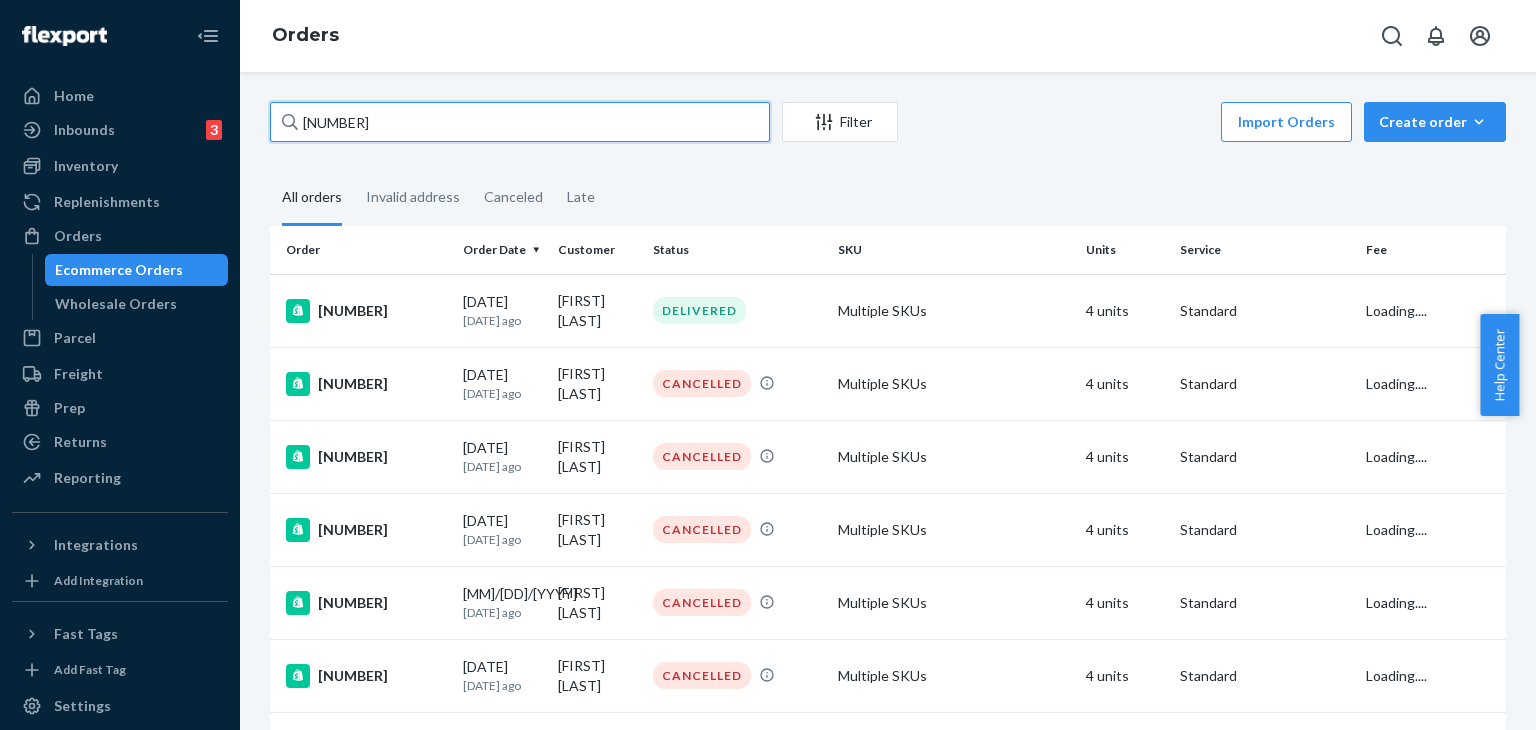 drag, startPoint x: 244, startPoint y: 89, endPoint x: 277, endPoint y: 91, distance: 33.06055 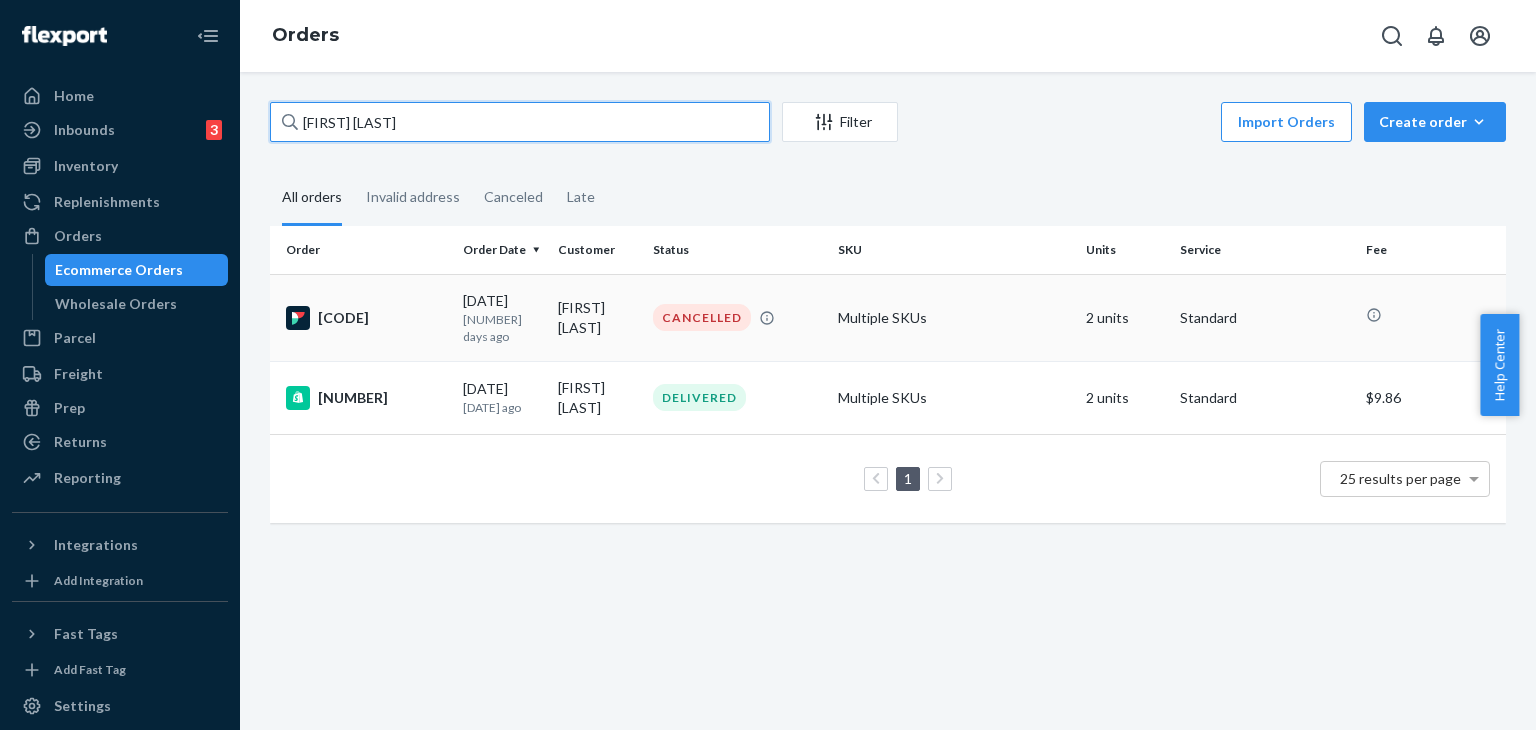 type on "[FIRST] [LAST]" 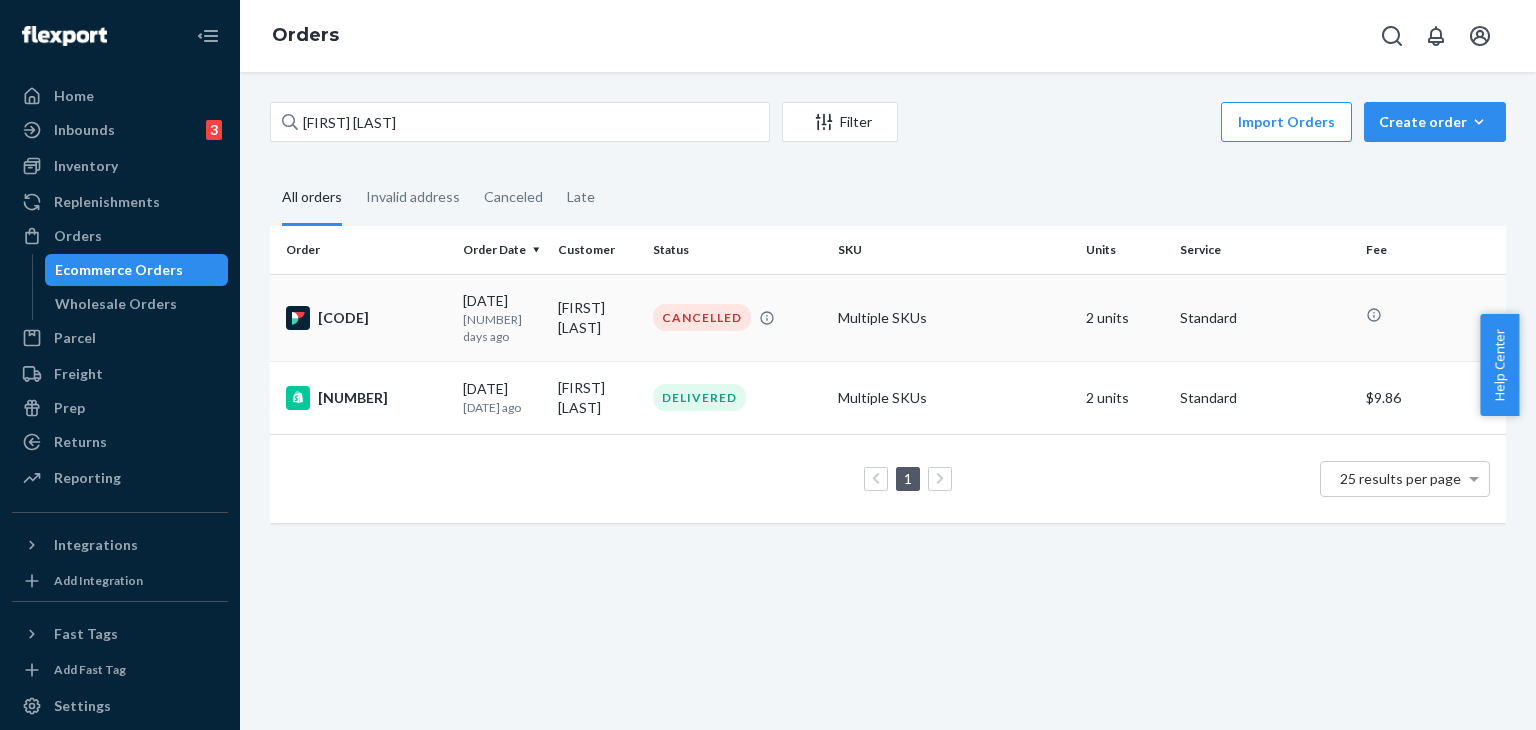 click on "[CODE]" at bounding box center (366, 318) 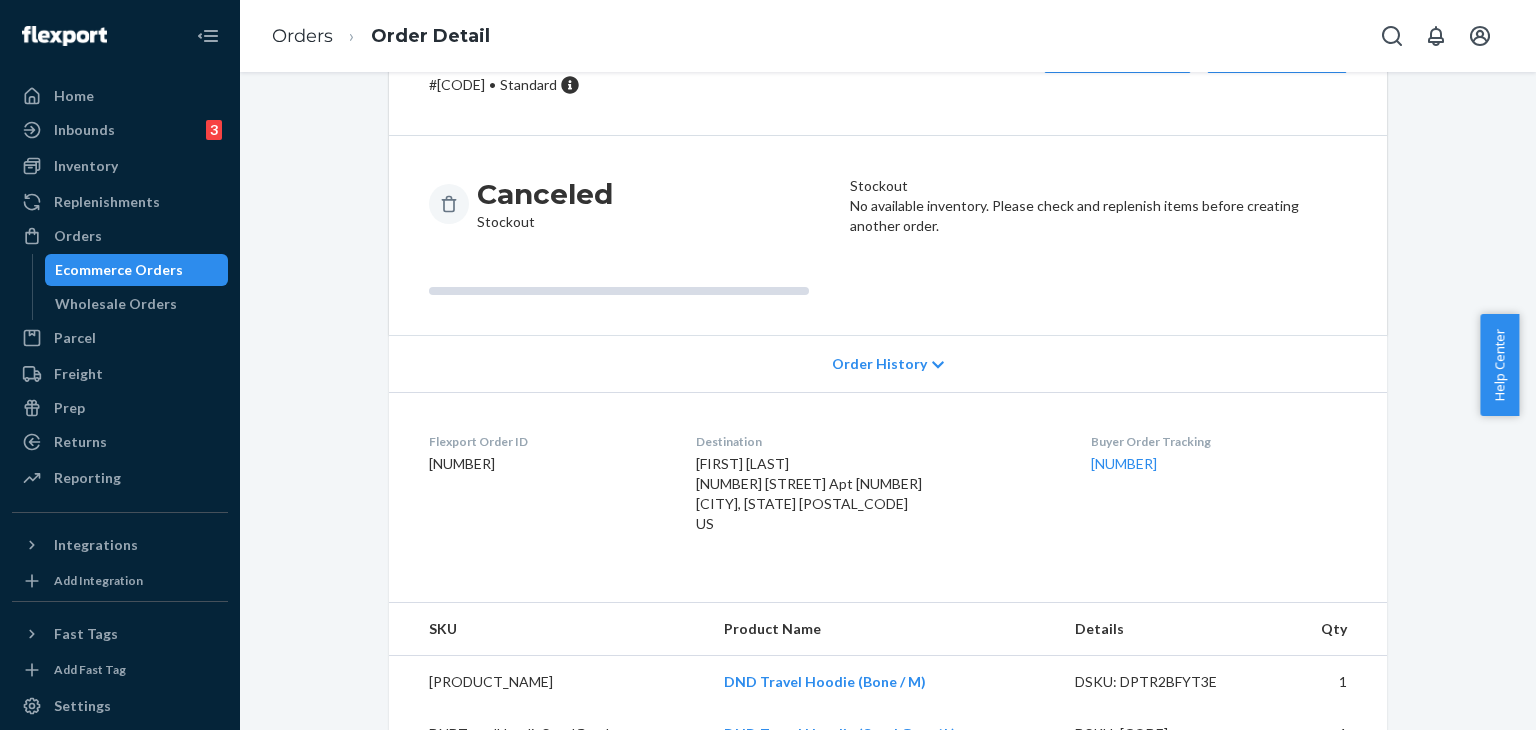 scroll, scrollTop: 163, scrollLeft: 0, axis: vertical 